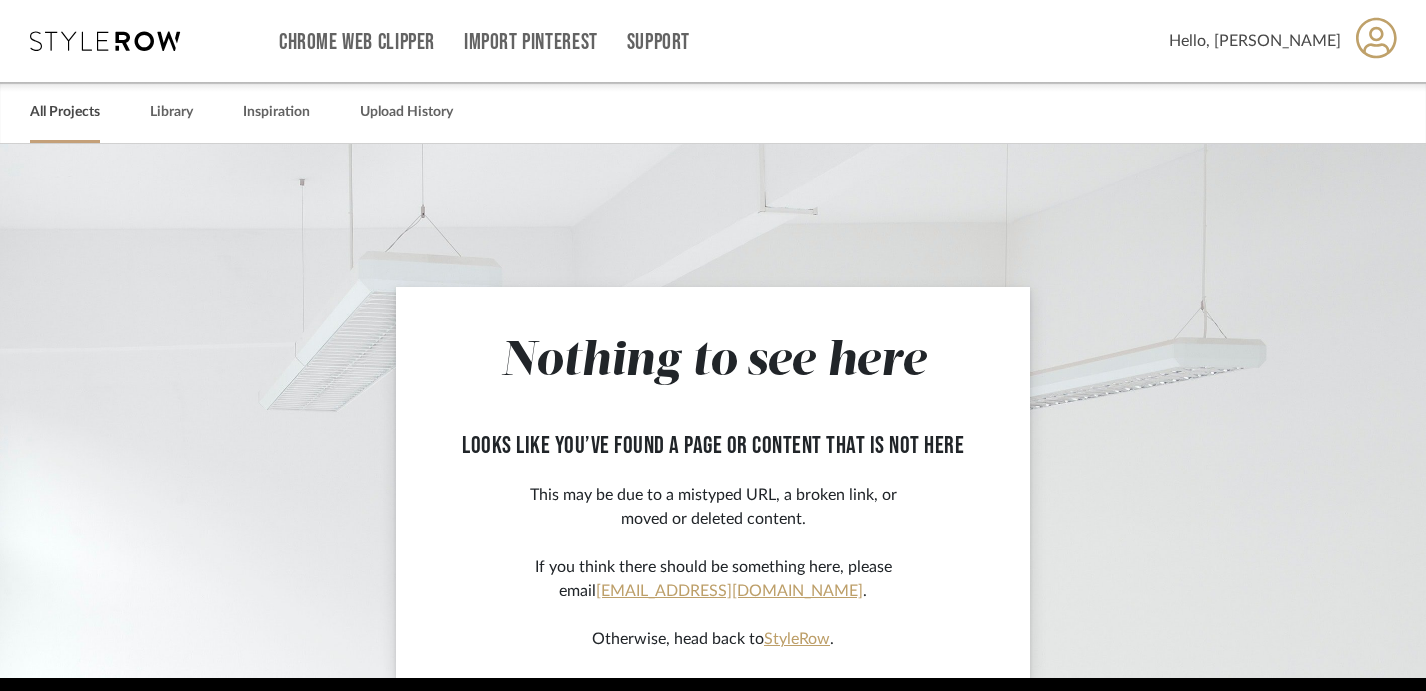 scroll, scrollTop: 0, scrollLeft: 0, axis: both 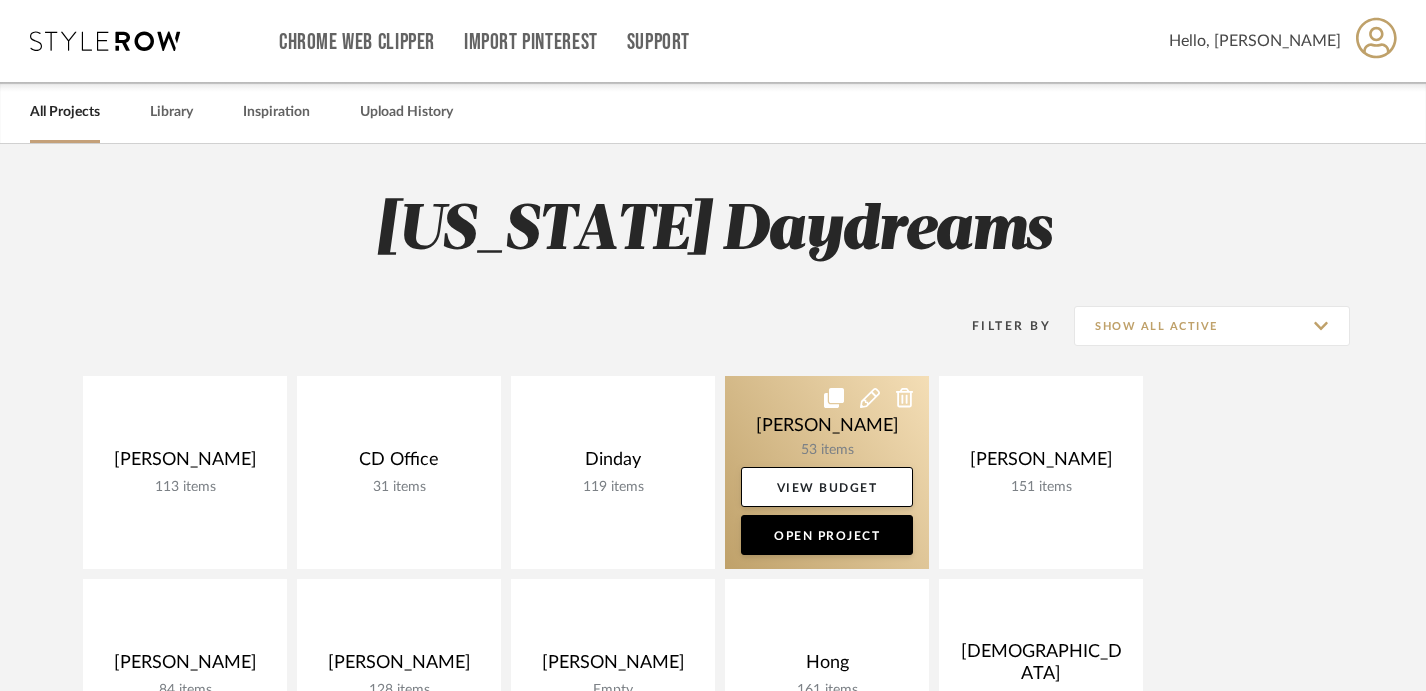 click 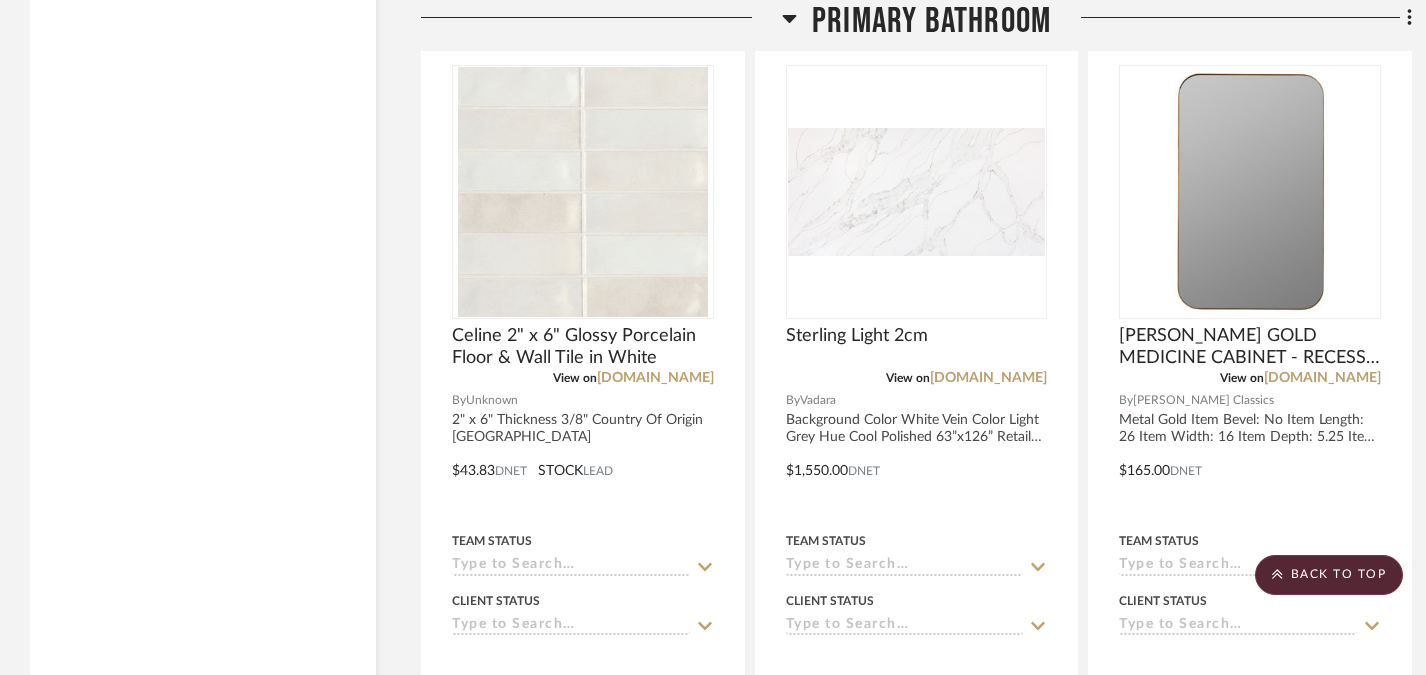 scroll, scrollTop: 11782, scrollLeft: 0, axis: vertical 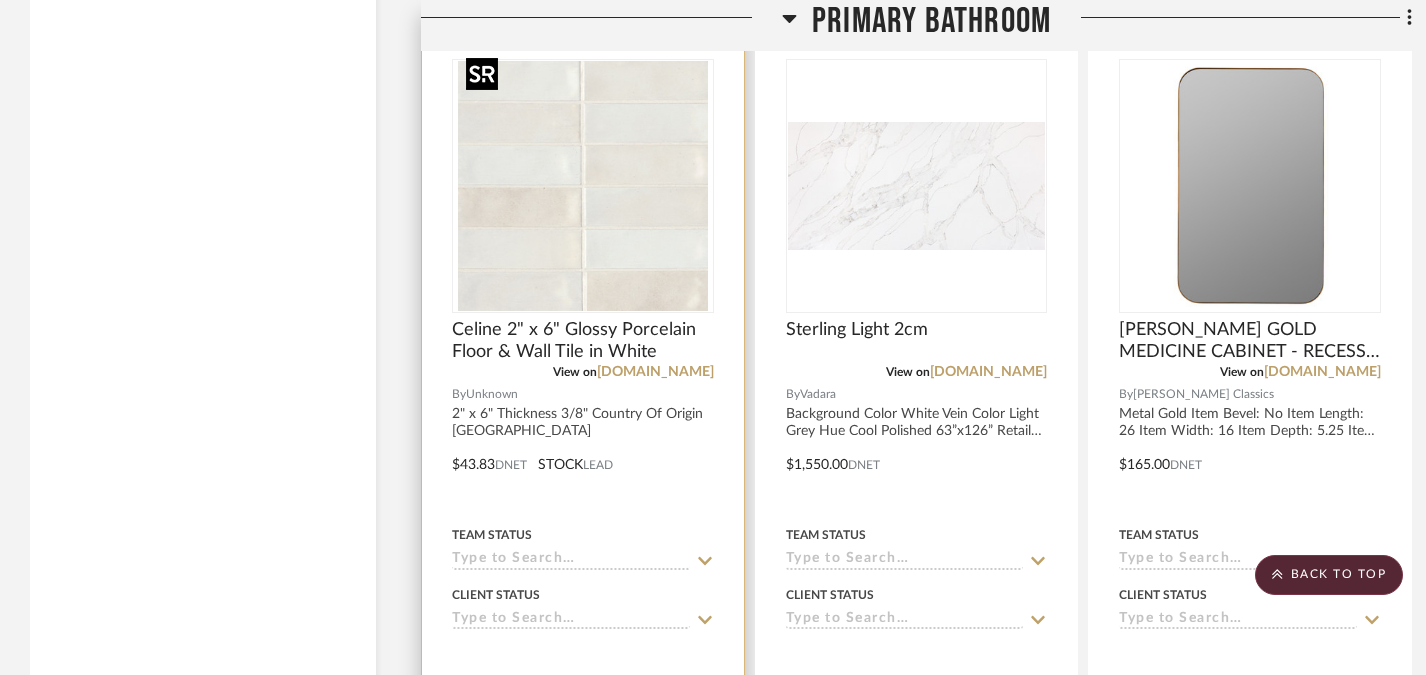 click at bounding box center [0, 0] 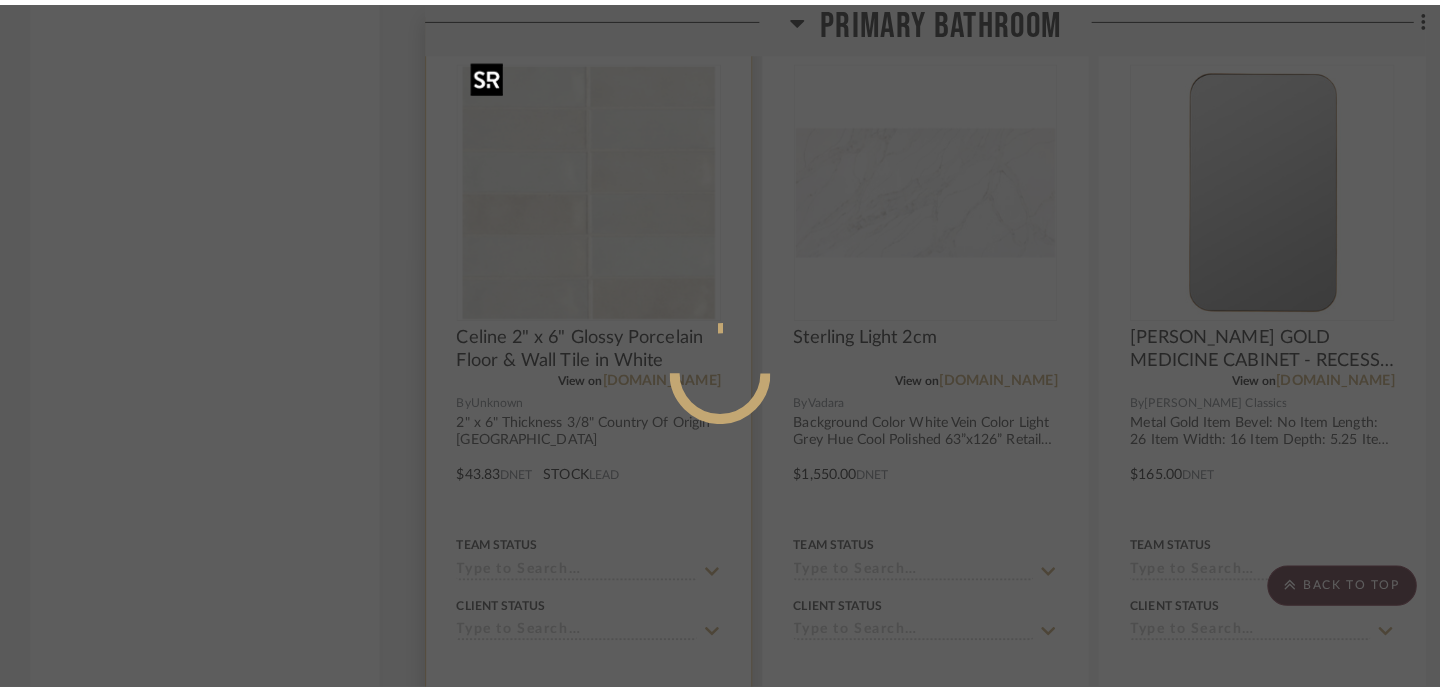 scroll, scrollTop: 0, scrollLeft: 0, axis: both 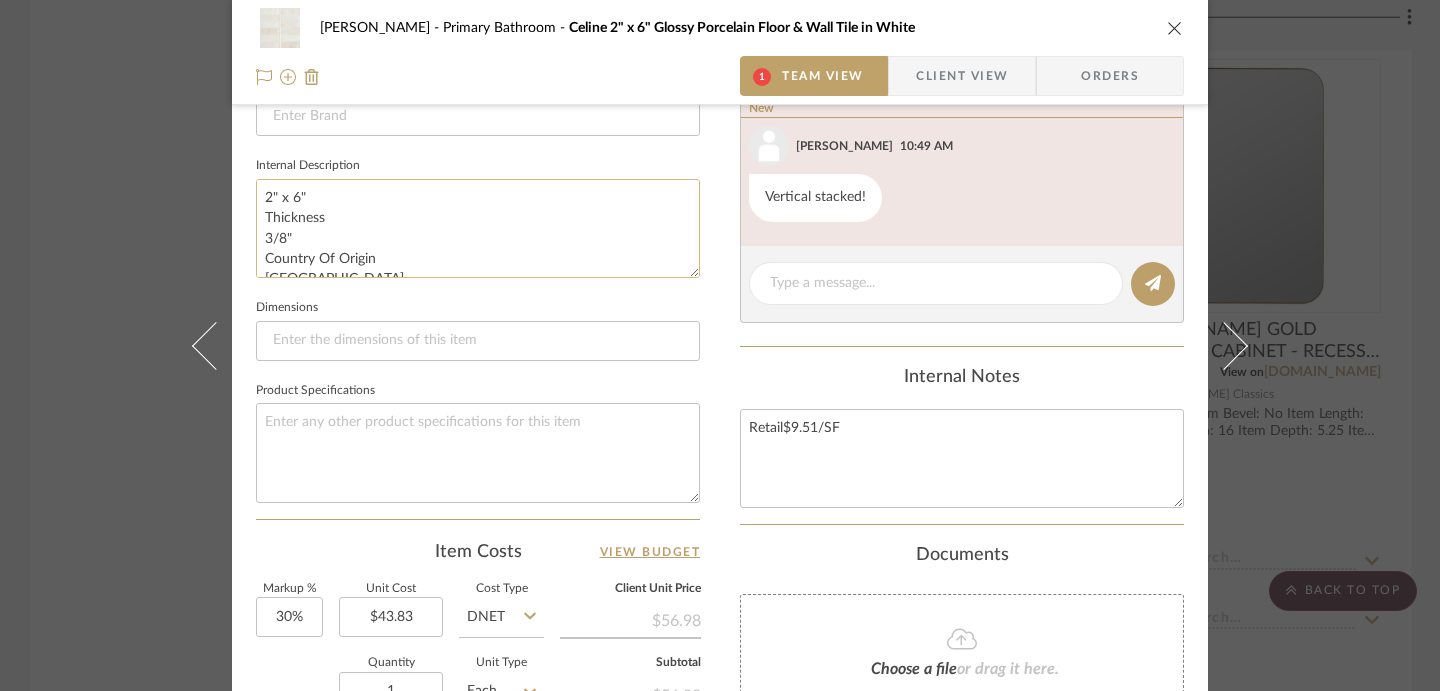 drag, startPoint x: 304, startPoint y: 200, endPoint x: 253, endPoint y: 200, distance: 51 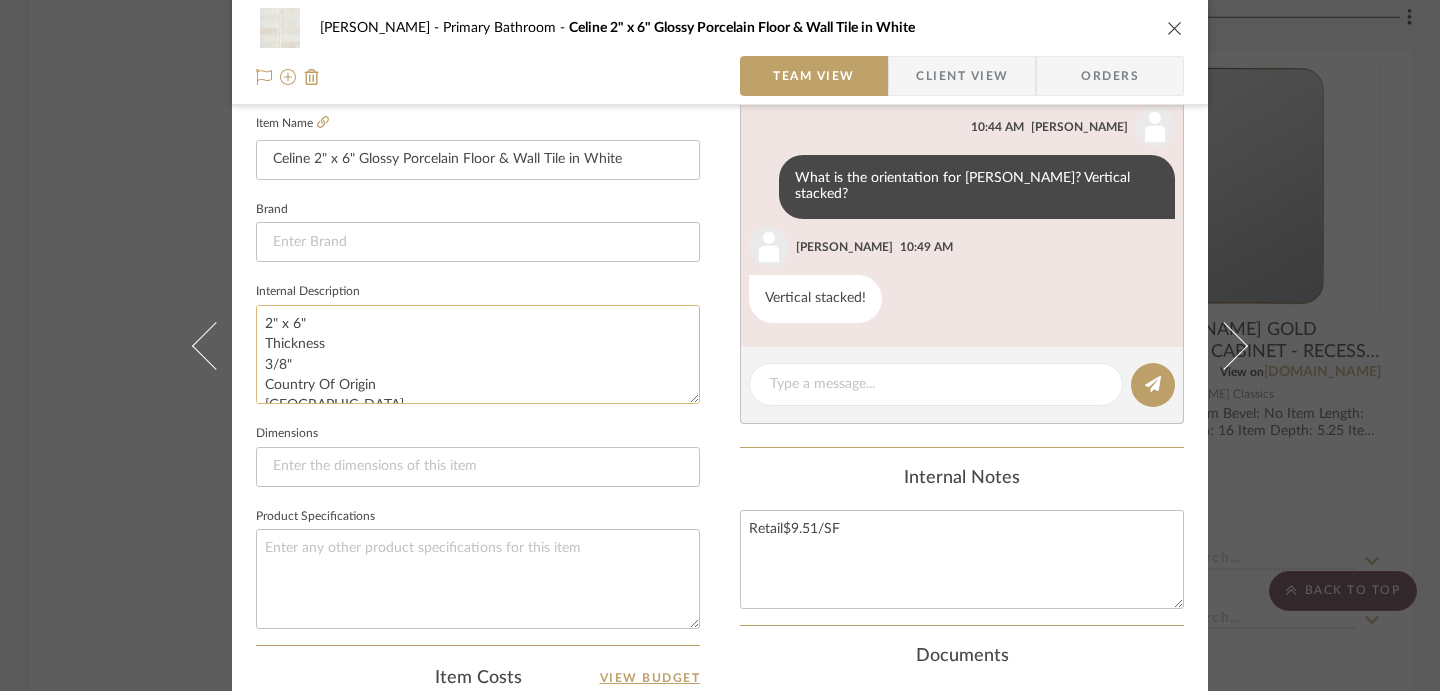 scroll, scrollTop: 480, scrollLeft: 0, axis: vertical 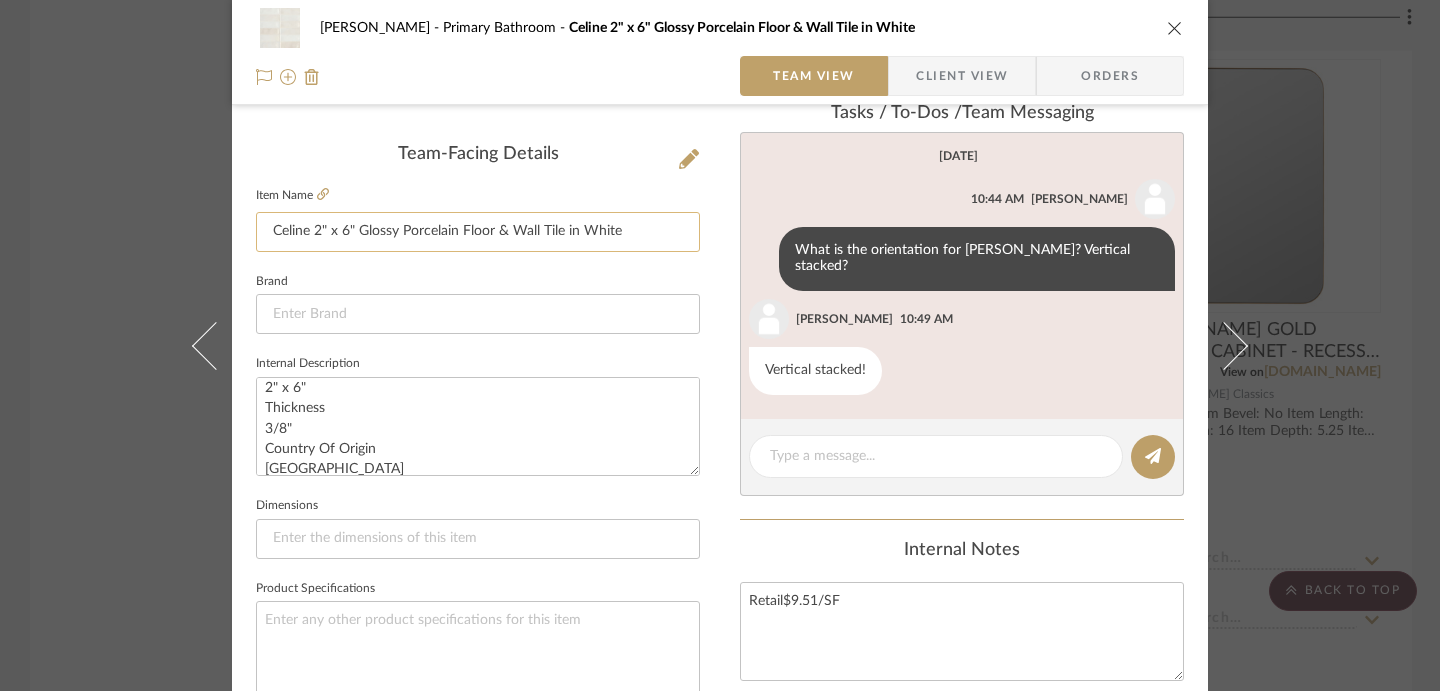 drag, startPoint x: 353, startPoint y: 233, endPoint x: 451, endPoint y: 234, distance: 98.005104 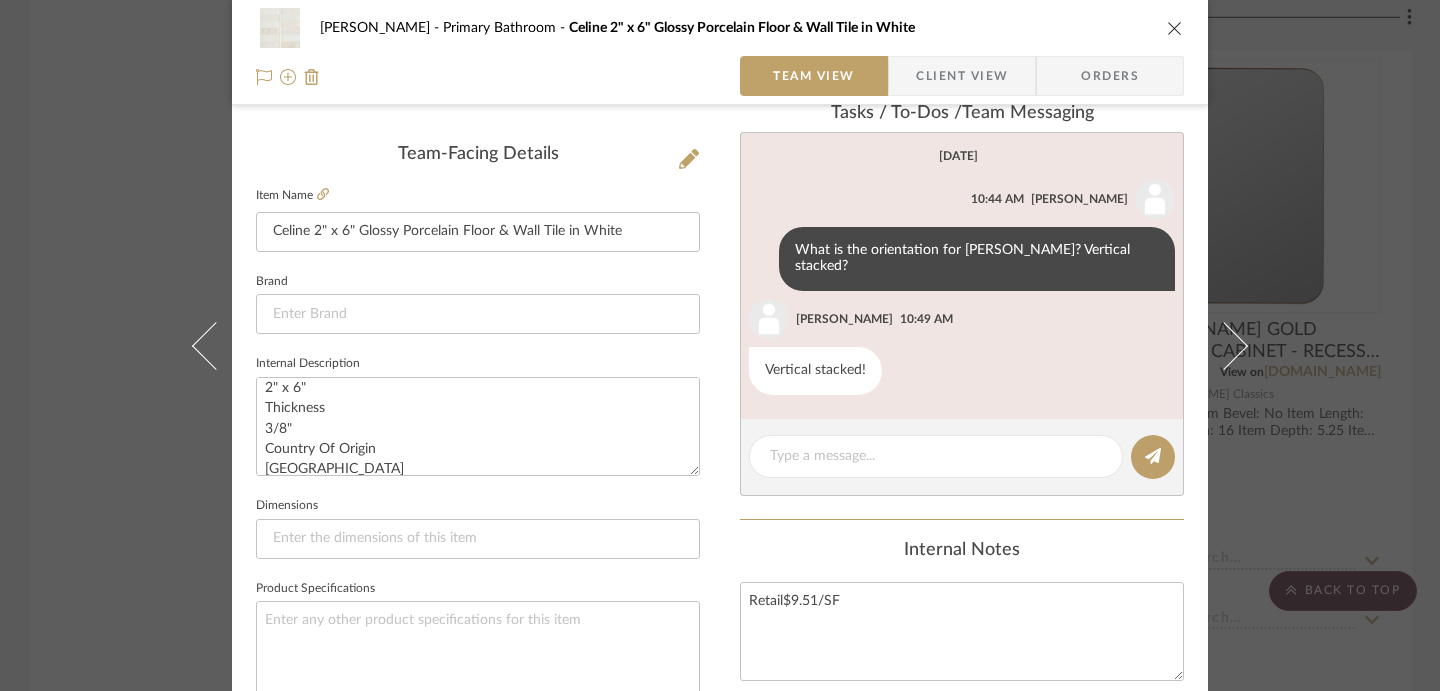 click on "[PERSON_NAME] Primary Bathroom Celine 2" x 6" Glossy Porcelain Floor & Wall Tile in White Team View Client View Orders  Team-Facing Details   Item Name  Celine 2" x 6" Glossy Porcelain Floor & Wall Tile in White  Brand   Internal Description  2" x 6"
Thickness
3/8"
Country Of Origin
[GEOGRAPHIC_DATA]  Dimensions   Product Specifications   Item Costs   View Budget   Markup %  30%  Unit Cost  $43.83  Cost Type  DNET  Client Unit Price   $56.98   Quantity  1  Unit Type  Each  Subtotal   $56.98   Tax %  0%  Total Tax   $0.00   Shipping Cost  $0.00  Ship. Markup %  0% Taxable  Total Shipping   $0.00  Total Client Price  $56.98  Your Cost  $43.83  Your Margin  $13.15  Content here copies to Client View - confirm visibility there.  Show in Client Dashboard   Include in Budget   View Budget  Team Status  Lead Time  In Stock Weeks  Due Date   Install Date  Tasks / To-Dos /  team Messaging [DATE]  [PERSON_NAME]   10:44 AM  What is the orientation for [PERSON_NAME]? Vertical stacked?  [PERSON_NAME]   10:49 AM  Vertical stacked! (1)" at bounding box center (720, 345) 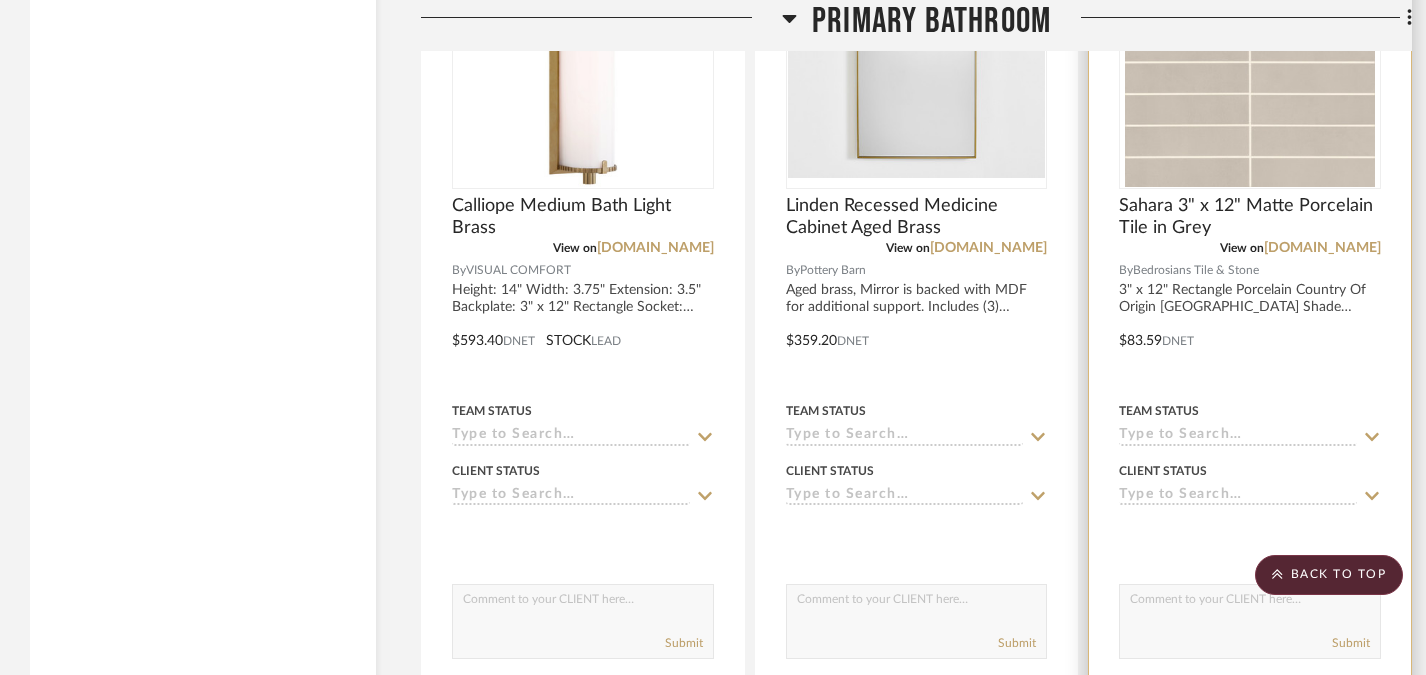 scroll, scrollTop: 10911, scrollLeft: 0, axis: vertical 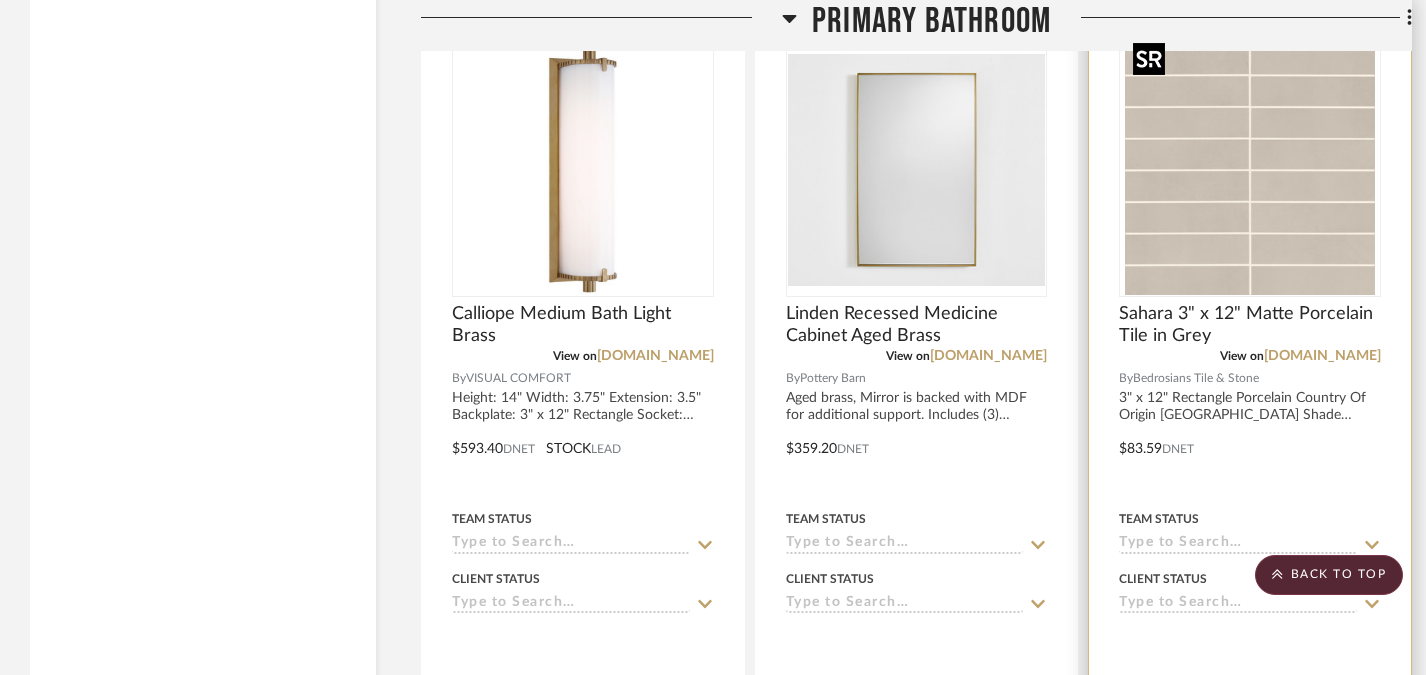click at bounding box center (0, 0) 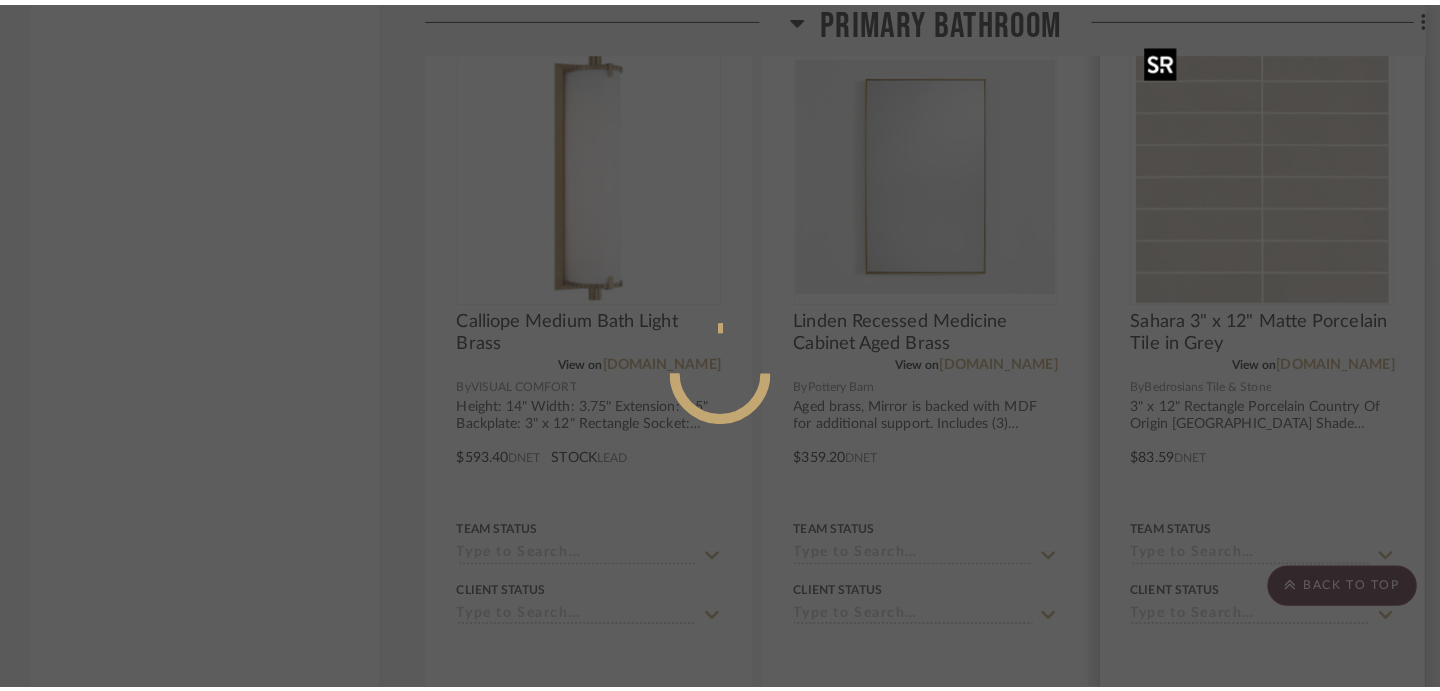 scroll, scrollTop: 0, scrollLeft: 0, axis: both 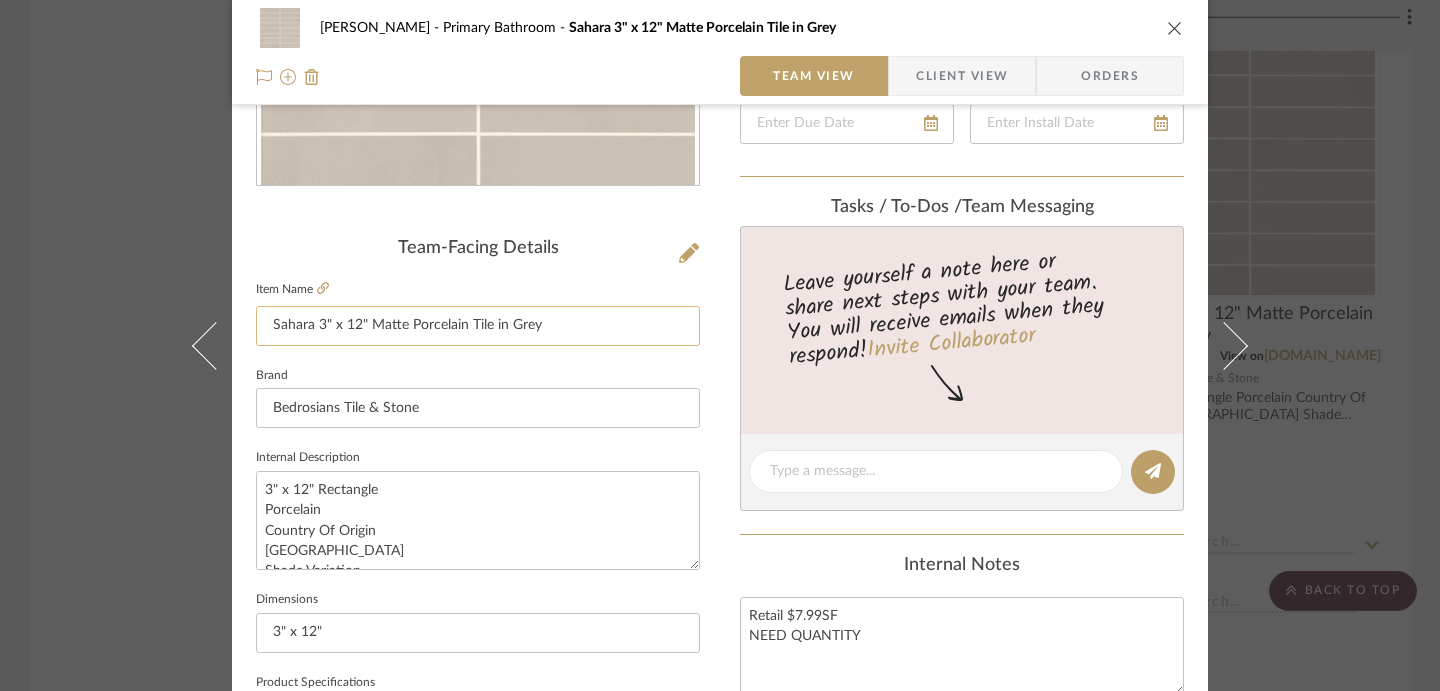 drag, startPoint x: 364, startPoint y: 329, endPoint x: 457, endPoint y: 333, distance: 93.08598 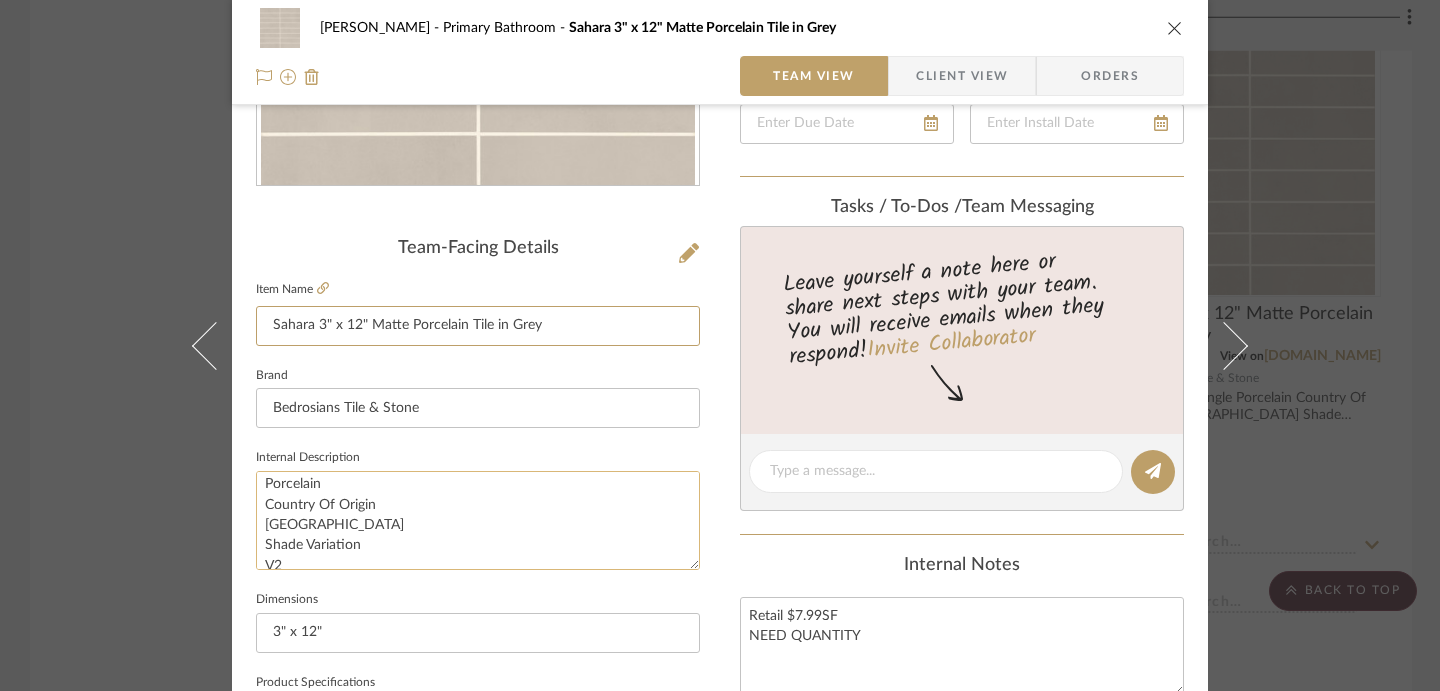 scroll, scrollTop: 40, scrollLeft: 0, axis: vertical 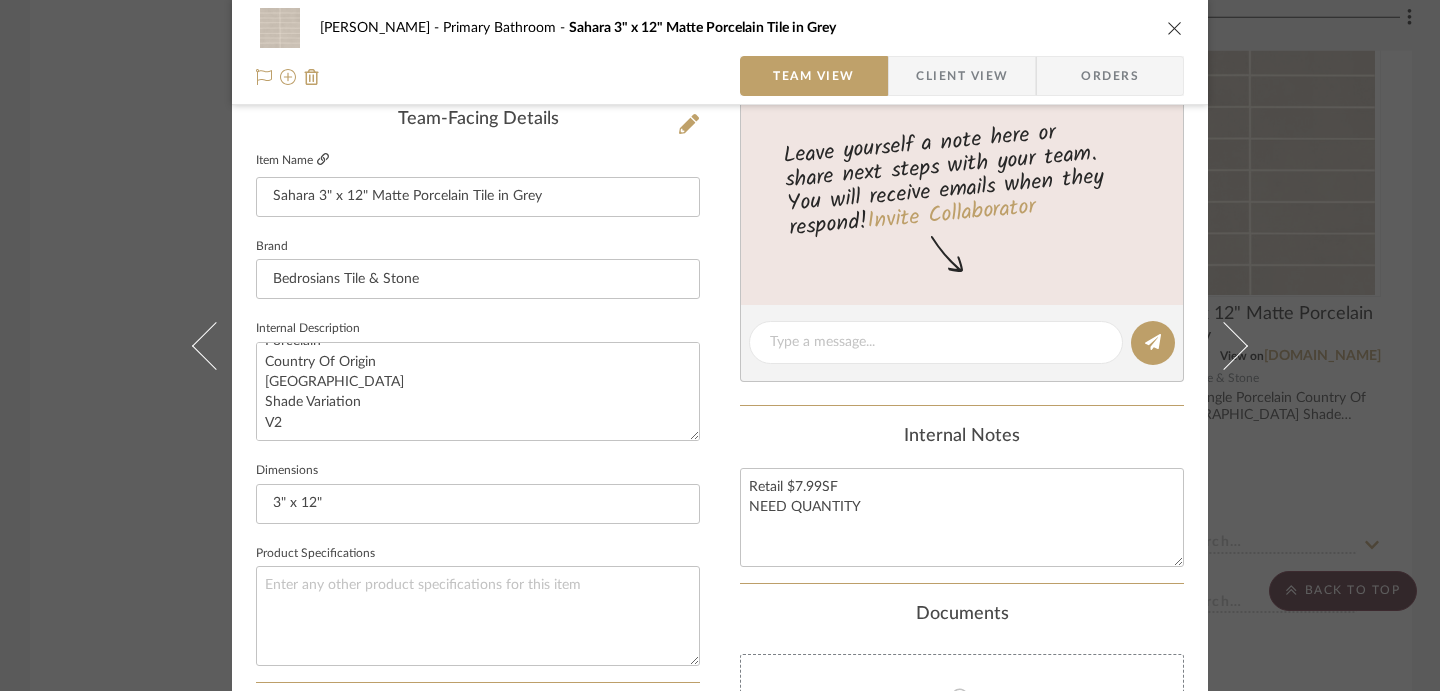 click 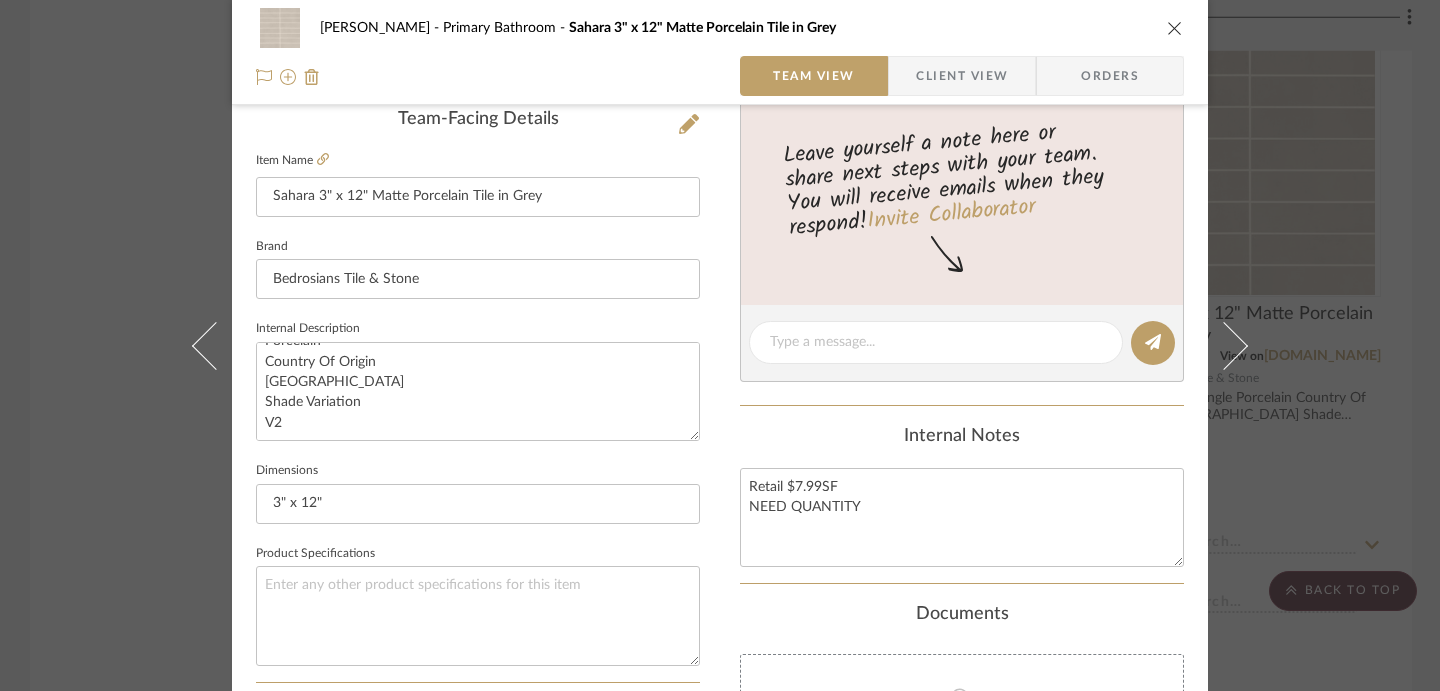 click on "[PERSON_NAME] Primary Bathroom Sahara 3" x 12" Matte Porcelain Tile in Grey Team View Client View Orders  Team-Facing Details   Item Name  Sahara 3" x 12" Matte Porcelain Tile in Grey  Brand  Bedrosians Tile & Stone  Internal Description  3" x 12" Rectangle
Porcelain
Country Of Origin
[GEOGRAPHIC_DATA]
Shade Variation
V2  Dimensions  3" x 12"  Product Specifications   Item Costs   View Budget   Markup %  30%  Unit Cost  $83.59  Cost Type  DNET  Client Unit Price   $108.67   Quantity  1  Unit Type  Each  Subtotal   $108.67   Tax %  0%  Total Tax   $0.00   Shipping Cost  $0.00  Ship. Markup %  0% Taxable  Total Shipping   $0.00  Total Client Price  $108.67  Your Cost  $83.59  Your Margin  $25.08  Content here copies to Client View - confirm visibility there.  Show in Client Dashboard   Include in Budget   View Budget  Team Status  Lead Time  In Stock Weeks  Est. Min   Est. Max   Due Date   Install Date  Tasks / To-Dos /  team Messaging Invite Collaborator Internal Notes Retail $7.99SF
NEED QUANTITY  Documents  Choose a file (1)" at bounding box center [720, 345] 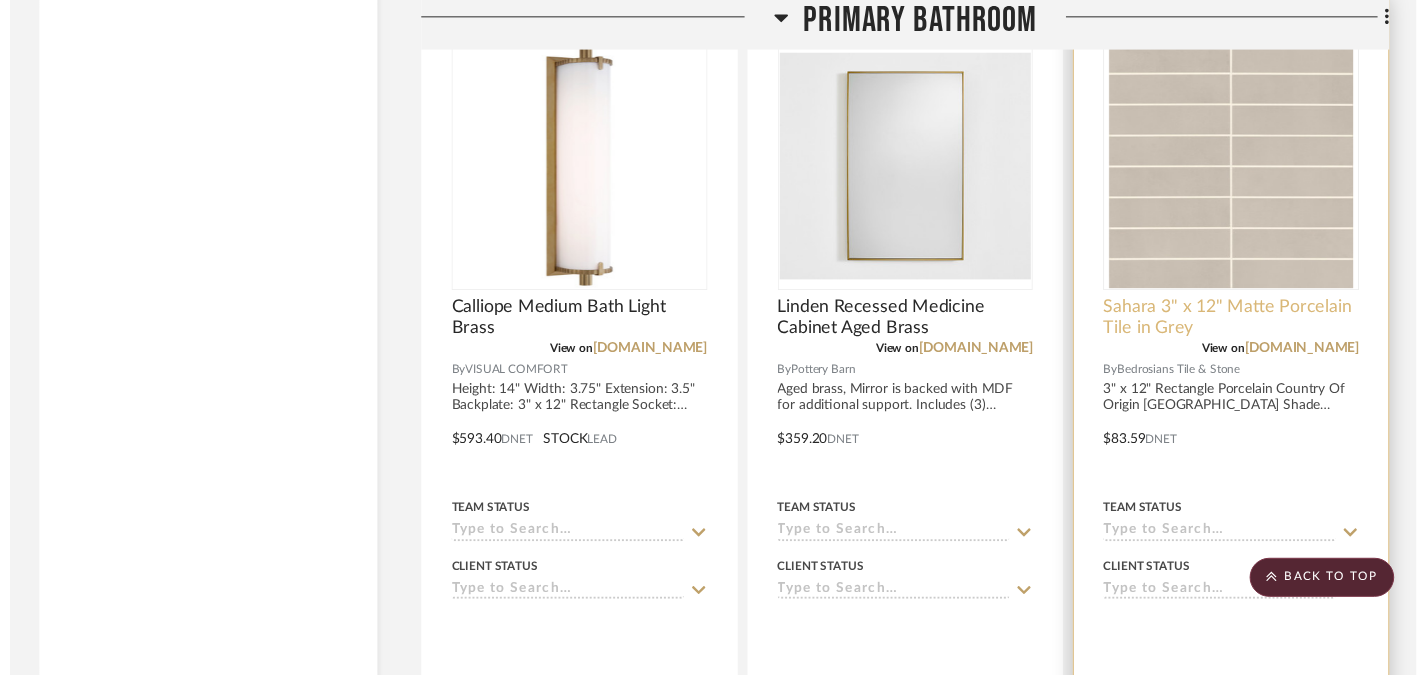 scroll, scrollTop: 10911, scrollLeft: 0, axis: vertical 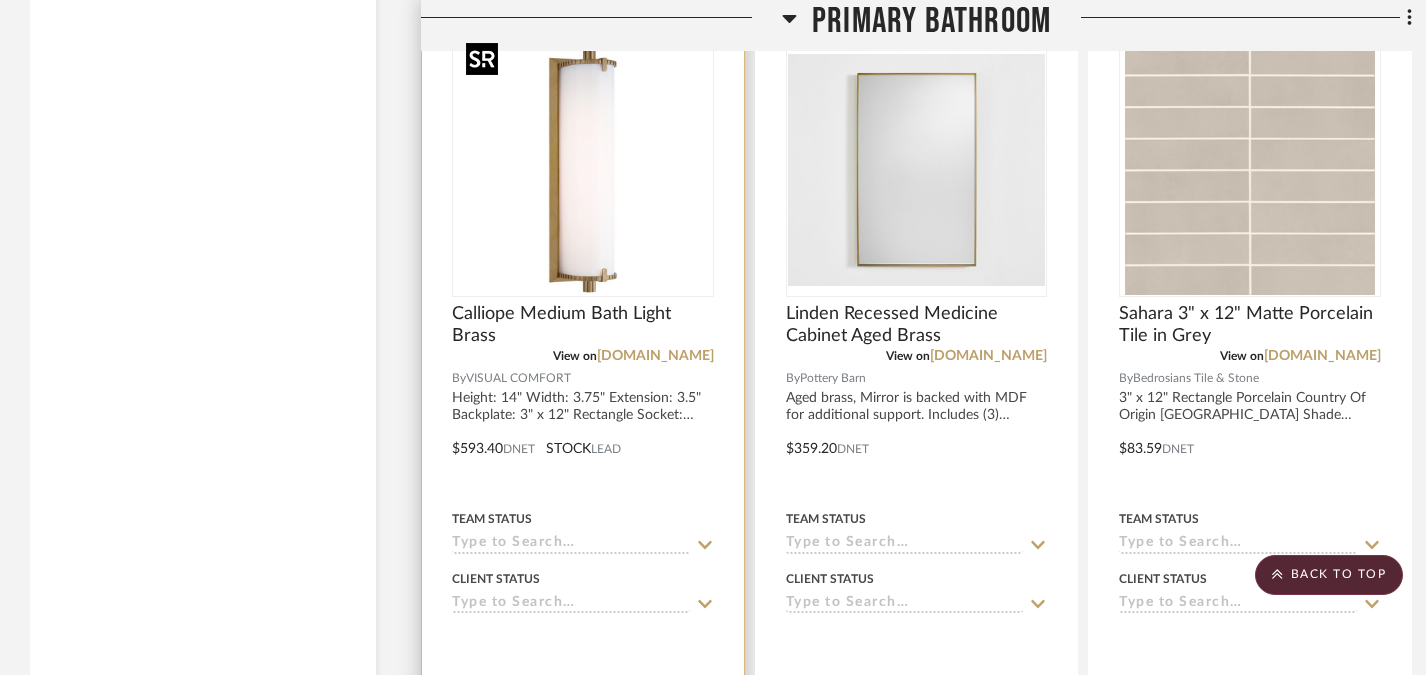 click at bounding box center [583, 170] 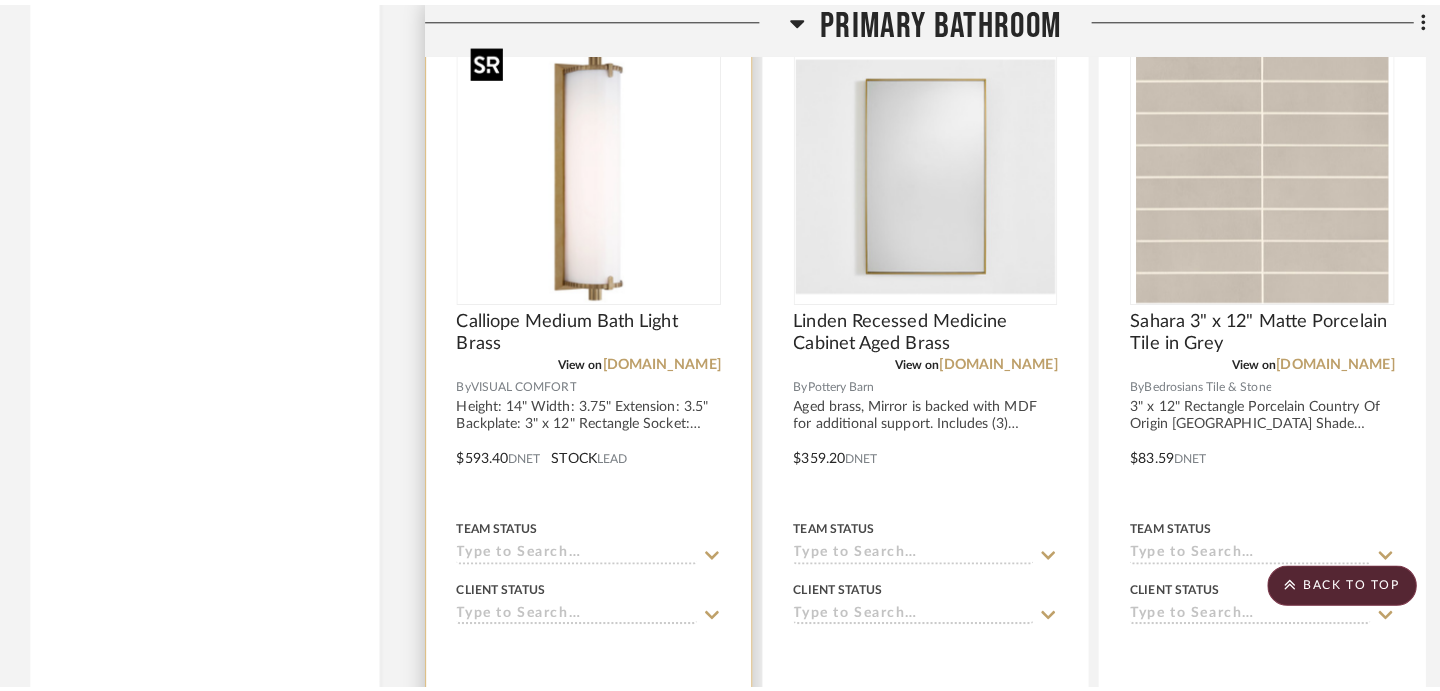 scroll, scrollTop: 0, scrollLeft: 0, axis: both 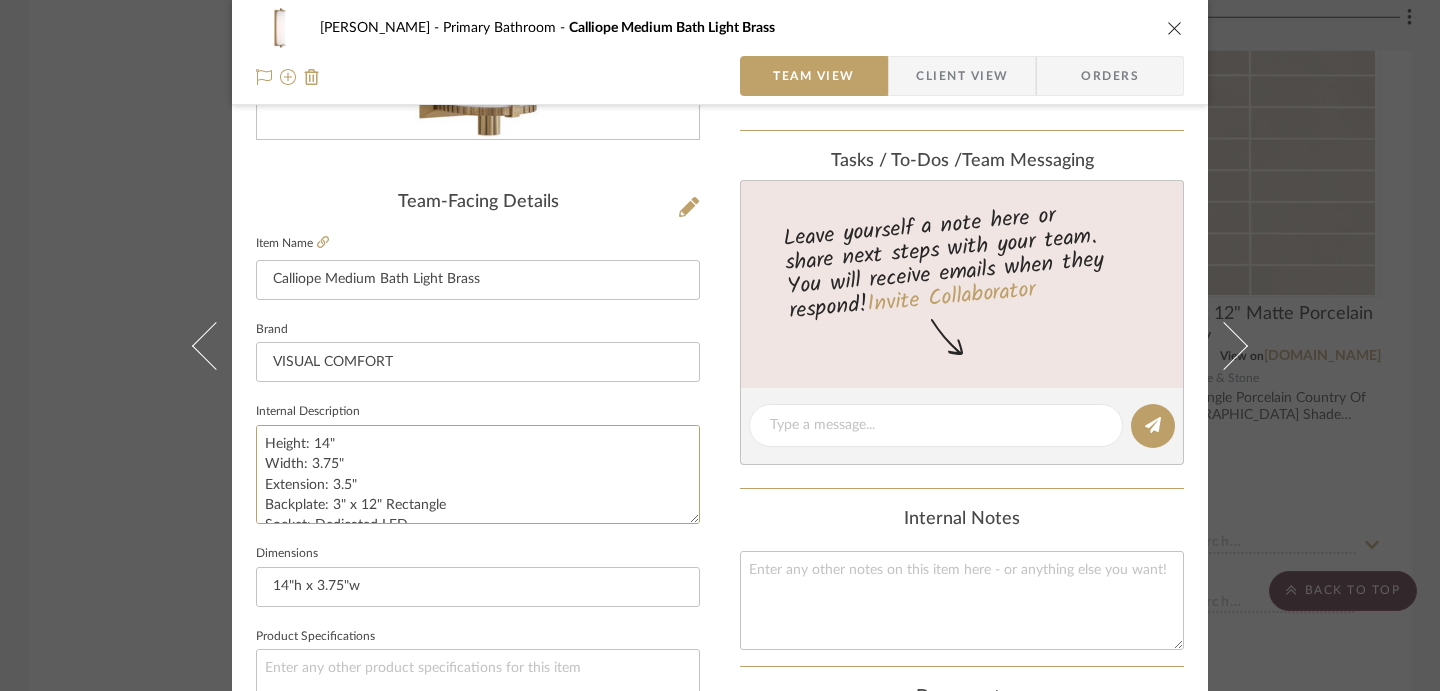 drag, startPoint x: 359, startPoint y: 489, endPoint x: 246, endPoint y: 429, distance: 127.94139 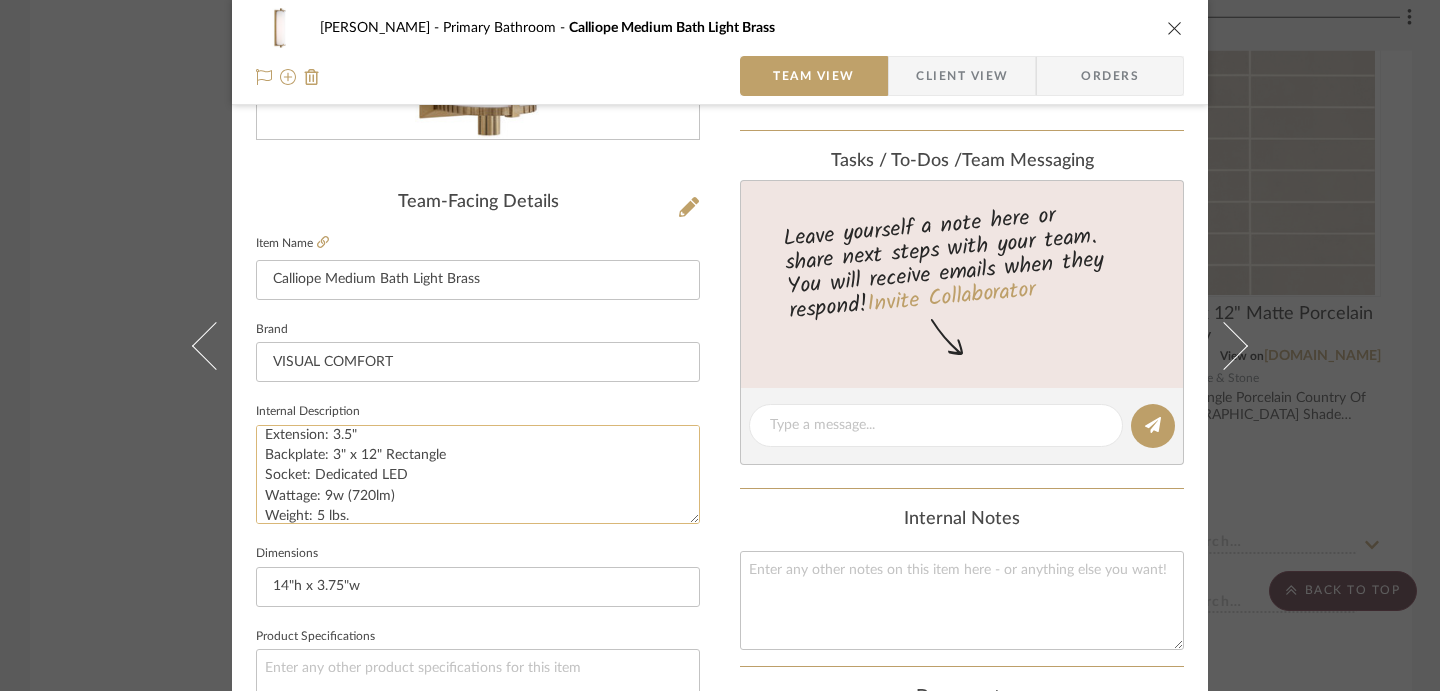 scroll, scrollTop: 60, scrollLeft: 0, axis: vertical 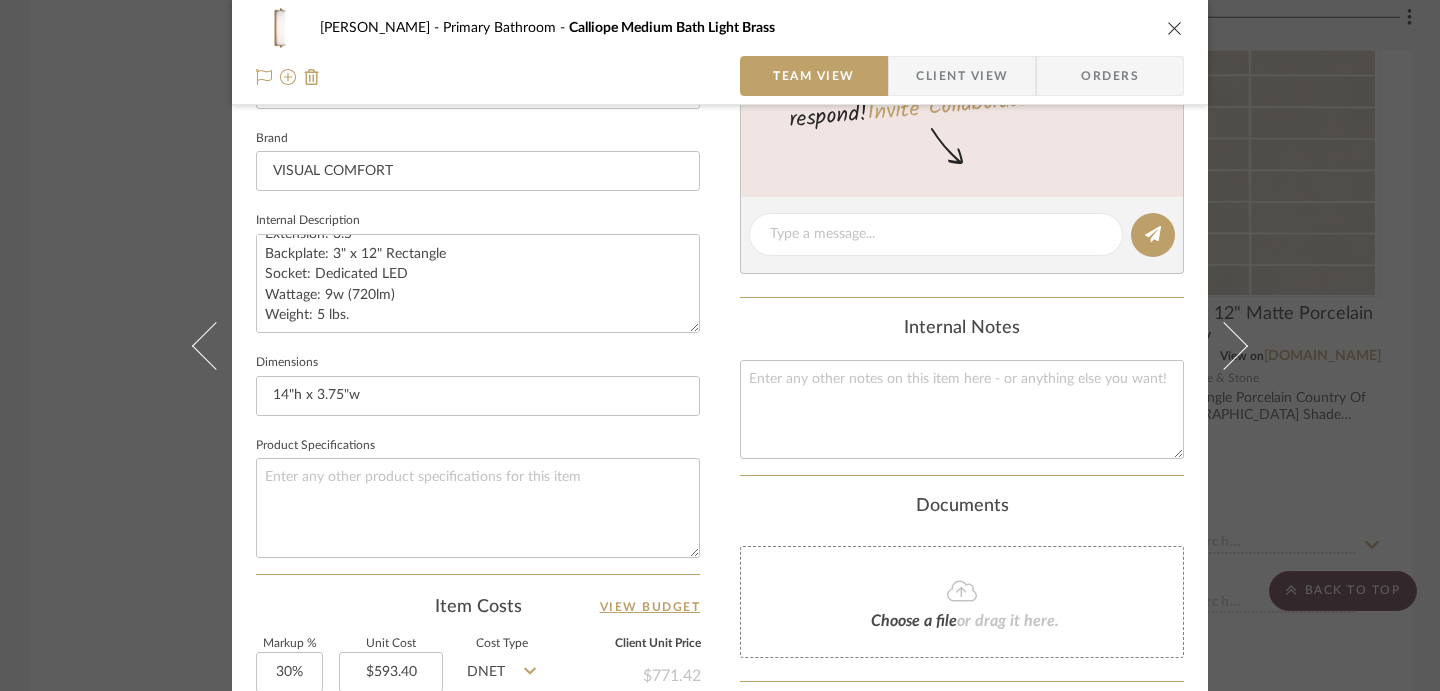 click on "[PERSON_NAME] Primary Bathroom Calliope Medium Bath Light Brass Team View Client View Orders  Team-Facing Details   Item Name  Calliope Medium Bath Light Brass  Brand  VISUAL COMFORT  Internal Description  Height: 14"
Width: 3.75"
Extension: 3.5"
Backplate: 3" x 12" Rectangle
Socket: Dedicated LED
Wattage: 9w (720lm)
Weight: 5 lbs.  Dimensions  14"h x 3.75"w  Product Specifications   Item Costs   View Budget   Markup %  30%  Unit Cost  $593.40  Cost Type  DNET  Client Unit Price   $771.42   Quantity  2  Unit Type  Each  Subtotal   $1,542.84   Tax %  0%  Total Tax   $0.00   Shipping Cost  $0.00  Ship. Markup %  0% Taxable  Total Shipping   $0.00  Total Client Price  $1,542.84  Your Cost  $1,186.80  Your Margin  $356.04  Content here copies to Client View - confirm visibility there.  Show in Client Dashboard   Include in Budget   View Budget  Team Status  Lead Time  In Stock Weeks  Due Date   Install Date  Tasks / To-Dos /  team Messaging Invite Collaborator Internal Notes  Documents  Choose a file  or drag it here." at bounding box center [720, 345] 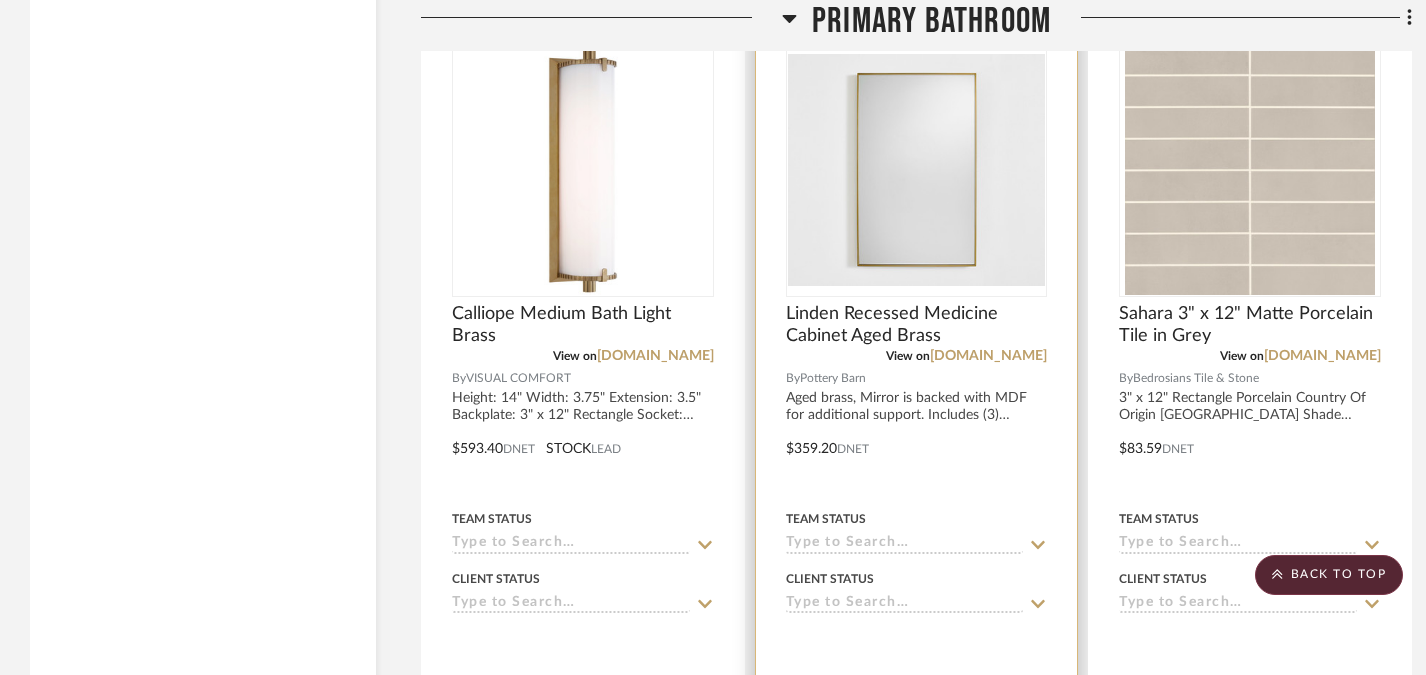 scroll, scrollTop: 10915, scrollLeft: 0, axis: vertical 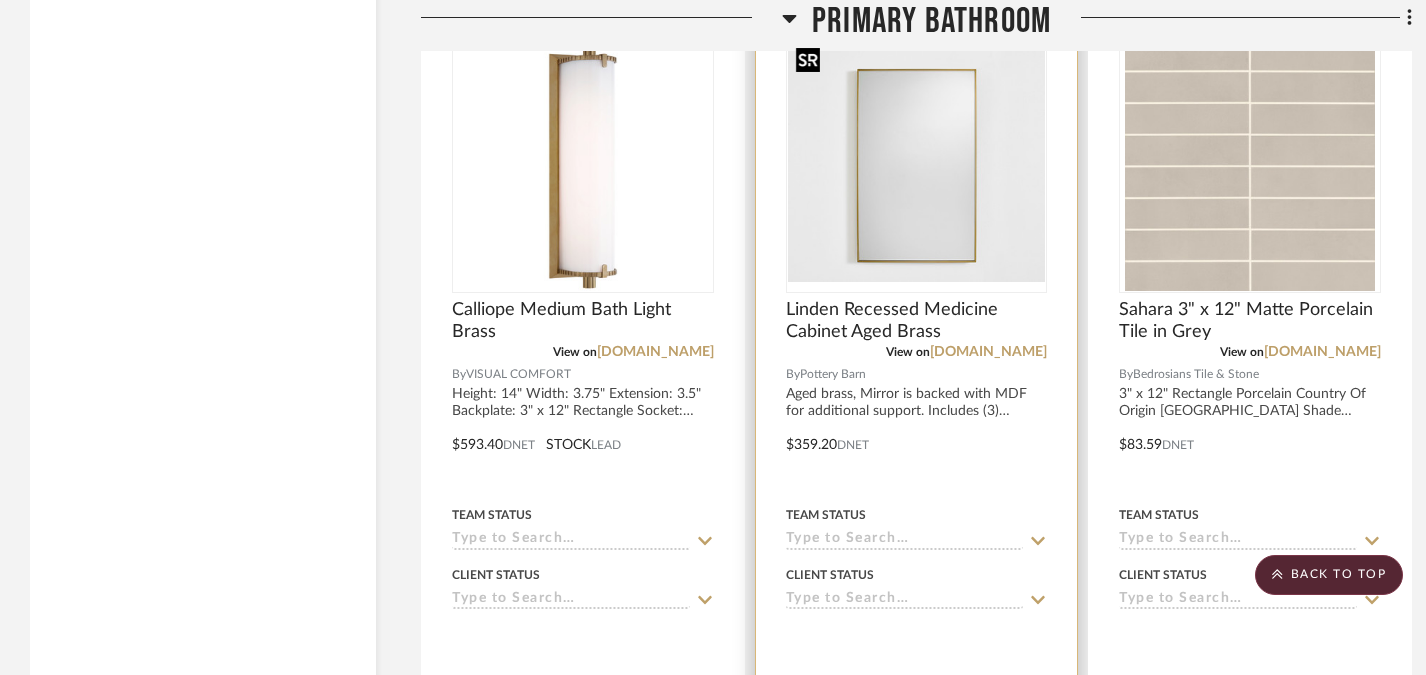 click at bounding box center (917, 166) 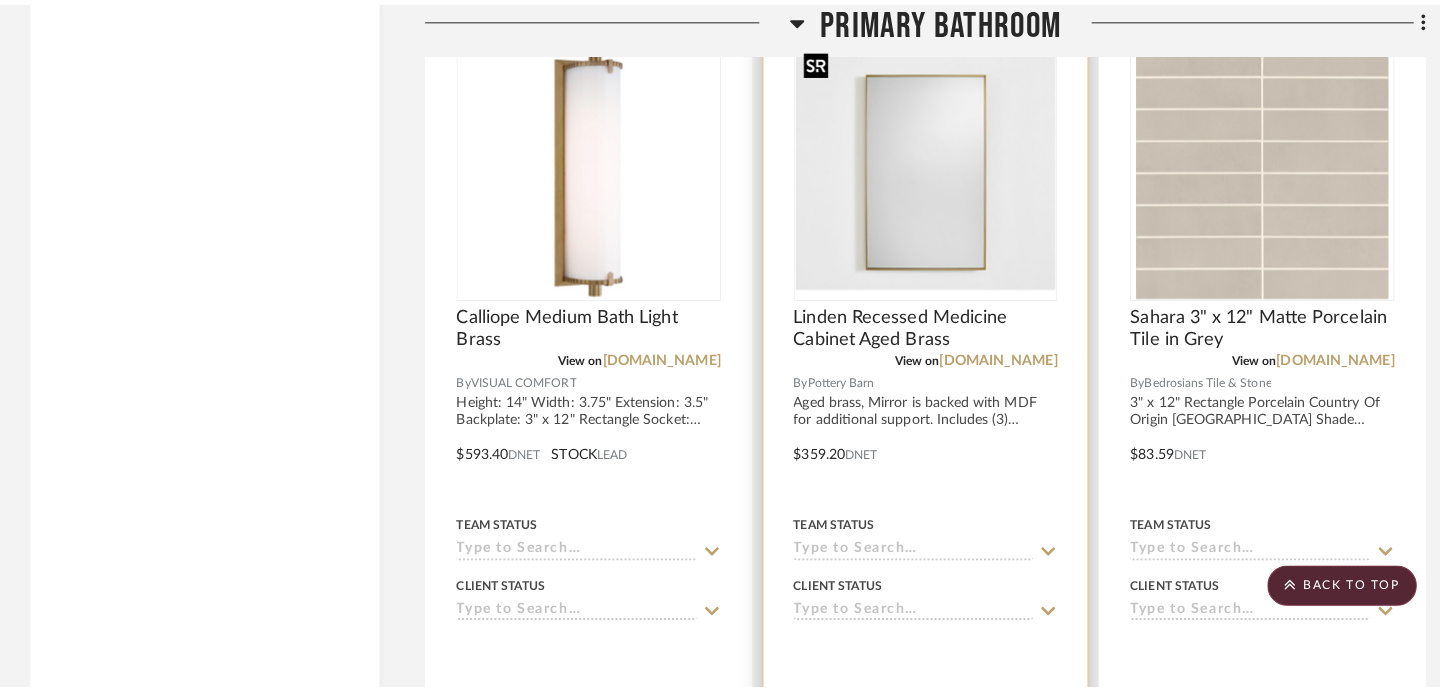 scroll, scrollTop: 0, scrollLeft: 0, axis: both 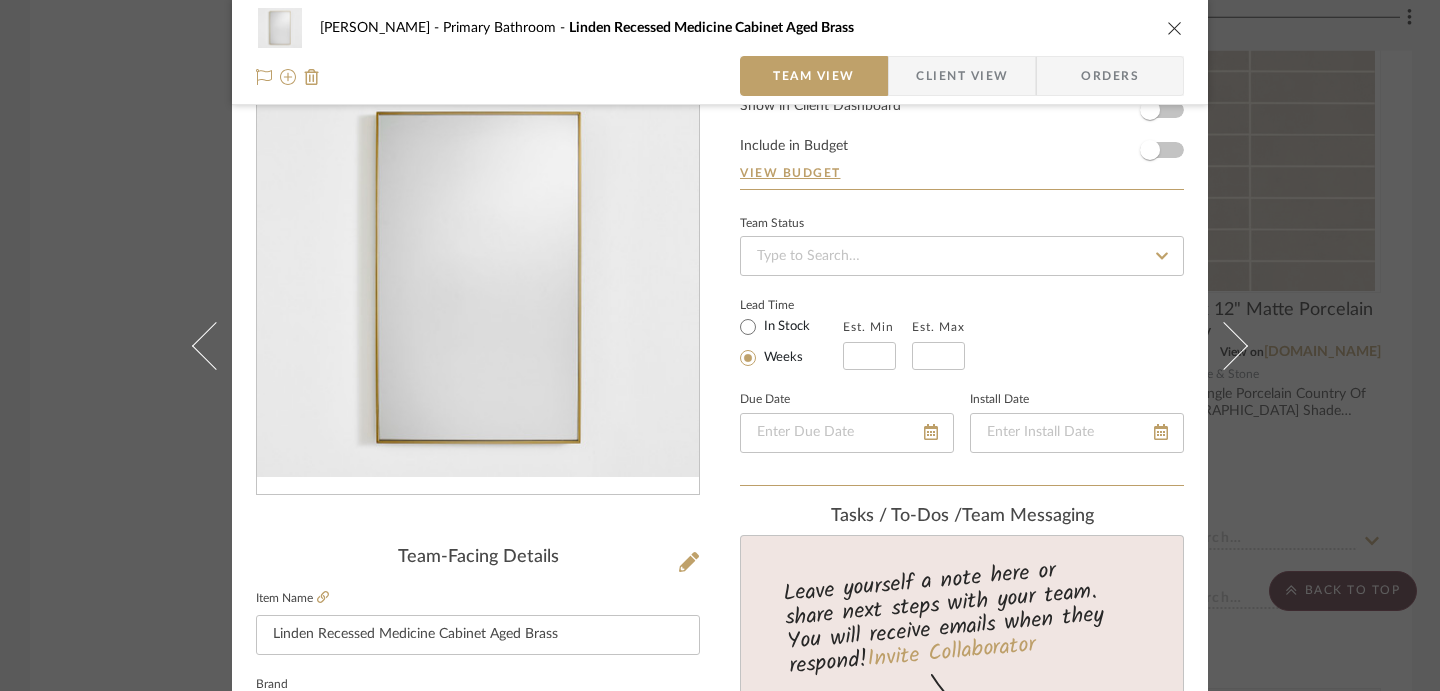 click on "[PERSON_NAME] Primary Bathroom Linden Recessed Medicine Cabinet Aged Brass Team View Client View Orders  Team-Facing Details   Item Name  [PERSON_NAME] Recessed Medicine Cabinet Aged Brass  Brand  Pottery Barn  Internal Description  Aged brass,
Mirror is backed with MDF for additional support.
Includes (3) adjustable tempered-glass shelves.
Clean glass with standard glass cleaner.
Wipe frame with a soft, clean cloth.
PRODUCT DETAILS
OVERALL:
21" w x 5" d x 34" h
INTERIOR:
18" w x 4" d x 28" h
WALL CUTOUT:
18.25" w x 3.75" d x 28.25" h
WEIGHT CAPACITY:
50 lbs  Dimensions   Product Specifications   Item Costs   View Budget   Markup %  30%  Unit Cost  $359.20  Cost Type  DNET  Client Unit Price   $466.96   Quantity  2  Unit Type  Each  Subtotal   $933.92   Tax %  0%  Total Tax   $0.00   Shipping Cost  $0.00  Ship. Markup %  0% Taxable  Total Shipping   $0.00  Total Client Price  $933.92  Your Cost  $718.40  Your Margin  $215.52  Content here copies to Client View - confirm visibility there.  Show in Client Dashboard  Weeks" at bounding box center (720, 345) 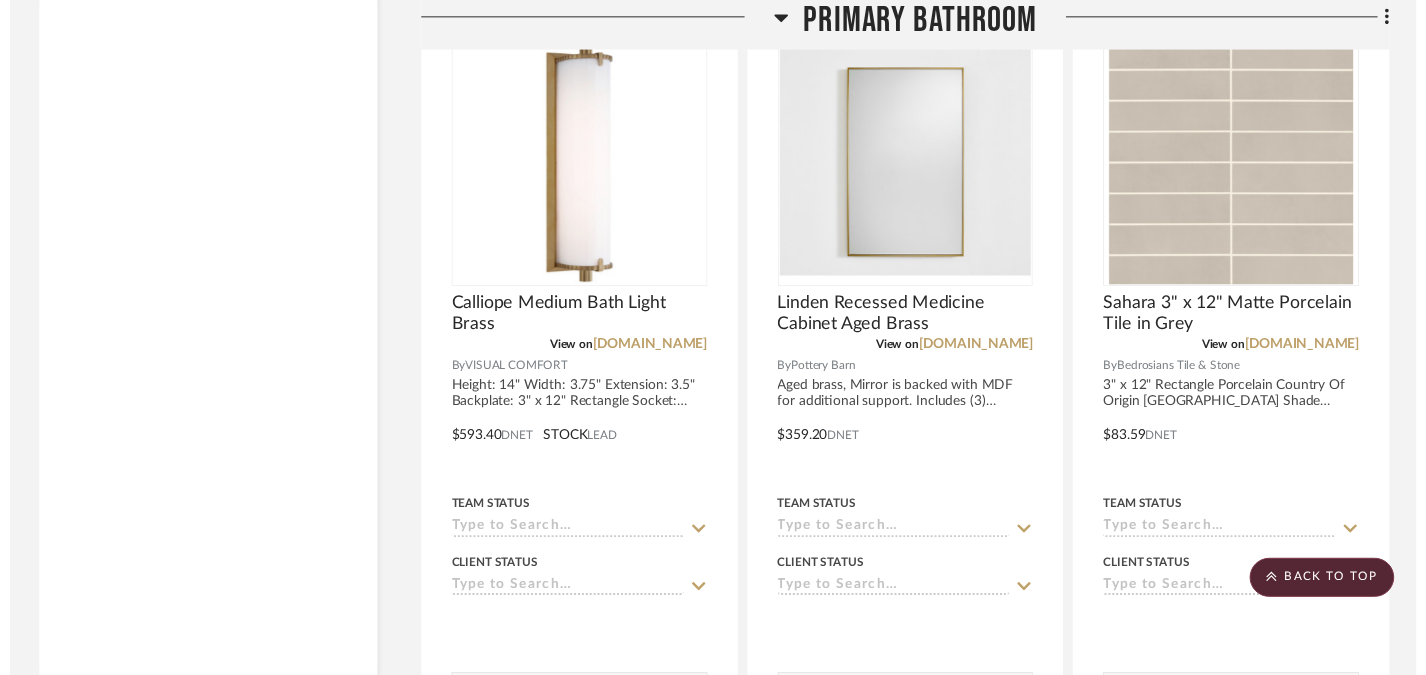 scroll, scrollTop: 10915, scrollLeft: 0, axis: vertical 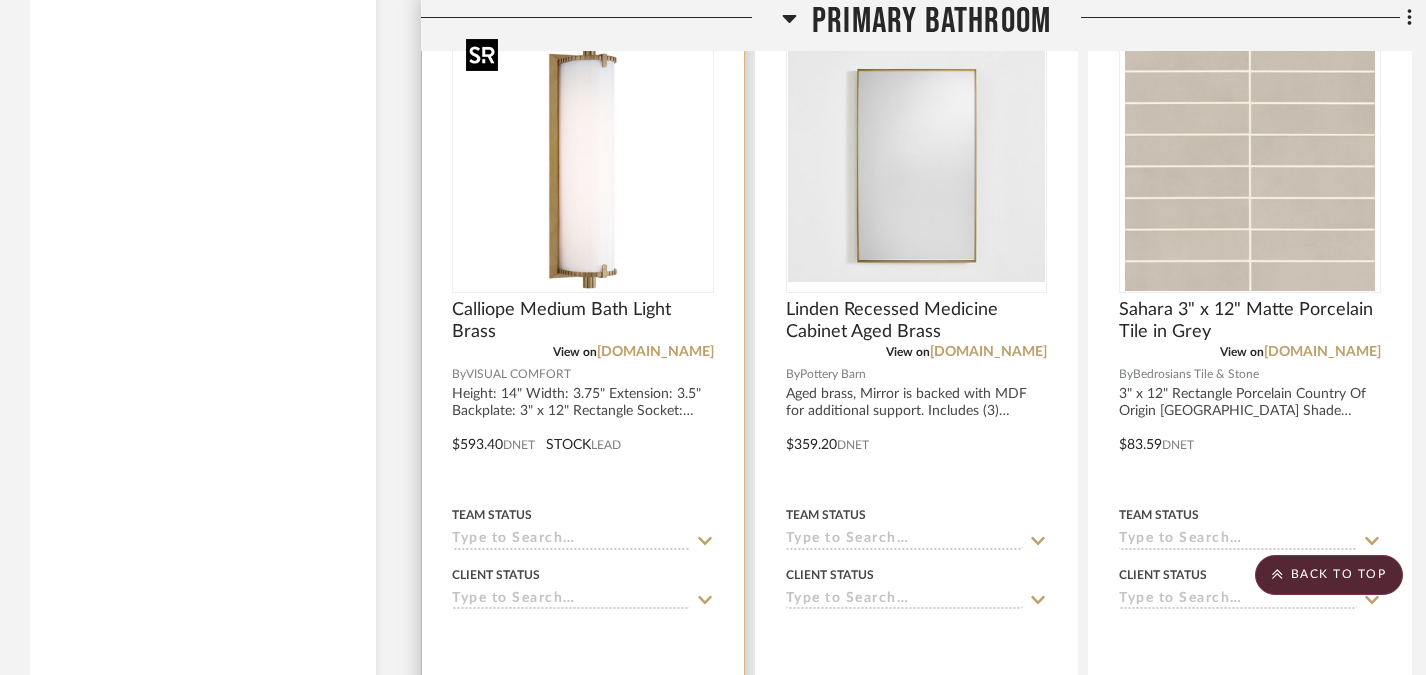 click at bounding box center (583, 166) 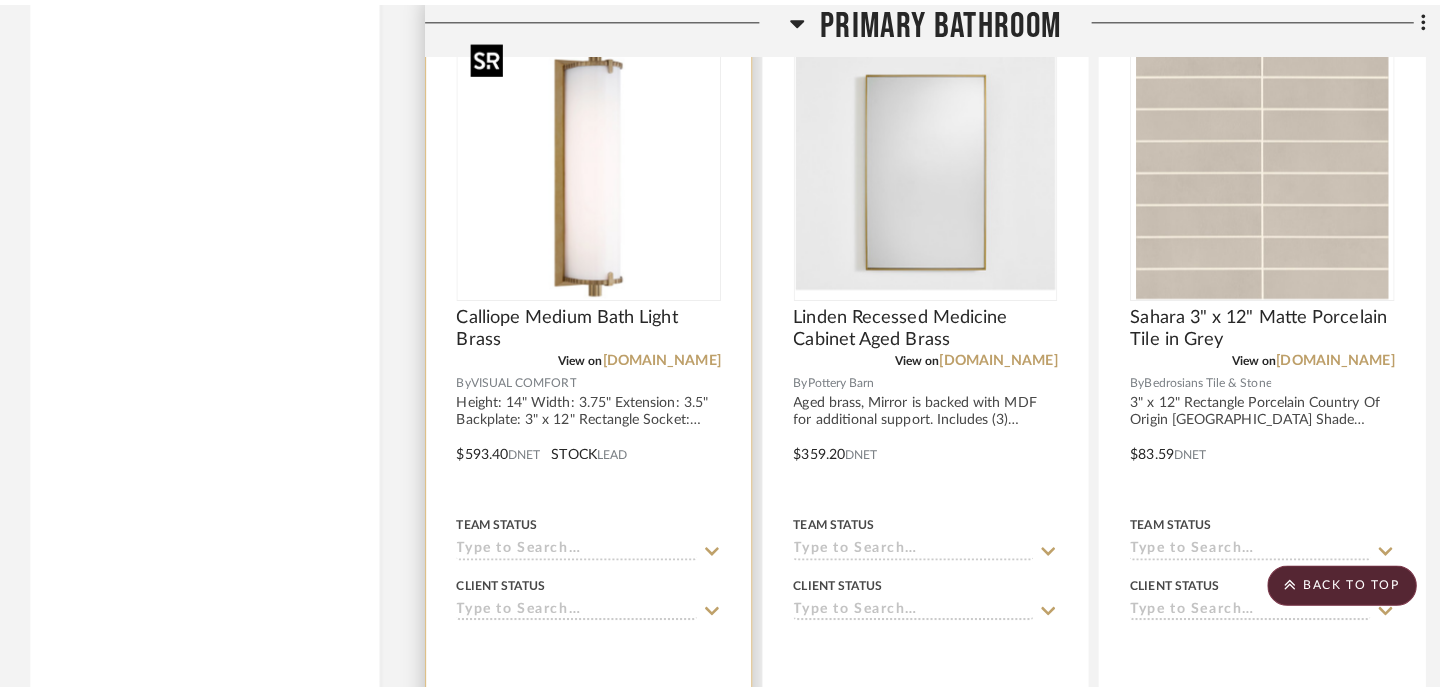 scroll, scrollTop: 0, scrollLeft: 0, axis: both 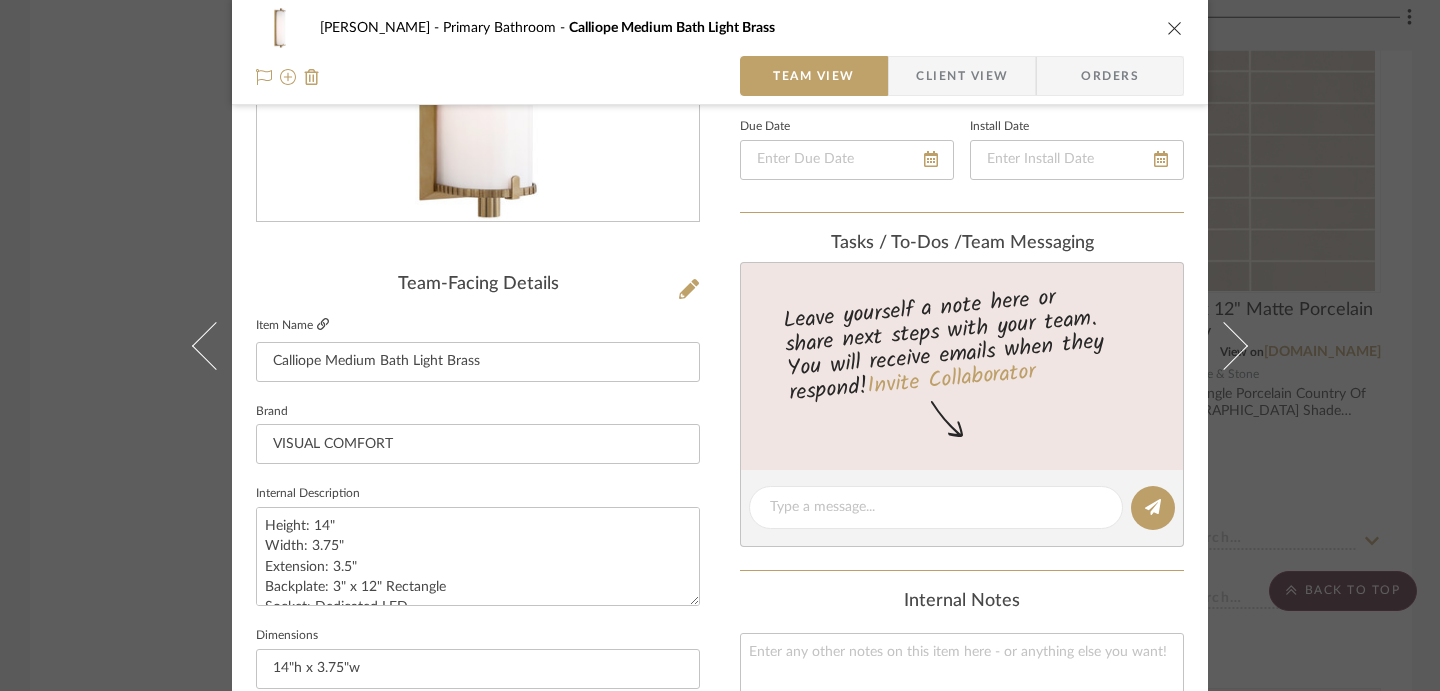 click 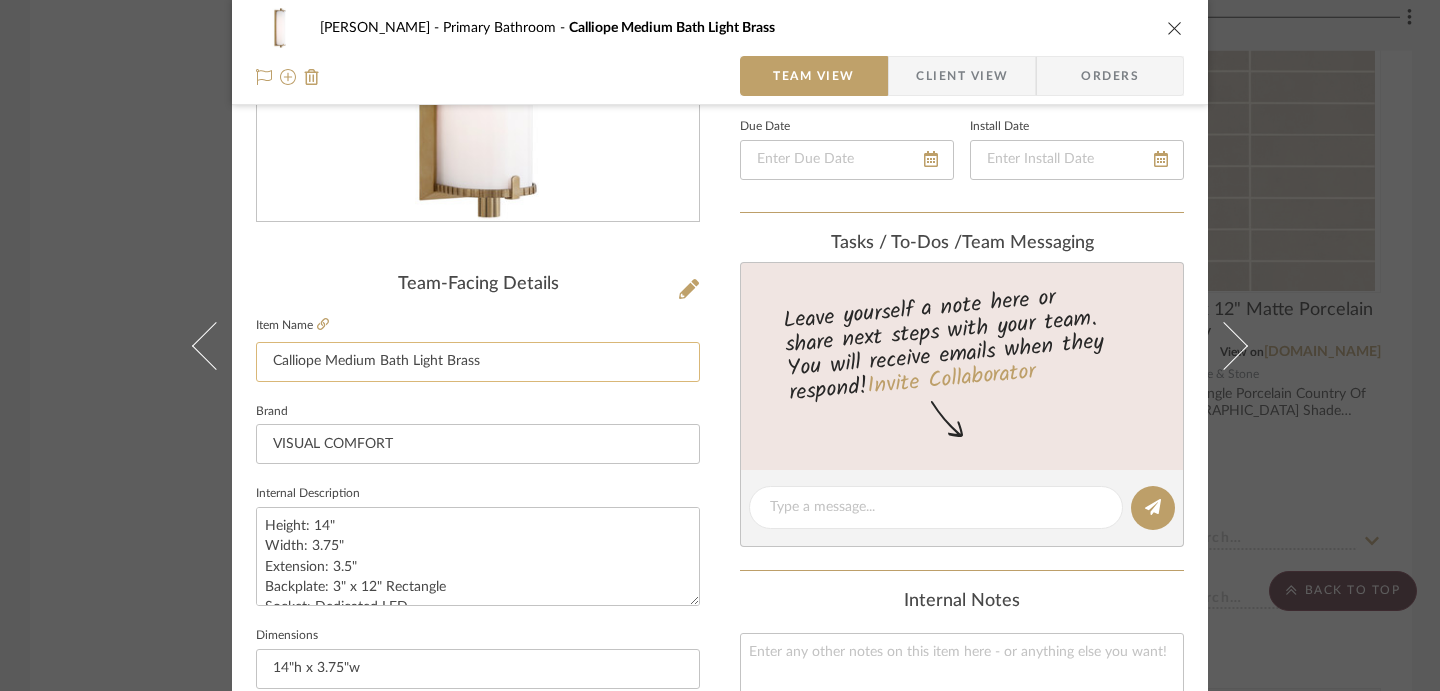 click on "Calliope Medium Bath Light Brass" 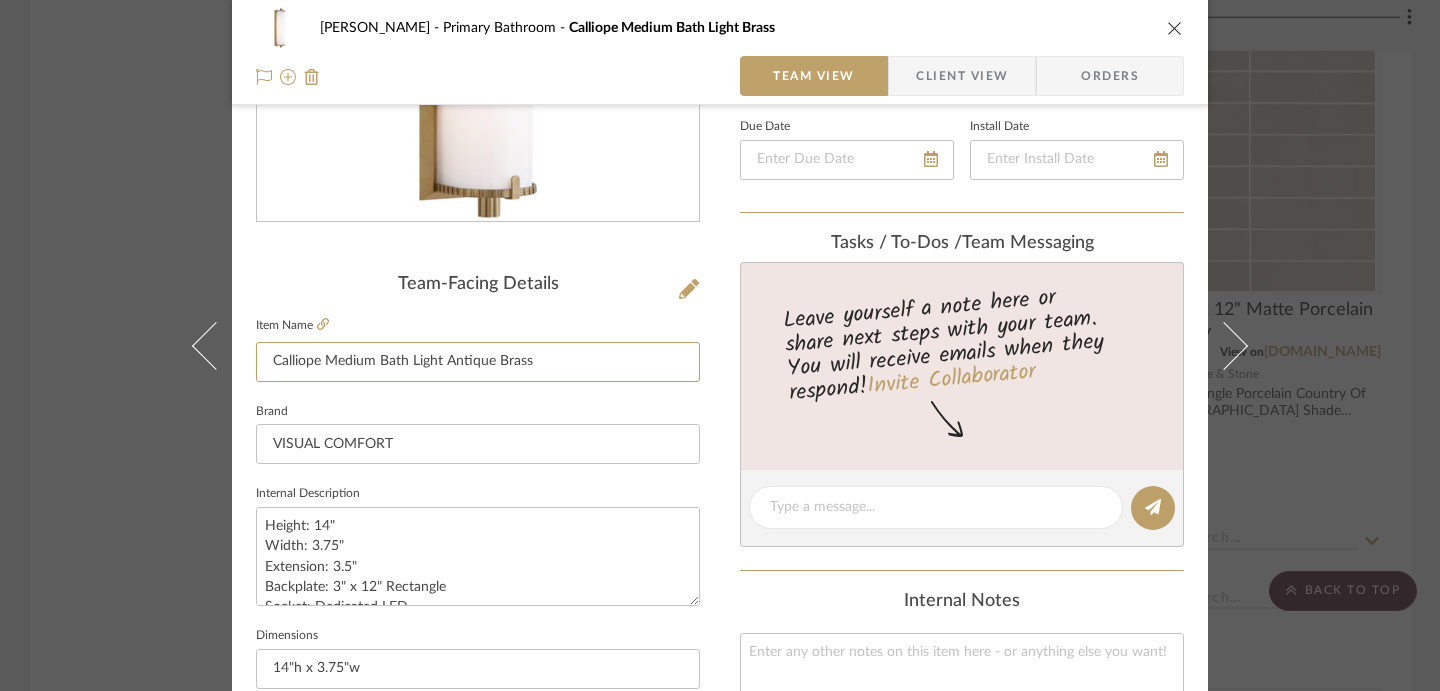 type on "Calliope Medium Bath Light Antique Brass" 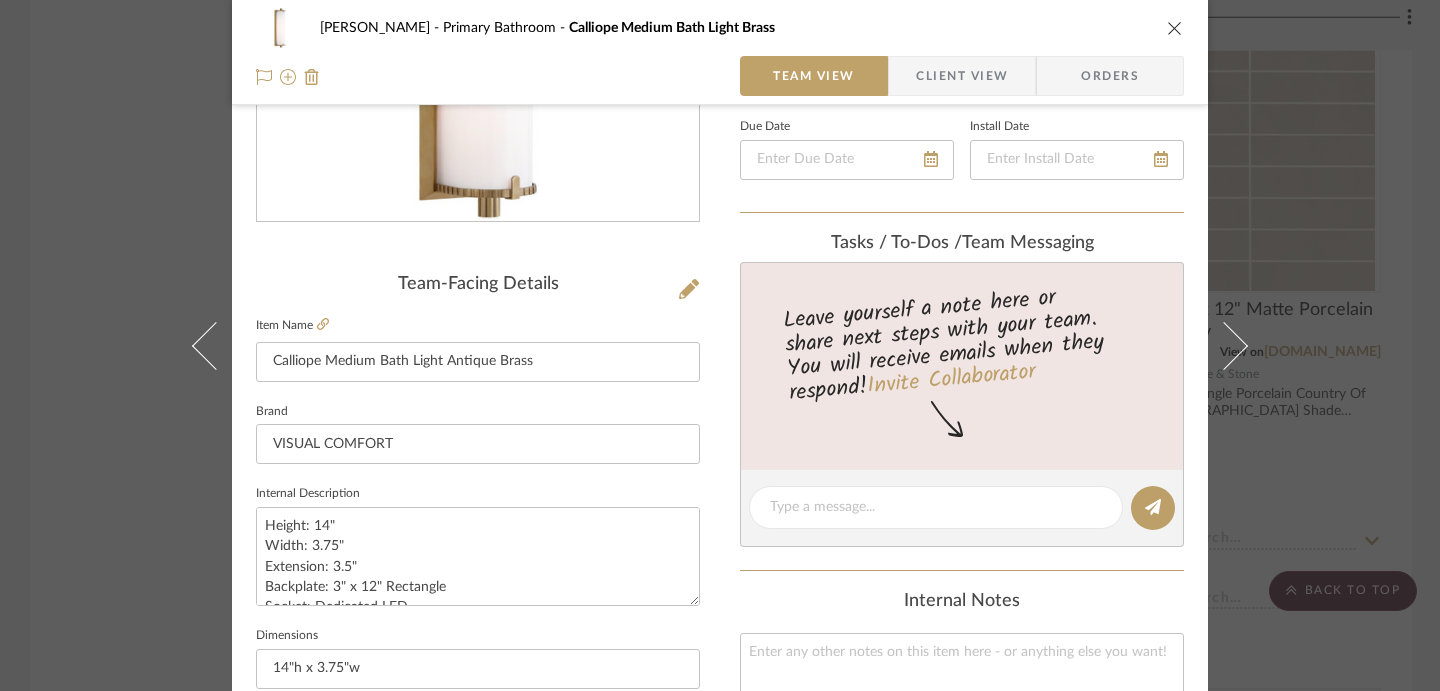 type 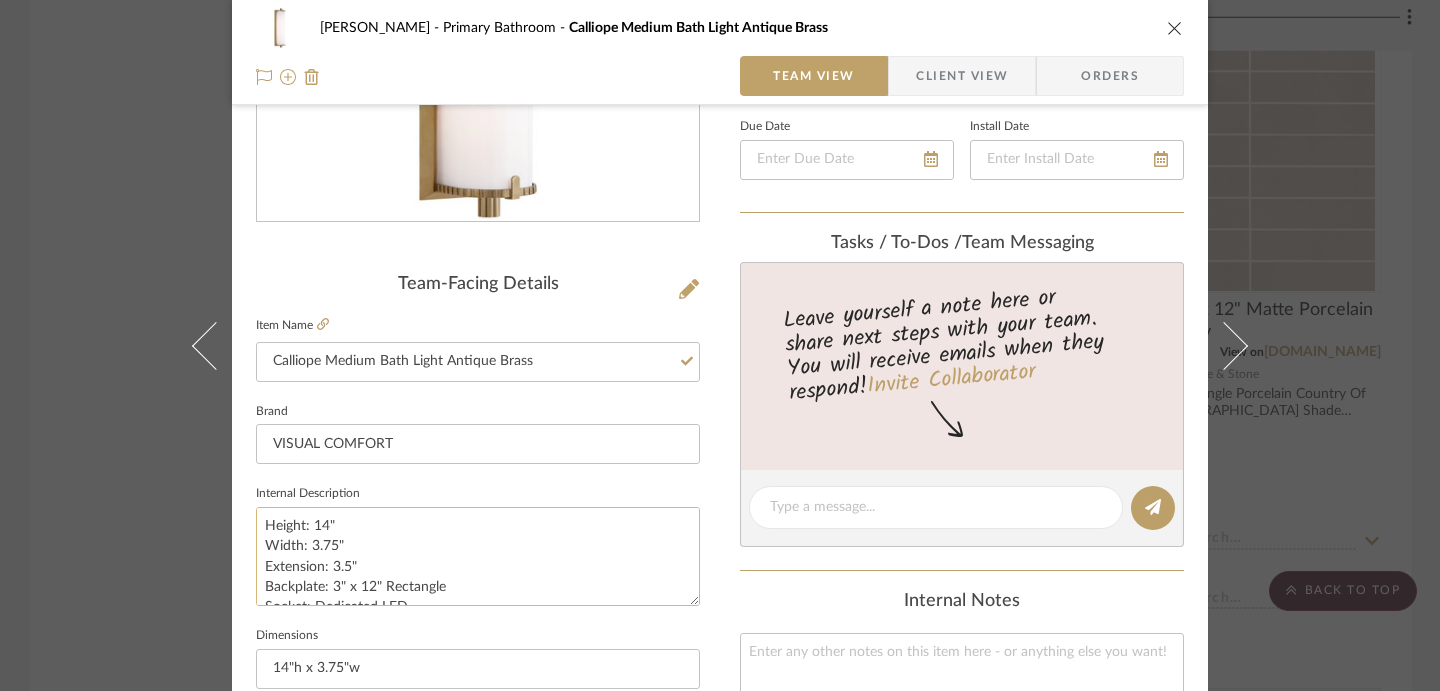 click on "Height: 14"
Width: 3.75"
Extension: 3.5"
Backplate: 3" x 12" Rectangle
Socket: Dedicated LED
Wattage: 9w (720lm)
Weight: 5 lbs." 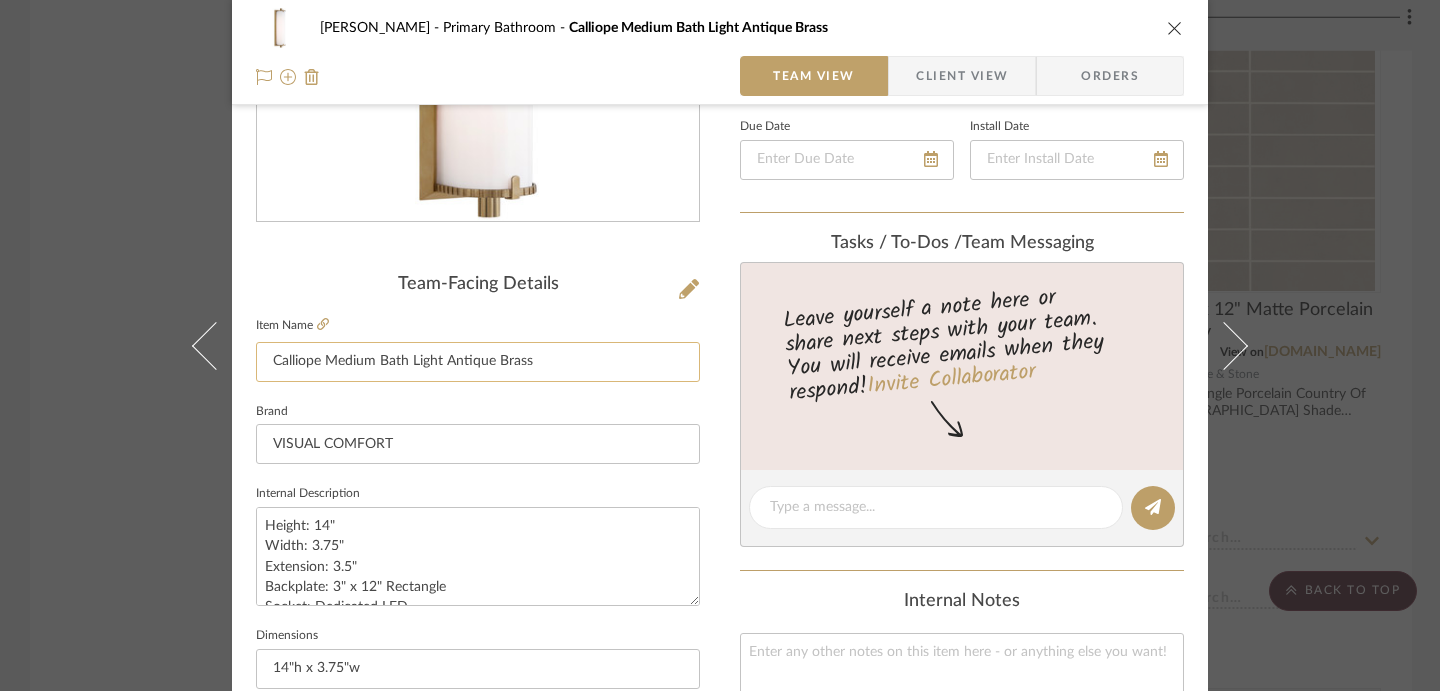 type on "Height: 14"
Width: 3.75"
Extension: 3.5"
Backplate: 3" x 12" Rectangle
Socket: Dedicated LED
Wattage: 9w (720lm)
Weight: 5 lbs." 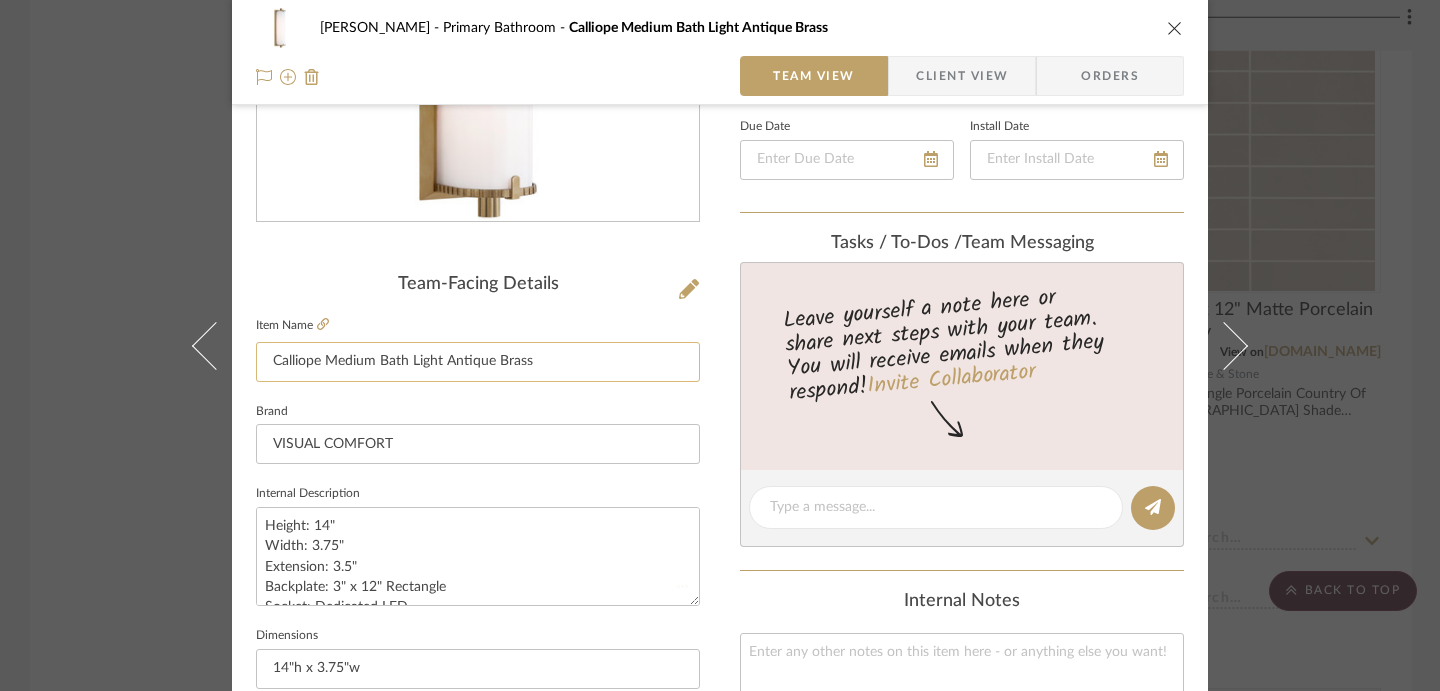 type 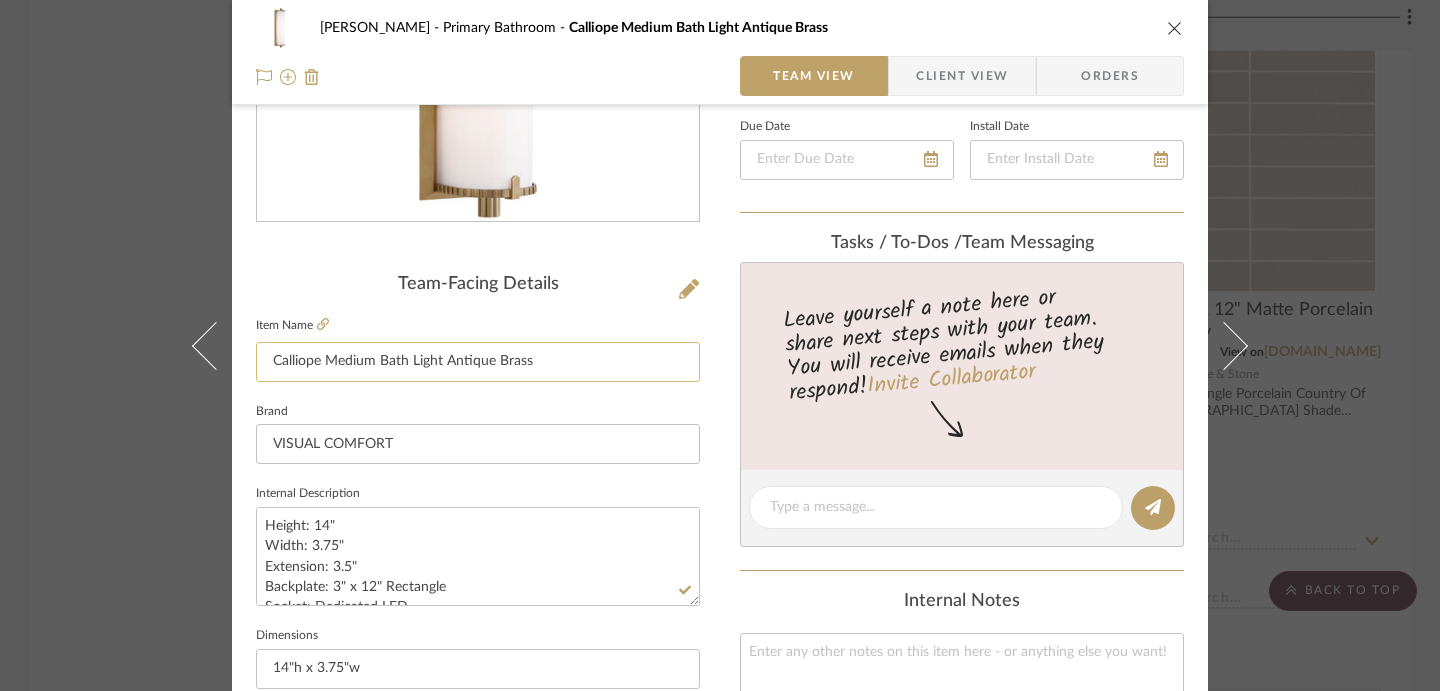 drag, startPoint x: 555, startPoint y: 368, endPoint x: 442, endPoint y: 367, distance: 113.004425 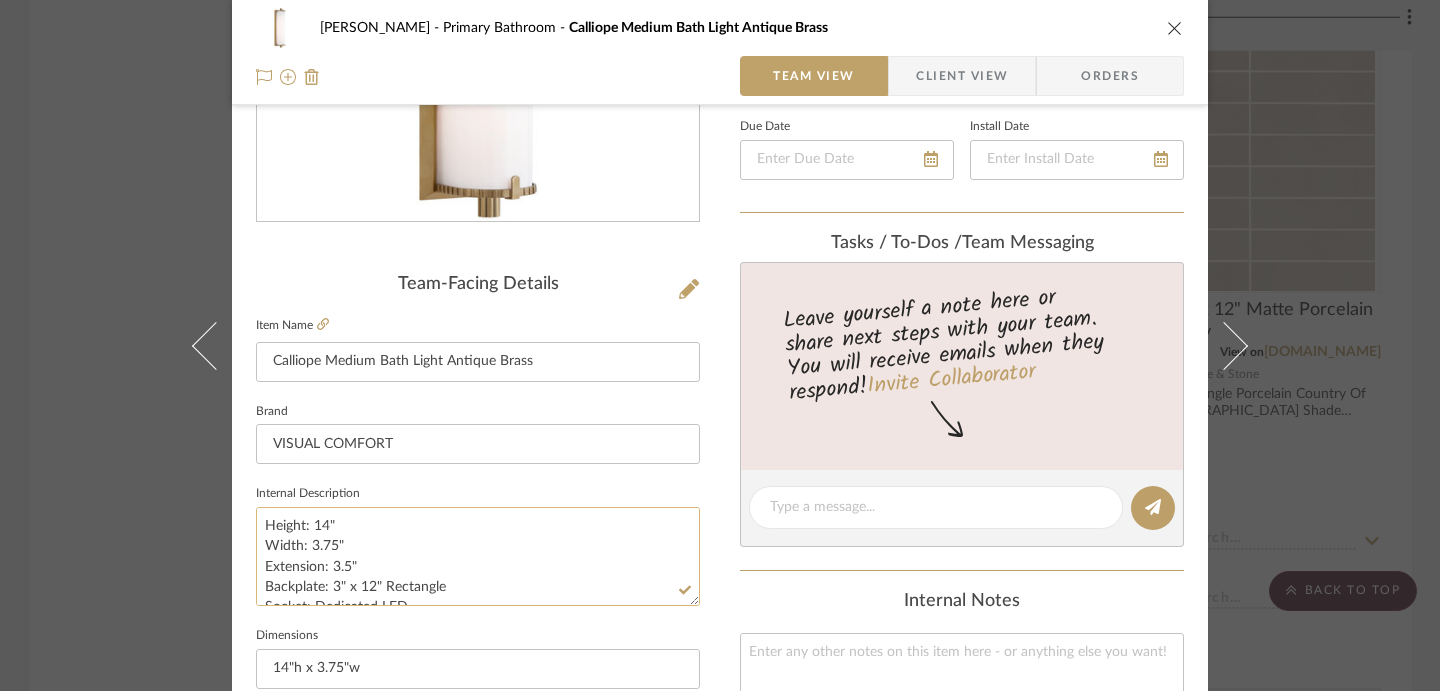 click on "Height: 14"
Width: 3.75"
Extension: 3.5"
Backplate: 3" x 12" Rectangle
Socket: Dedicated LED
Wattage: 9w (720lm)
Weight: 5 lbs." 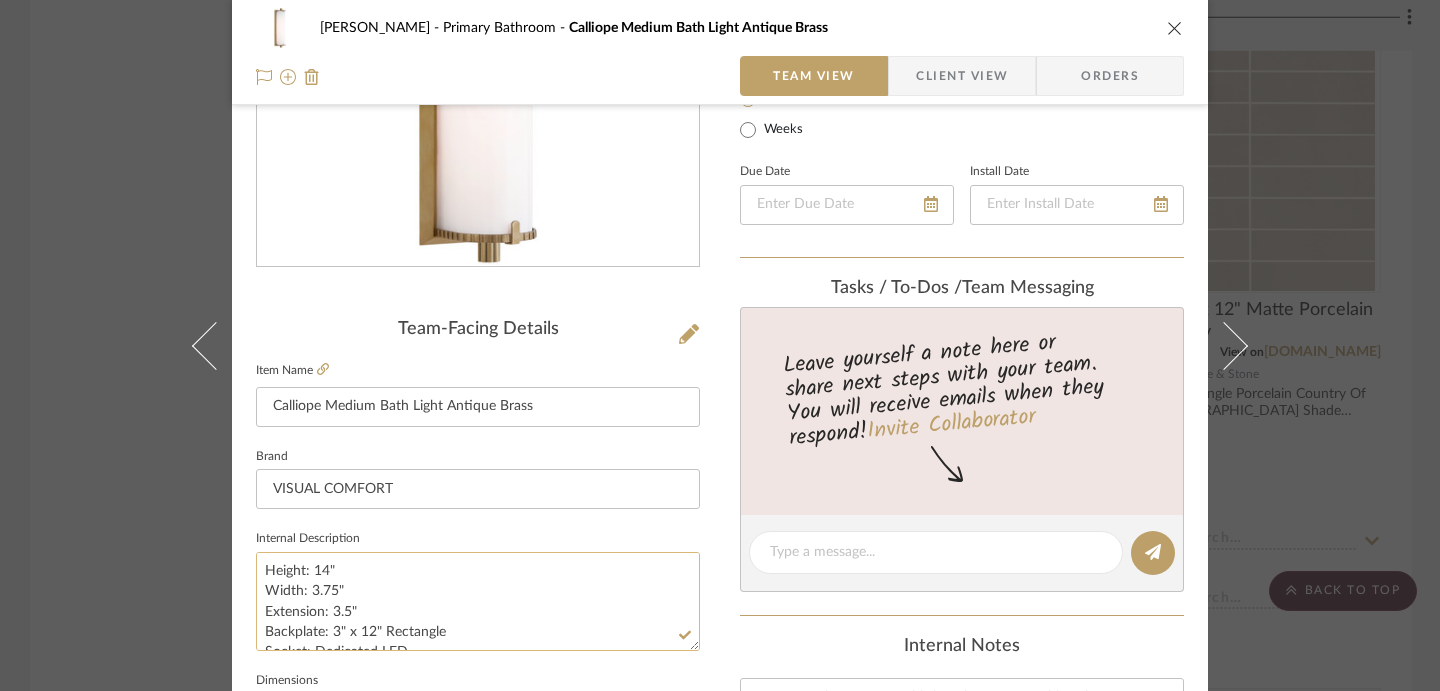 scroll, scrollTop: 282, scrollLeft: 0, axis: vertical 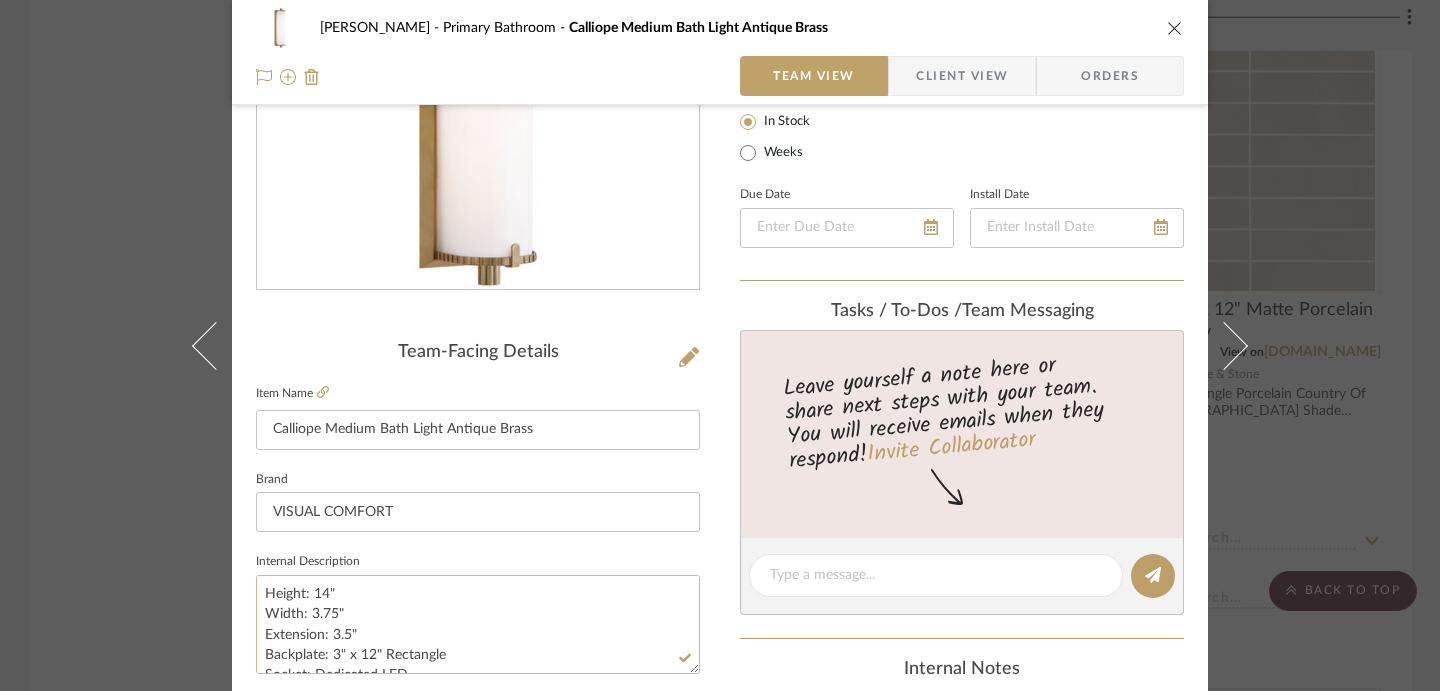 click on "Height: 14"
Width: 3.75"
Extension: 3.5"
Backplate: 3" x 12" Rectangle
Socket: Dedicated LED
Wattage: 9w (720lm)
Weight: 5 lbs." 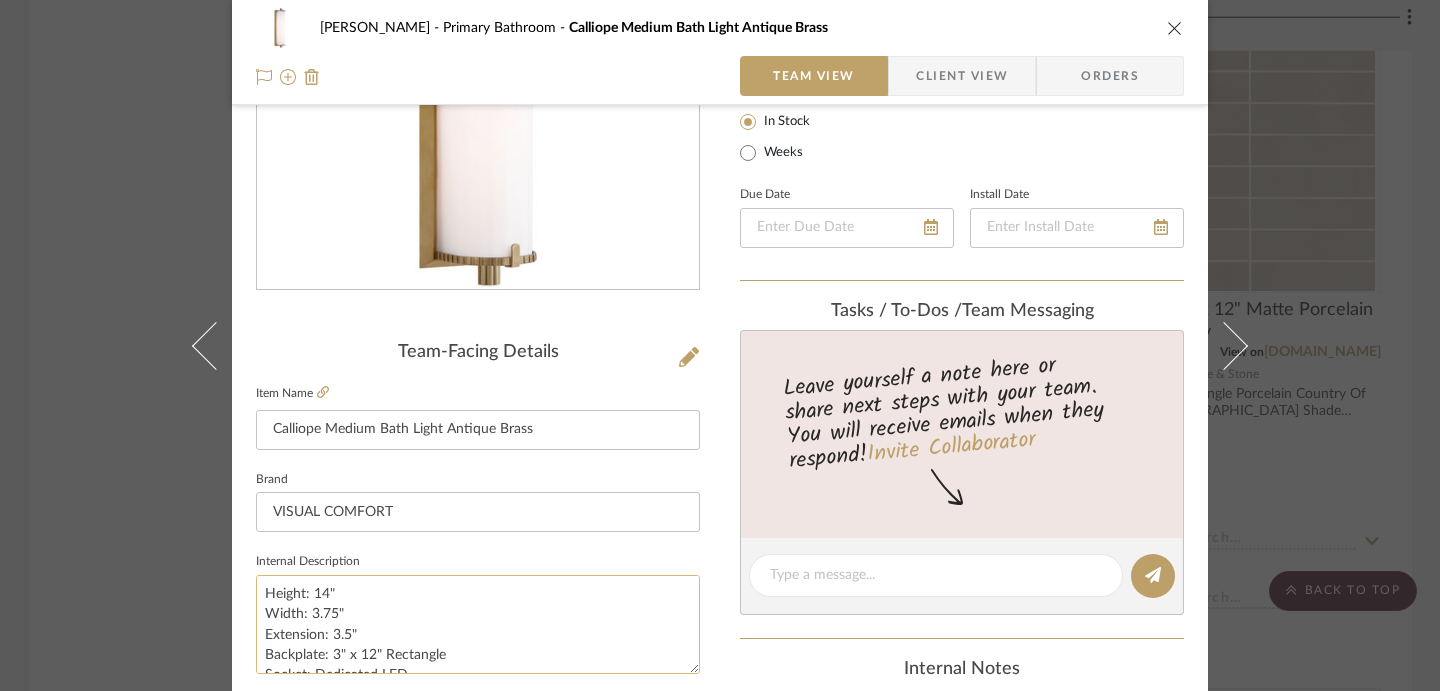 paste on "Antique Brass" 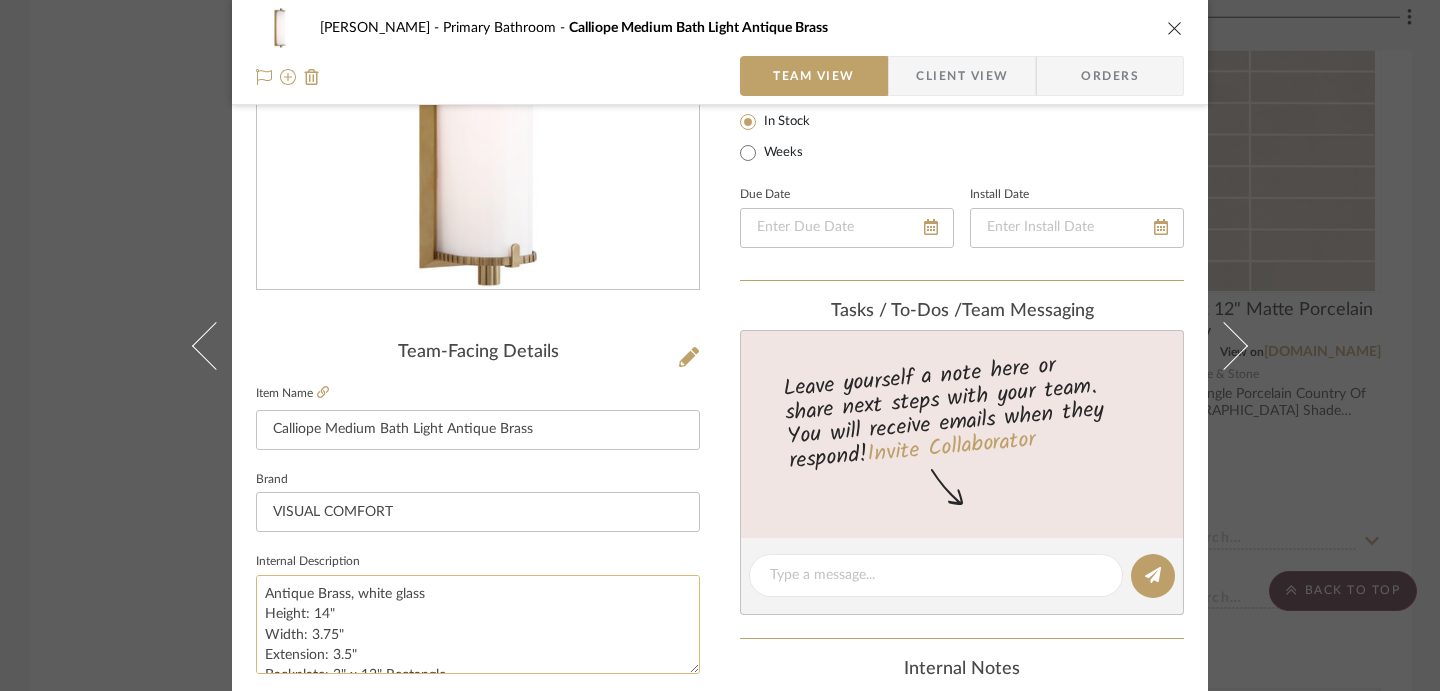 click on "Antique Brass, white glass
Height: 14"
Width: 3.75"
Extension: 3.5"
Backplate: 3" x 12" Rectangle
Socket: Dedicated LED
Wattage: 9w (720lm)
Weight: 5 lbs." 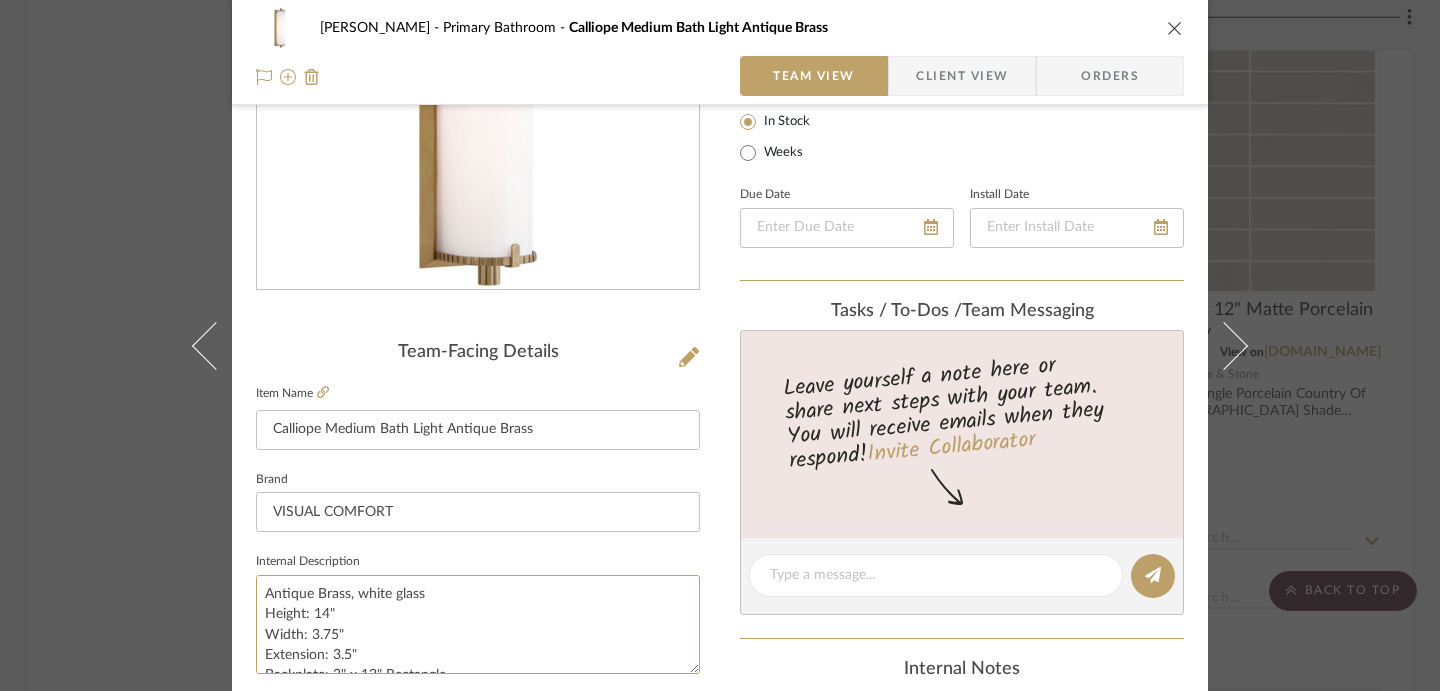 type on "Antique Brass, white glass
Height: 14"
Width: 3.75"
Extension: 3.5"
Backplate: 3" x 12" Rectangle
Socket: Dedicated LED
Wattage: 9w (720lm)
Weight: 5 lbs." 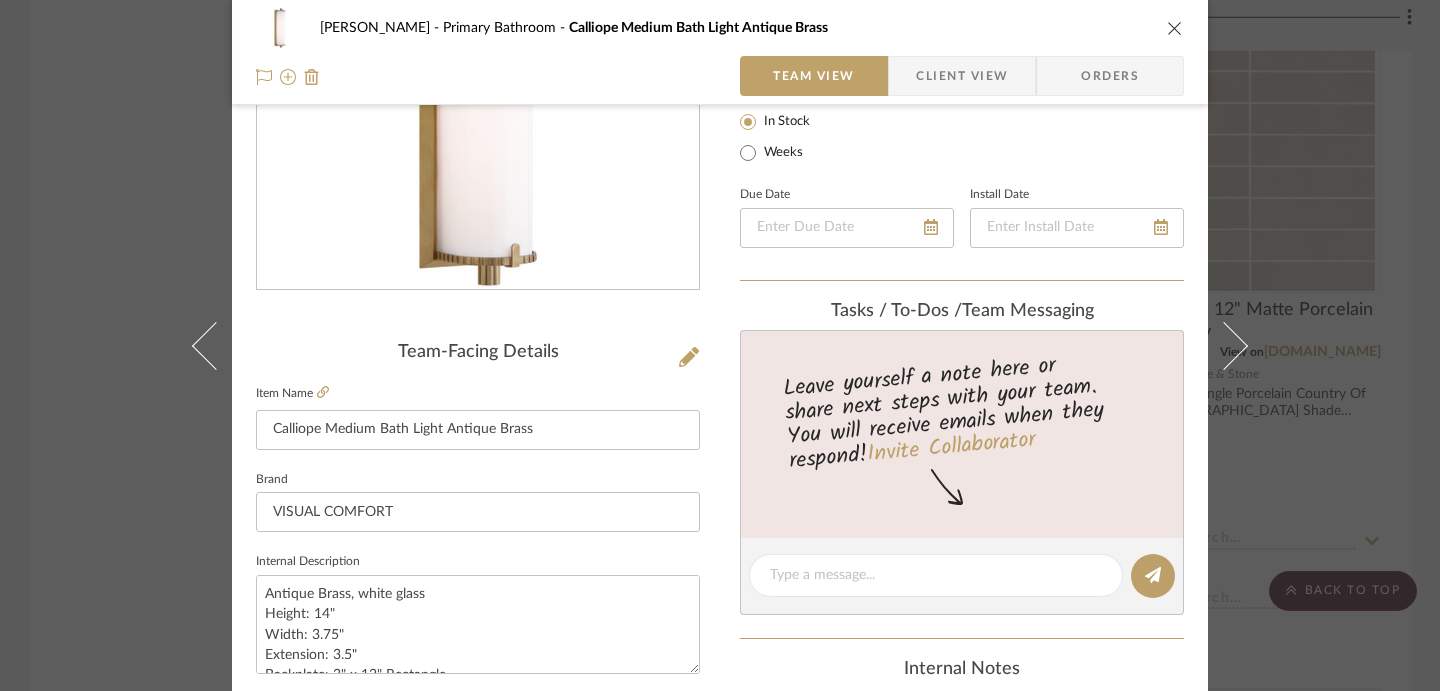 click on "Brand  VISUAL COMFORT" 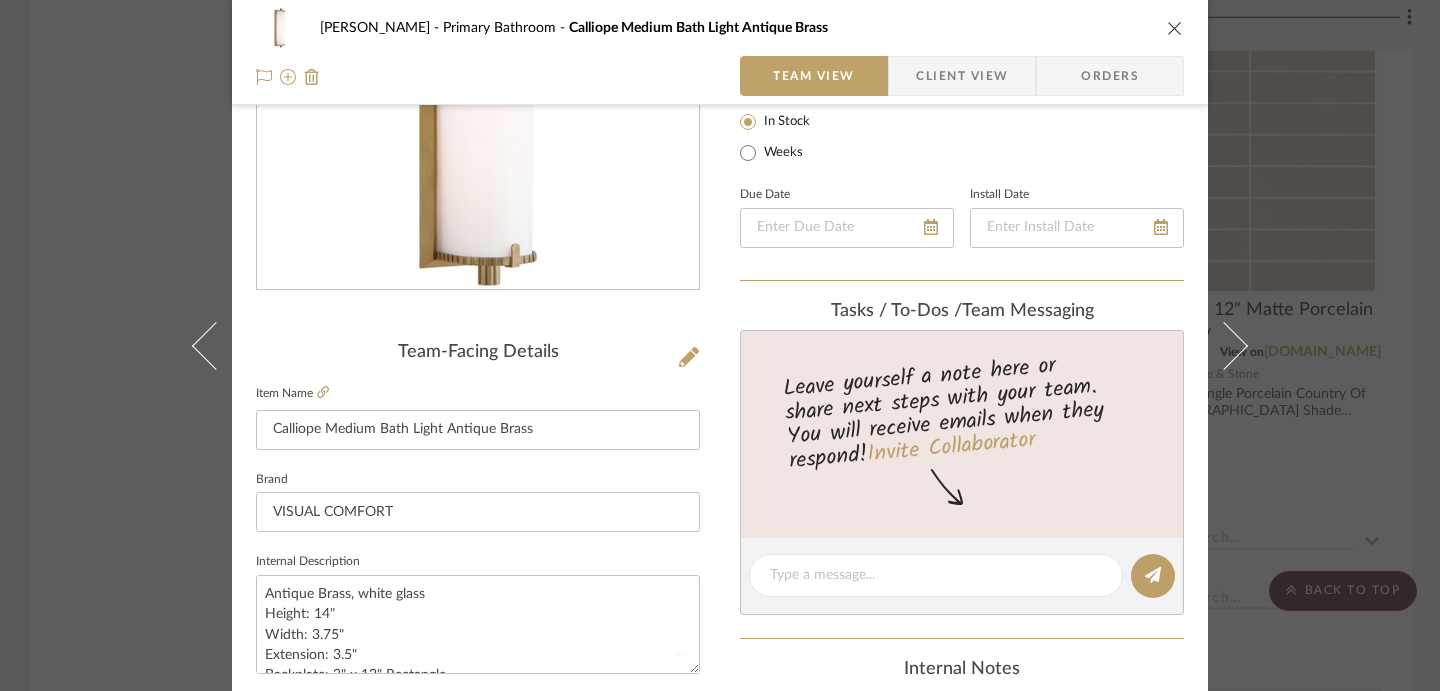 type 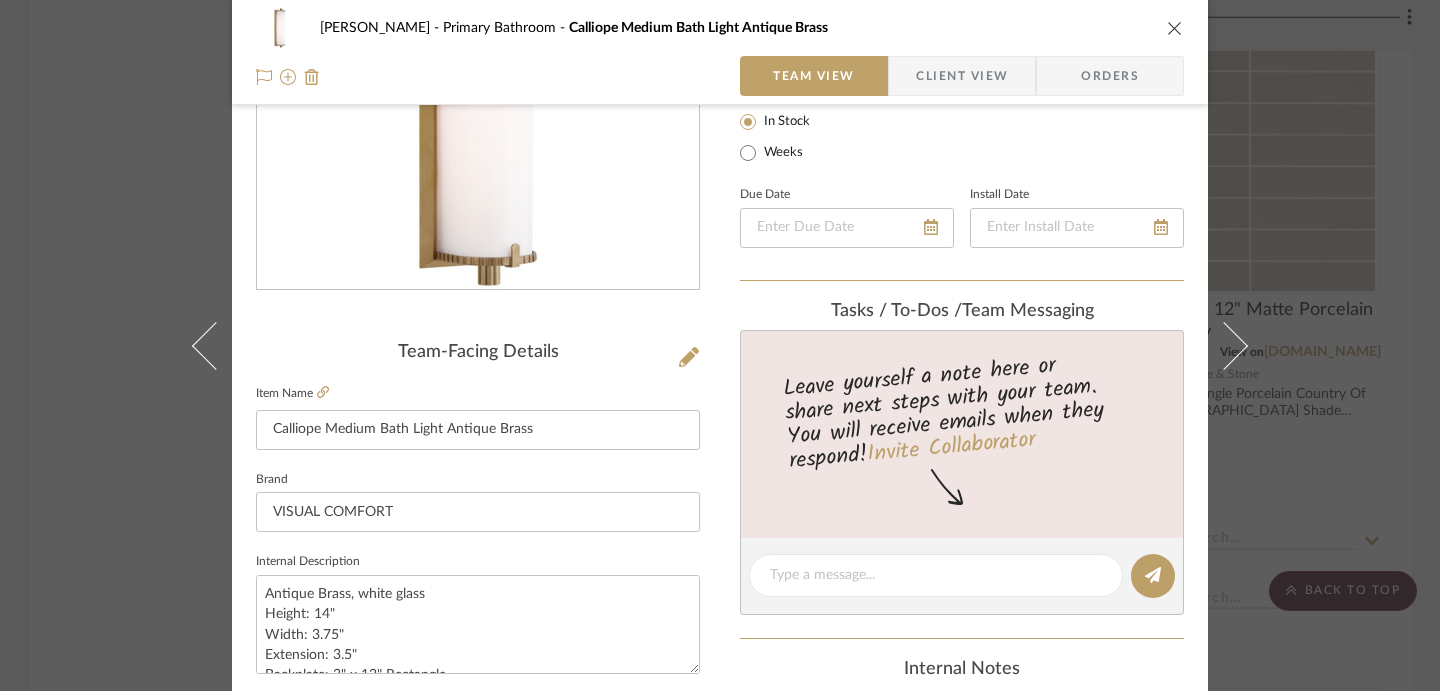 click on "[PERSON_NAME] Primary Bathroom Calliope Medium Bath Light Antique Brass Team View Client View Orders  Team-Facing Details   Item Name  Calliope Medium Bath Light Antique Brass  Brand  VISUAL COMFORT  Internal Description  Antique Brass, white glass
Height: 14"
Width: 3.75"
Extension: 3.5"
Backplate: 3" x 12" Rectangle
Socket: Dedicated LED
Wattage: 9w (720lm)
Weight: 5 lbs.  Dimensions  14"h x 3.75"w  Product Specifications   Item Costs   View Budget   Markup %  30%  Unit Cost  $593.40  Cost Type  DNET  Client Unit Price   $771.42   Quantity  2  Unit Type  Each  Subtotal   $1,542.84   Tax %  0%  Total Tax   $0.00   Shipping Cost  $0.00  Ship. Markup %  0% Taxable  Total Shipping   $0.00  Total Client Price  $1,542.84  Your Cost  $1,186.80  Your Margin  $356.04  Content here copies to Client View - confirm visibility there.  Show in Client Dashboard   Include in Budget   View Budget  Team Status  Lead Time  In Stock Weeks  Due Date   Install Date  Tasks / To-Dos /  team Messaging Invite Collaborator Internal Notes" at bounding box center (720, 345) 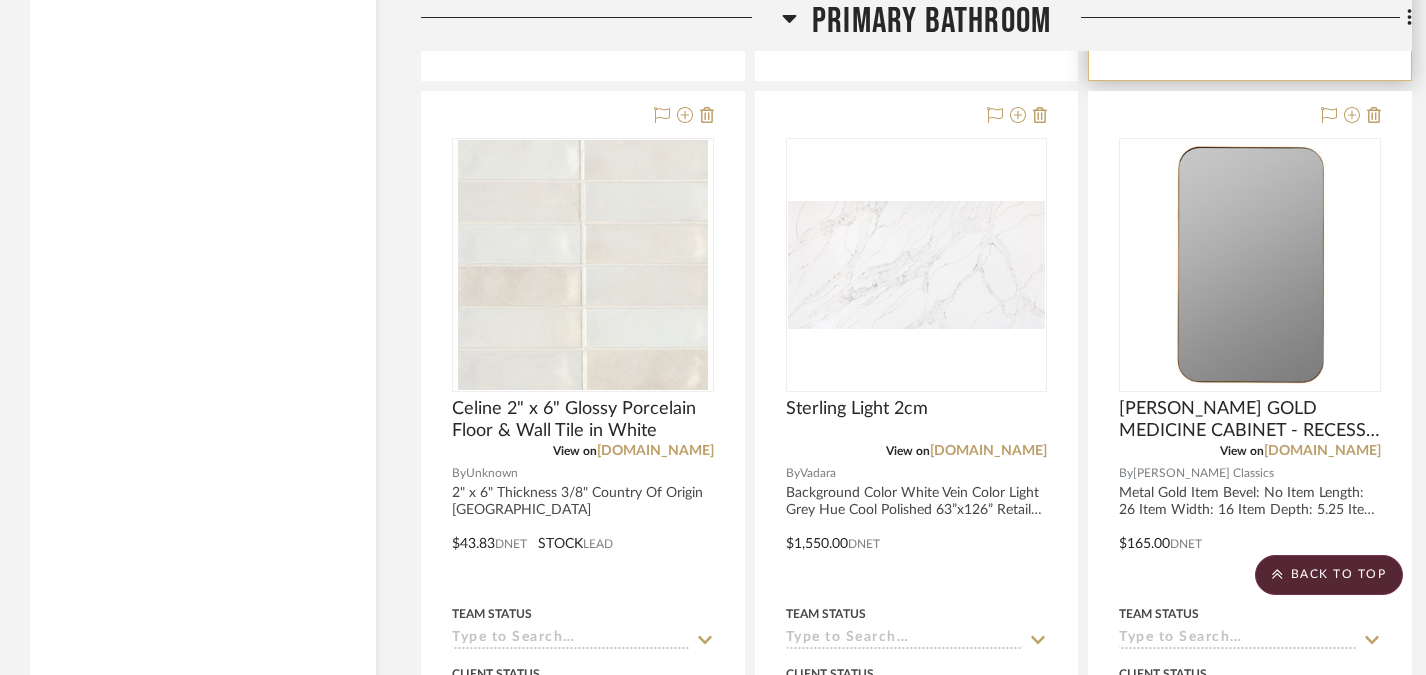 scroll, scrollTop: 11487, scrollLeft: 0, axis: vertical 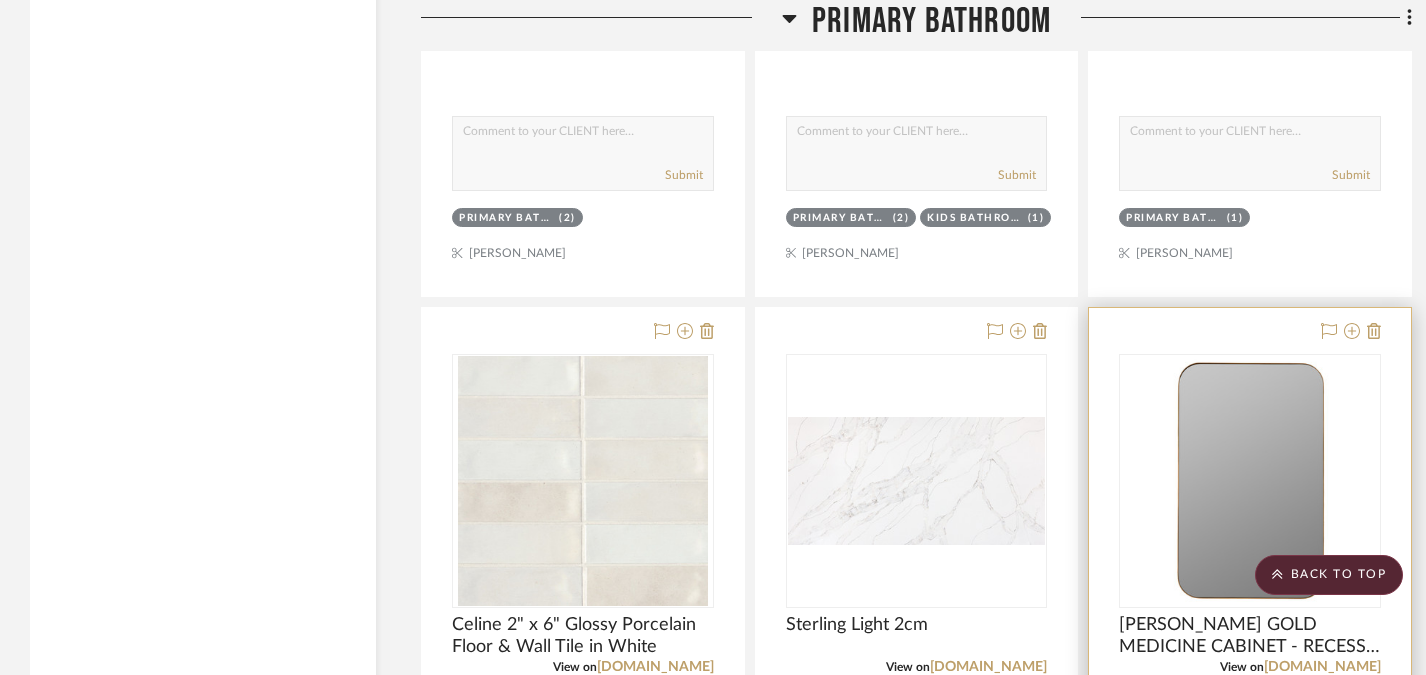 click at bounding box center (1347, 332) 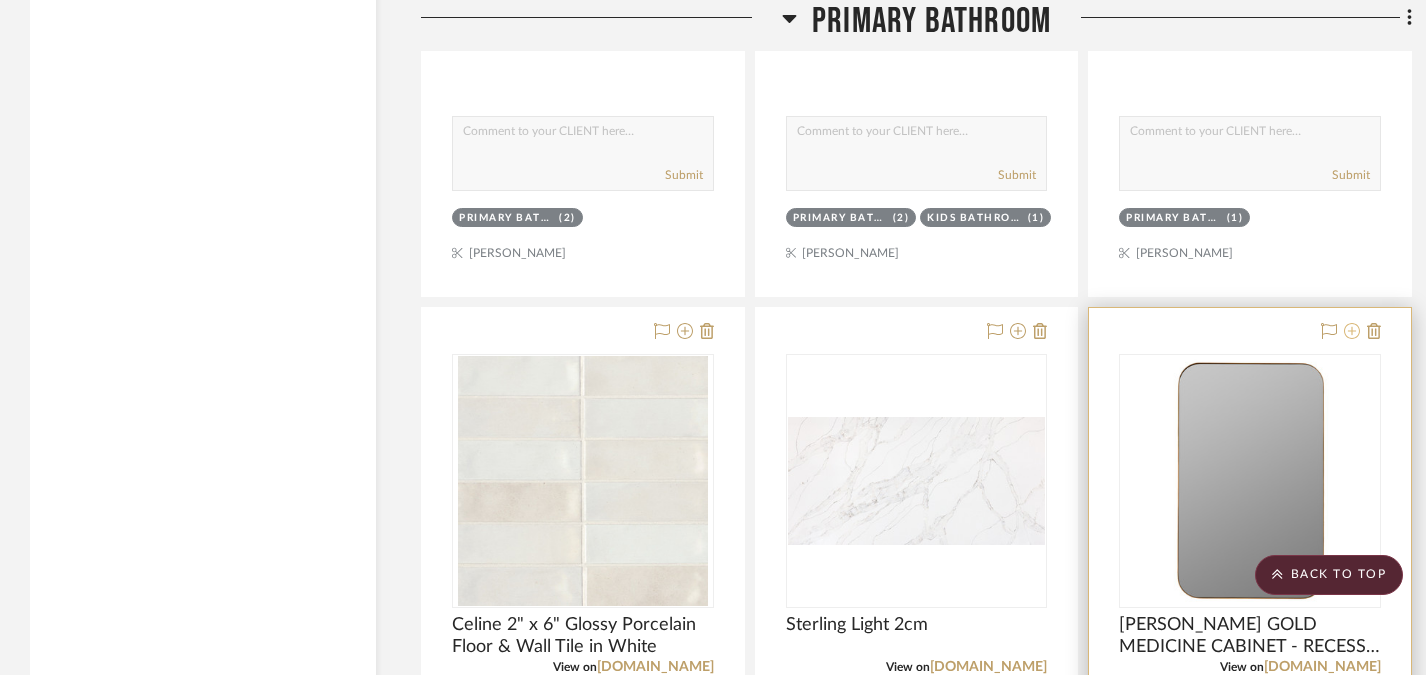 click 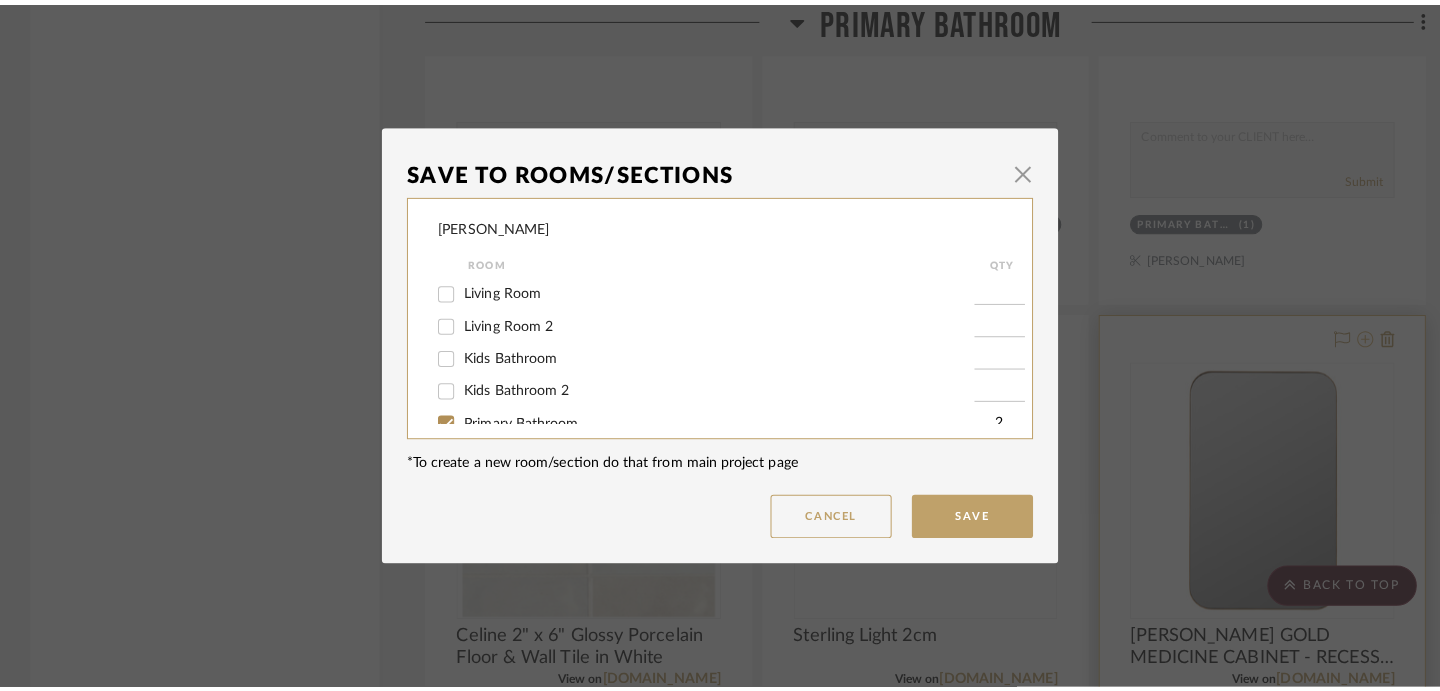 scroll, scrollTop: 0, scrollLeft: 0, axis: both 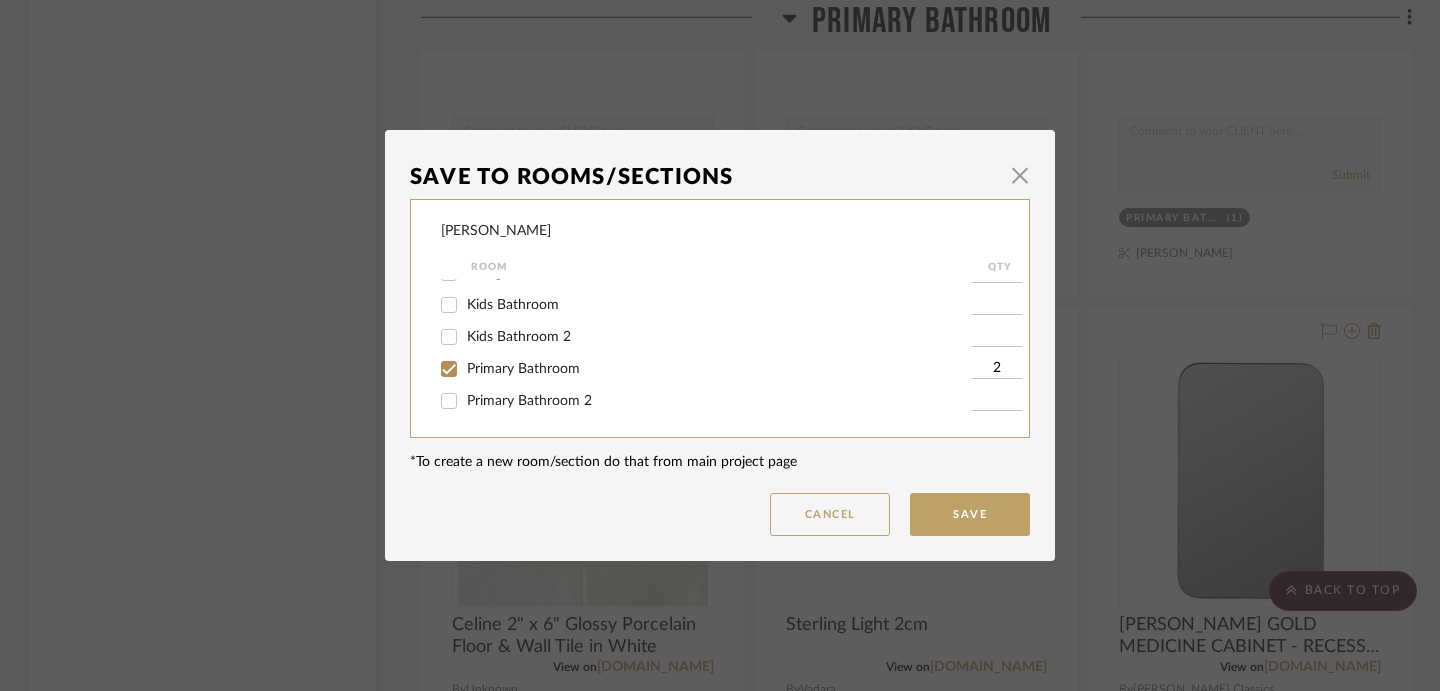 click on "Primary Bathroom" at bounding box center (523, 369) 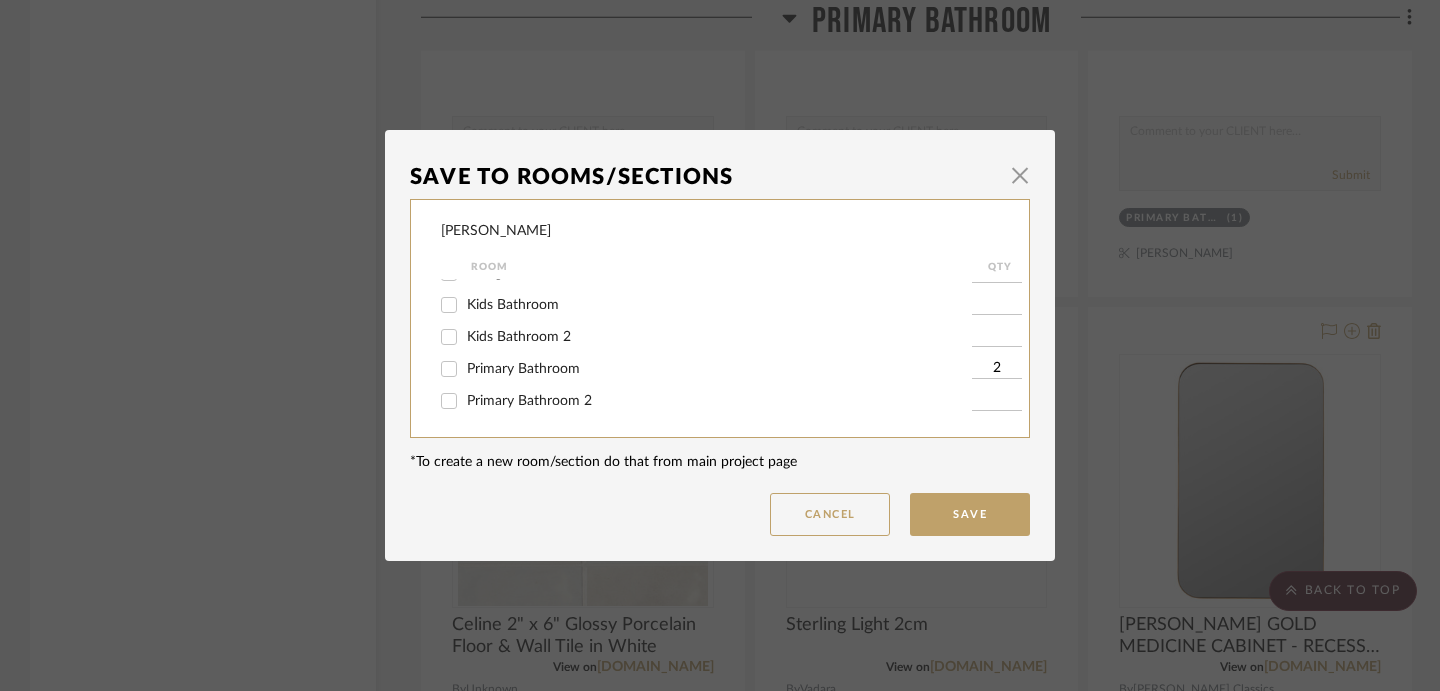 checkbox on "false" 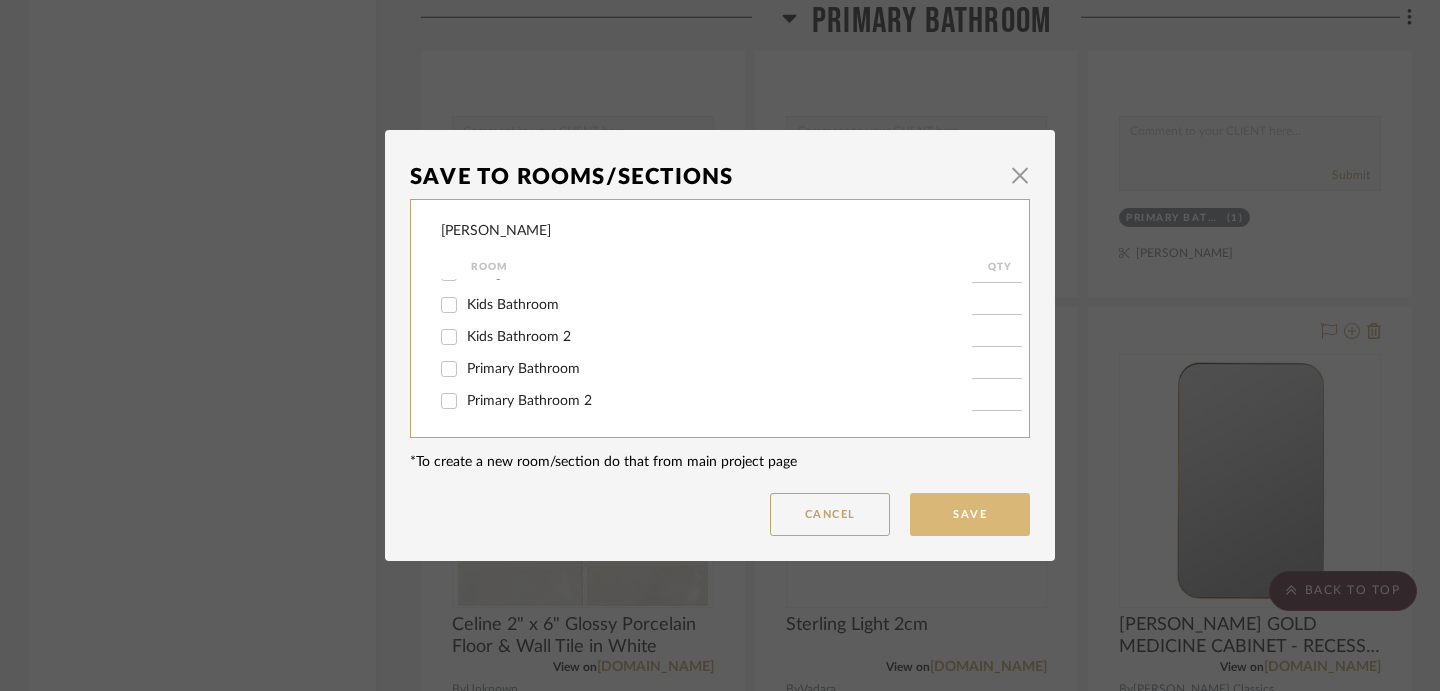 click on "Save" at bounding box center [970, 514] 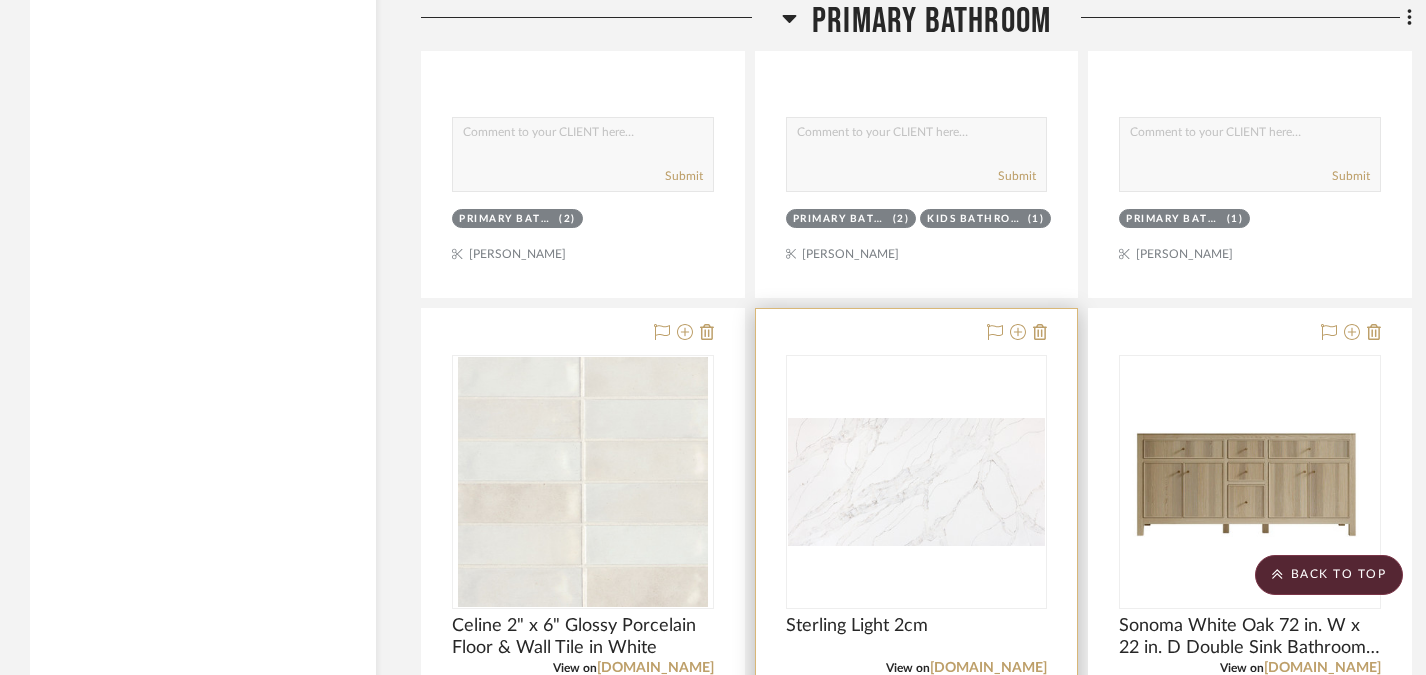 scroll, scrollTop: 10723, scrollLeft: 0, axis: vertical 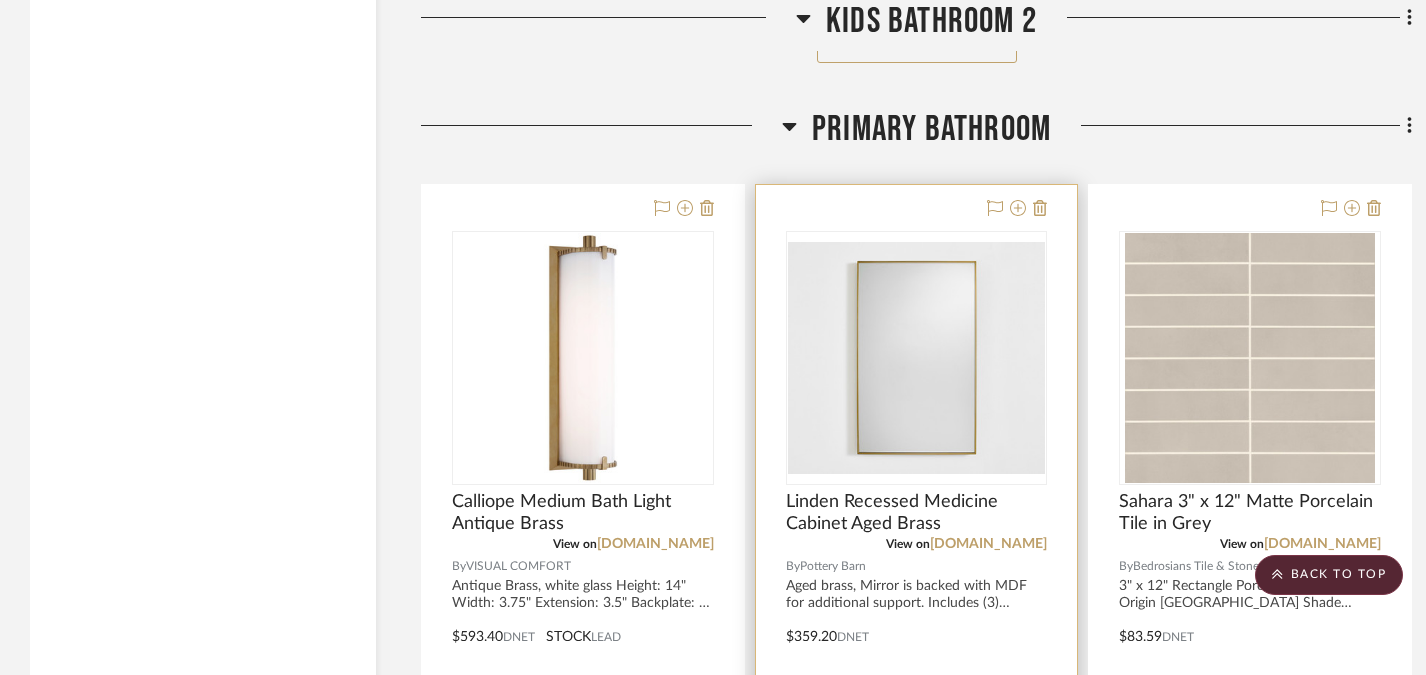 click at bounding box center (917, 358) 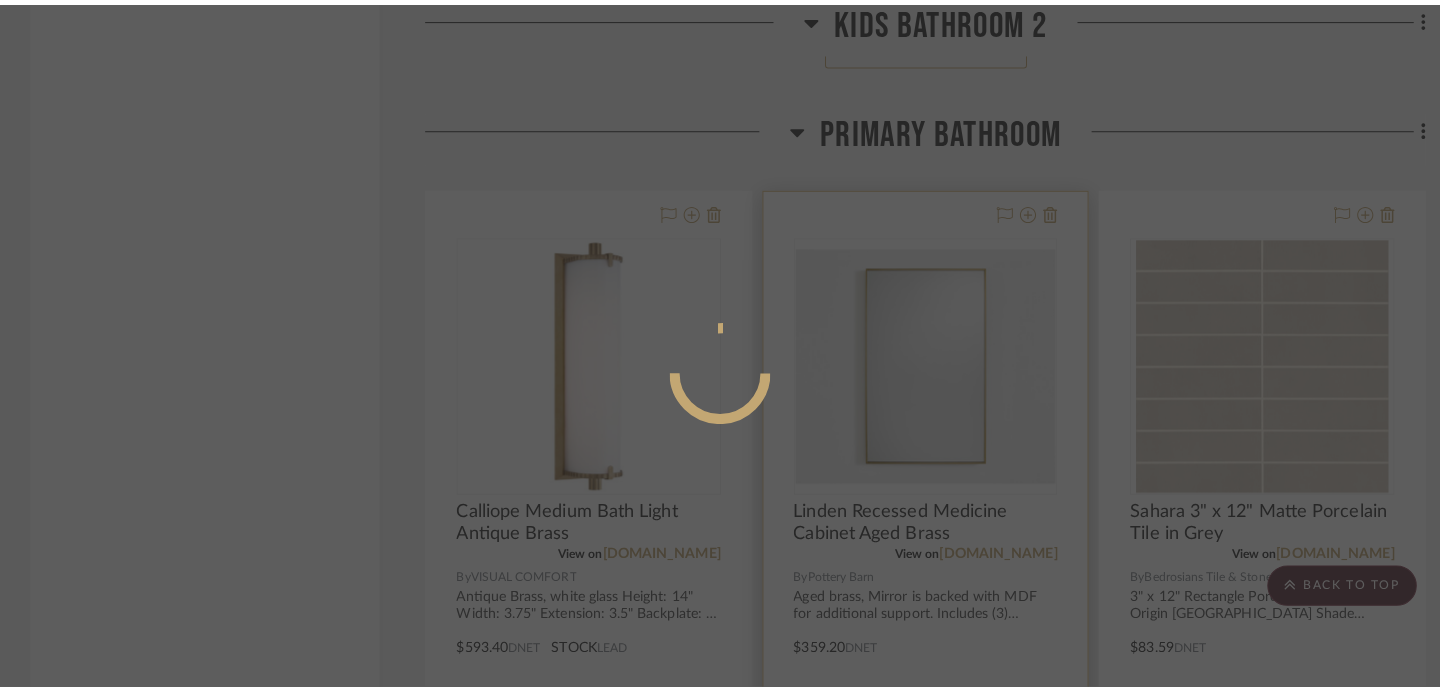 scroll, scrollTop: 0, scrollLeft: 0, axis: both 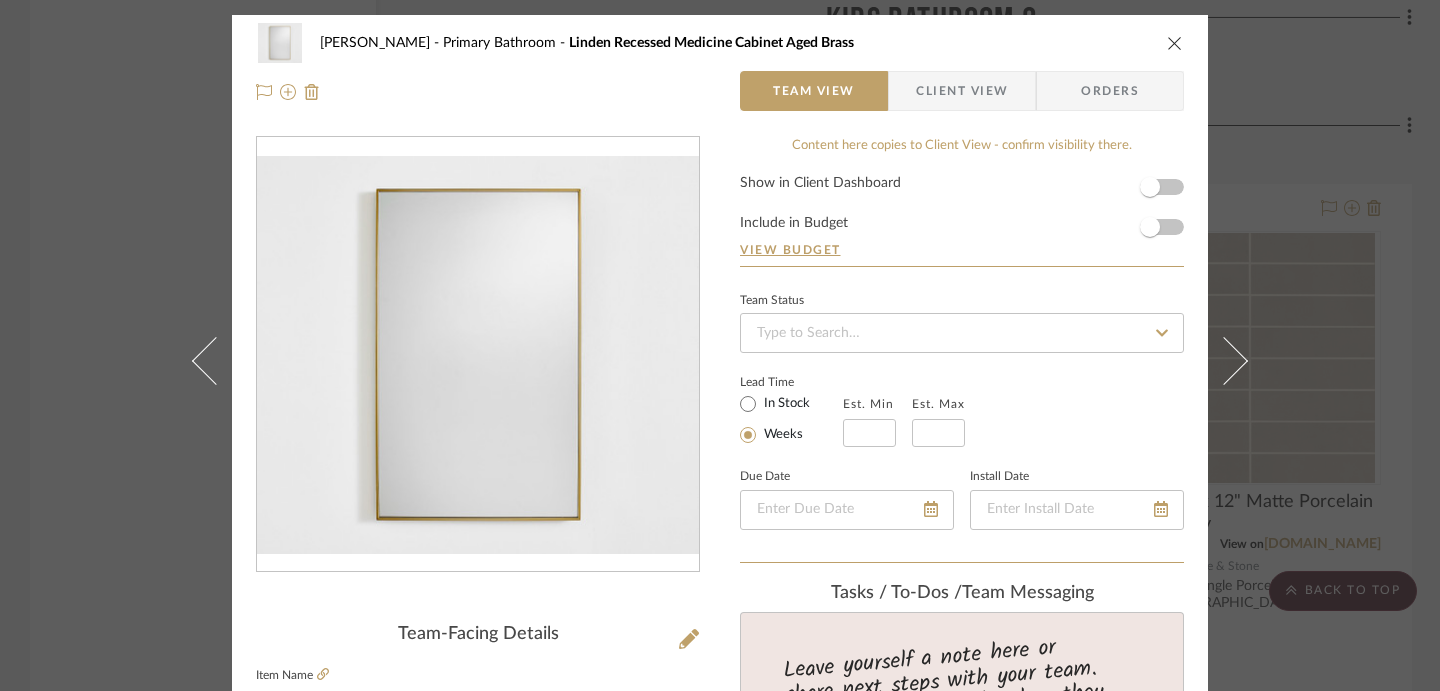 click at bounding box center (478, 355) 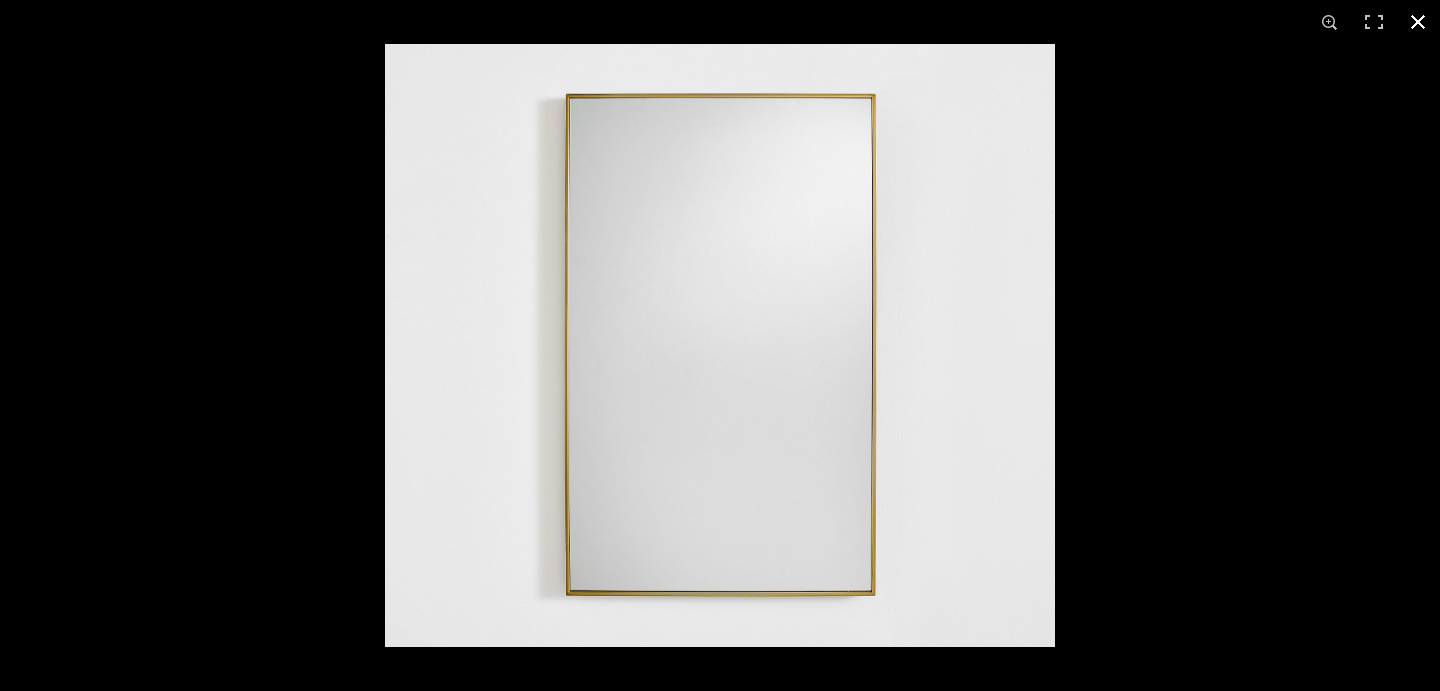 click at bounding box center [1105, 389] 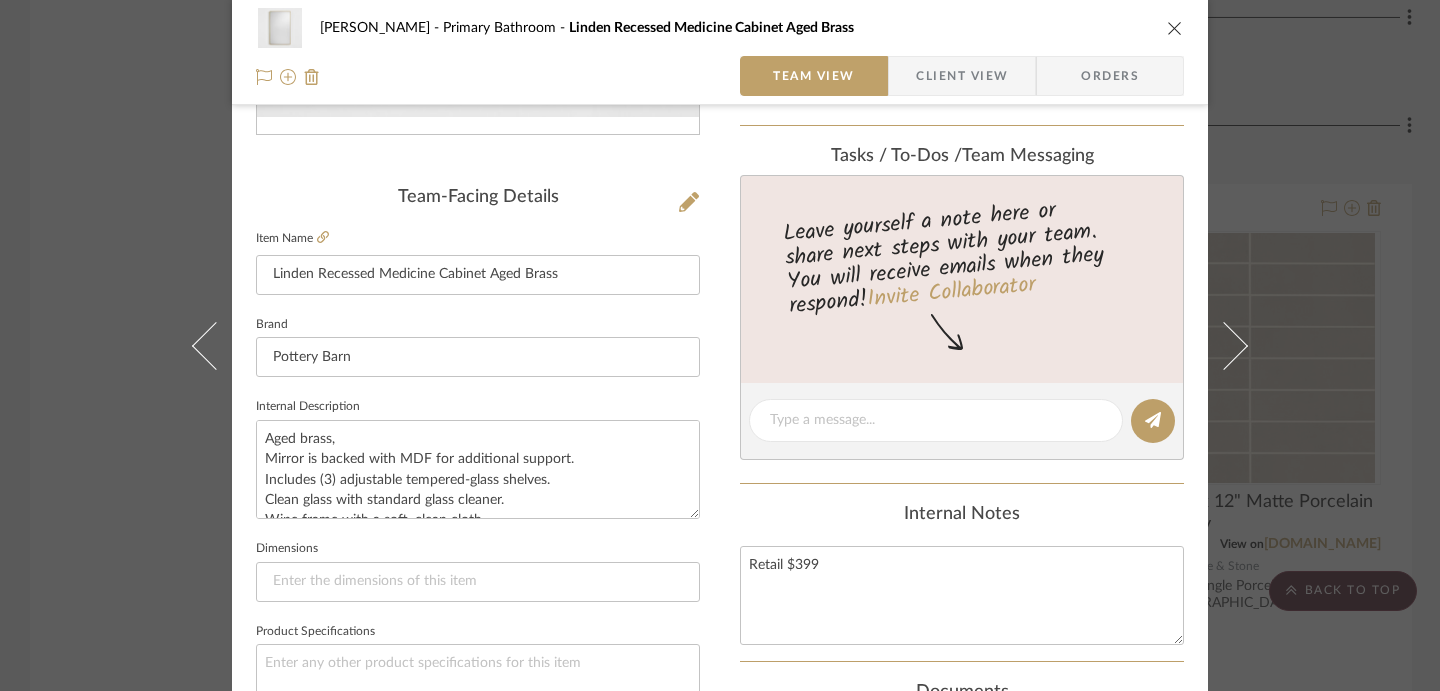 scroll, scrollTop: 441, scrollLeft: 0, axis: vertical 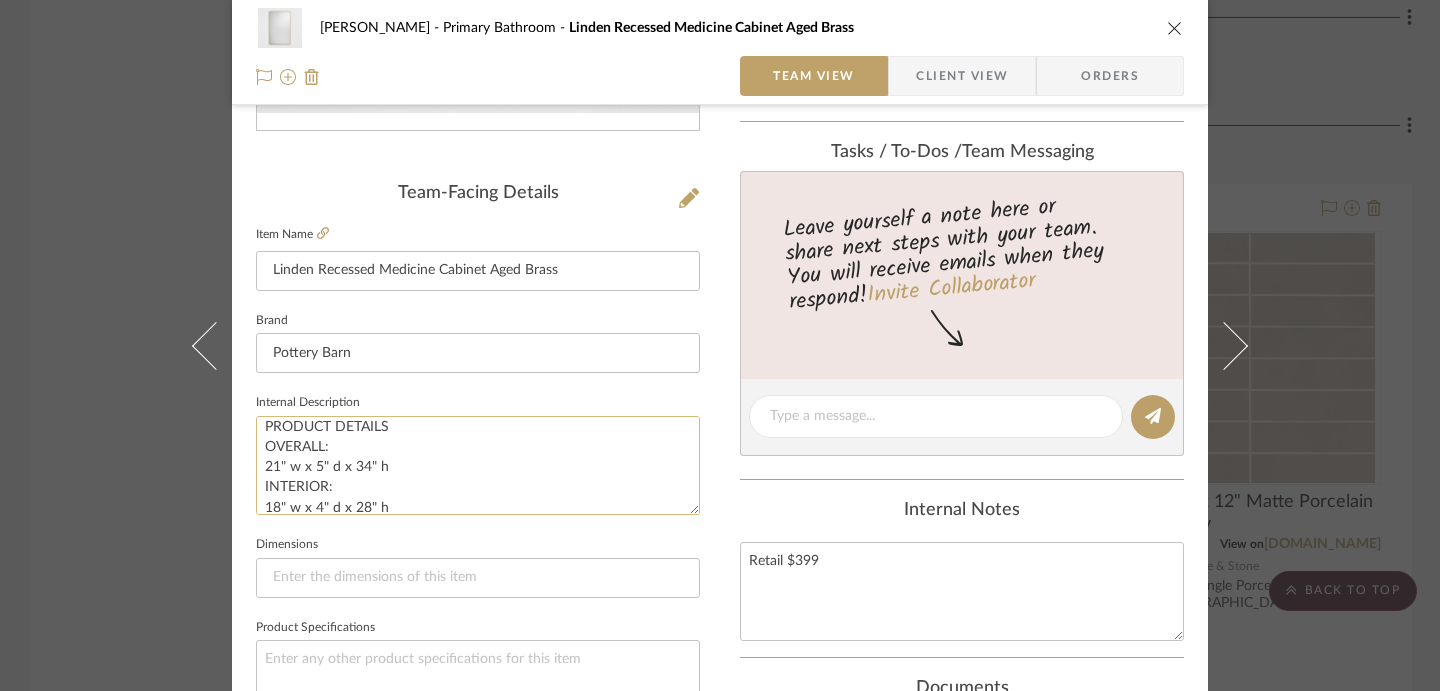click on "Aged brass,
Mirror is backed with MDF for additional support.
Includes (3) adjustable tempered-glass shelves.
Clean glass with standard glass cleaner.
Wipe frame with a soft, clean cloth.
PRODUCT DETAILS
OVERALL:
21" w x 5" d x 34" h
INTERIOR:
18" w x 4" d x 28" h
WALL CUTOUT:
18.25" w x 3.75" d x 28.25" h
WEIGHT CAPACITY:
50 lbs" 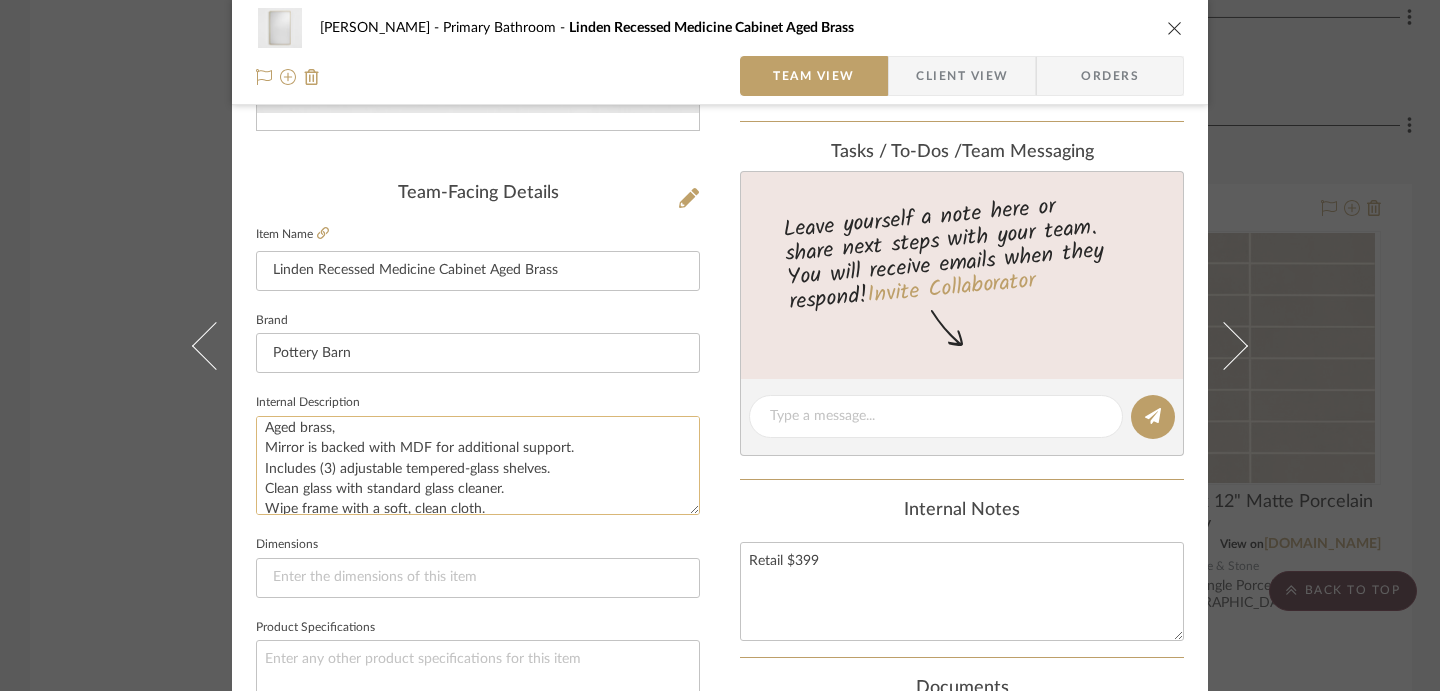 scroll, scrollTop: 9, scrollLeft: 0, axis: vertical 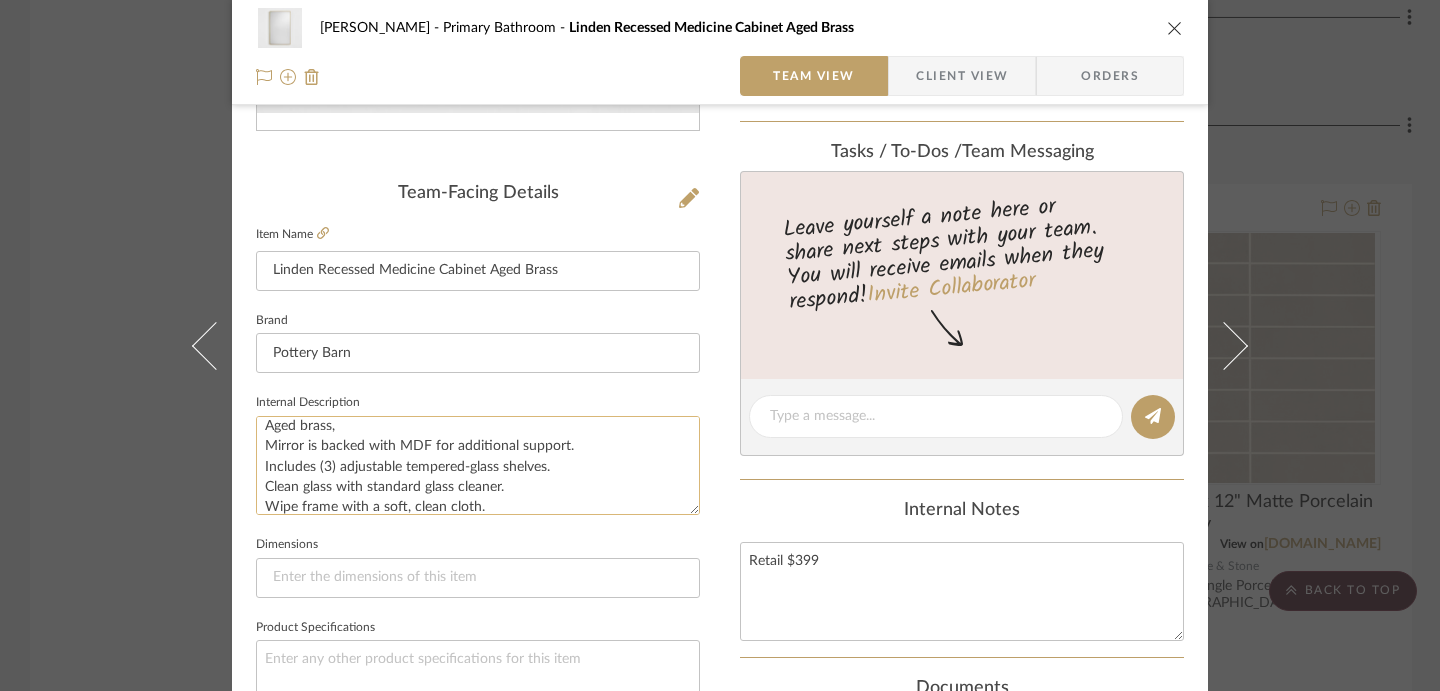 click on "Aged brass,
Mirror is backed with MDF for additional support.
Includes (3) adjustable tempered-glass shelves.
Clean glass with standard glass cleaner.
Wipe frame with a soft, clean cloth.
PRODUCT DETAILS
OVERALL:
21" w x 5" d x 34" h
INTERIOR:
18" w x 4" d x 28" h
WALL CUTOUT:
18.25" w x 3.75" d x 28.25" h
WEIGHT CAPACITY:
50 lbs" 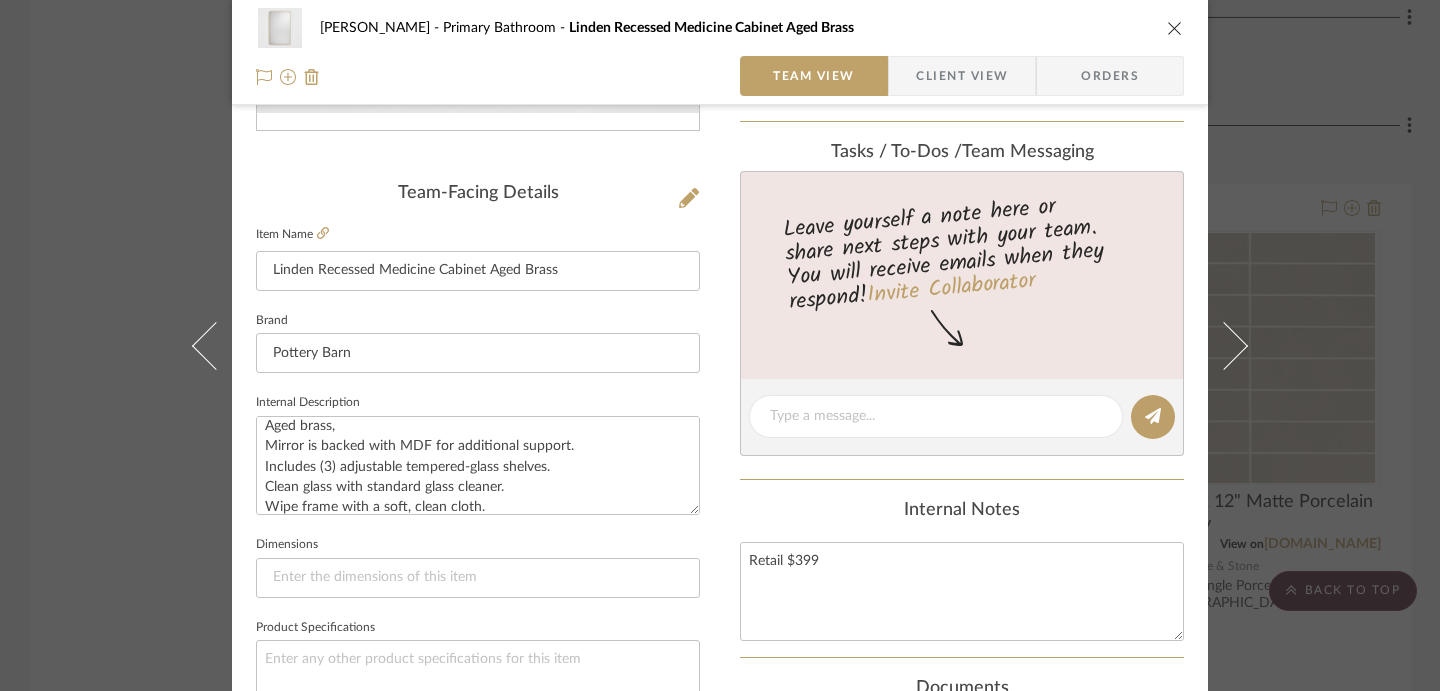 click on "[PERSON_NAME] Primary Bathroom Linden Recessed Medicine Cabinet Aged Brass Team View Client View Orders  Team-Facing Details   Item Name  [PERSON_NAME] Recessed Medicine Cabinet Aged Brass  Brand  Pottery Barn  Internal Description  Aged brass,
Mirror is backed with MDF for additional support.
Includes (3) adjustable tempered-glass shelves.
Clean glass with standard glass cleaner.
Wipe frame with a soft, clean cloth.
PRODUCT DETAILS
OVERALL:
21" w x 5" d x 34" h
INTERIOR:
18" w x 4" d x 28" h
WALL CUTOUT:
18.25" w x 3.75" d x 28.25" h
WEIGHT CAPACITY:
50 lbs  Dimensions   Product Specifications   Item Costs   View Budget   Markup %  30%  Unit Cost  $359.20  Cost Type  DNET  Client Unit Price   $466.96   Quantity  2  Unit Type  Each  Subtotal   $933.92   Tax %  0%  Total Tax   $0.00   Shipping Cost  $0.00  Ship. Markup %  0% Taxable  Total Shipping   $0.00  Total Client Price  $933.92  Your Cost  $718.40  Your Margin  $215.52  Content here copies to Client View - confirm visibility there.  Show in Client Dashboard  Weeks" at bounding box center [720, 345] 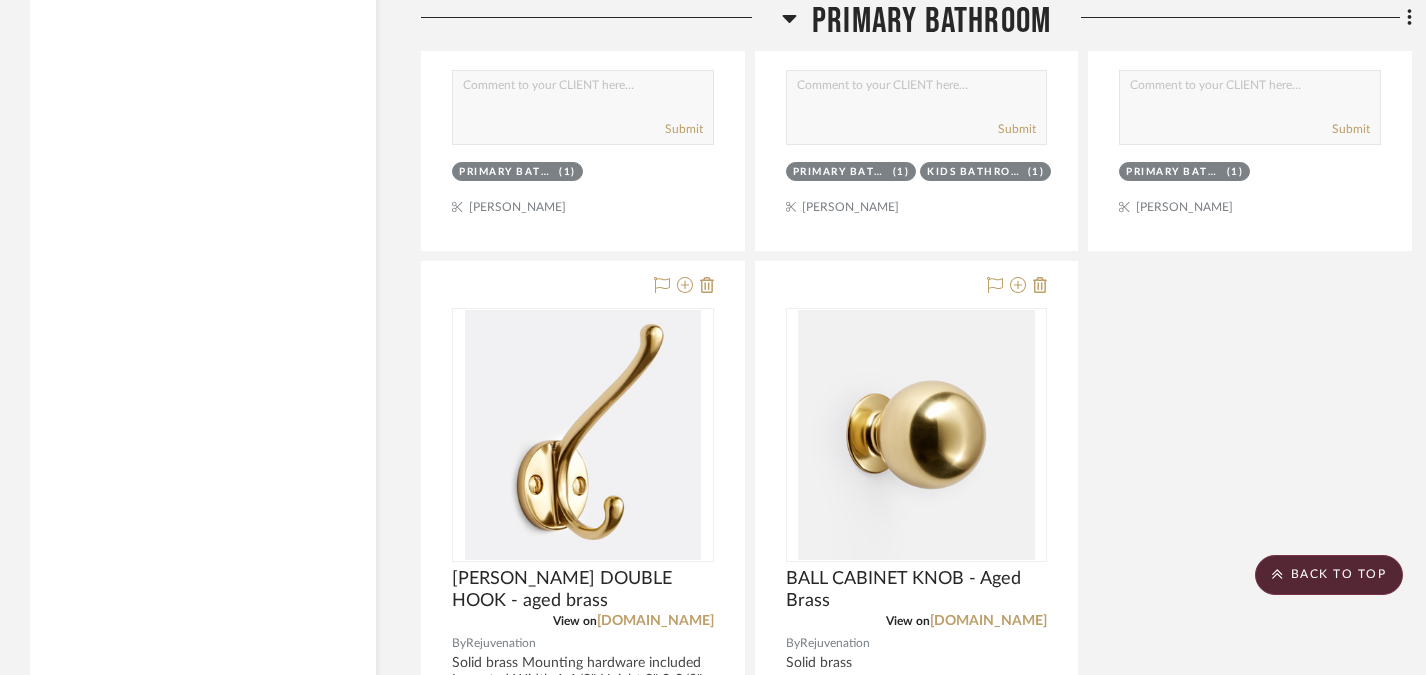 scroll, scrollTop: 12629, scrollLeft: 0, axis: vertical 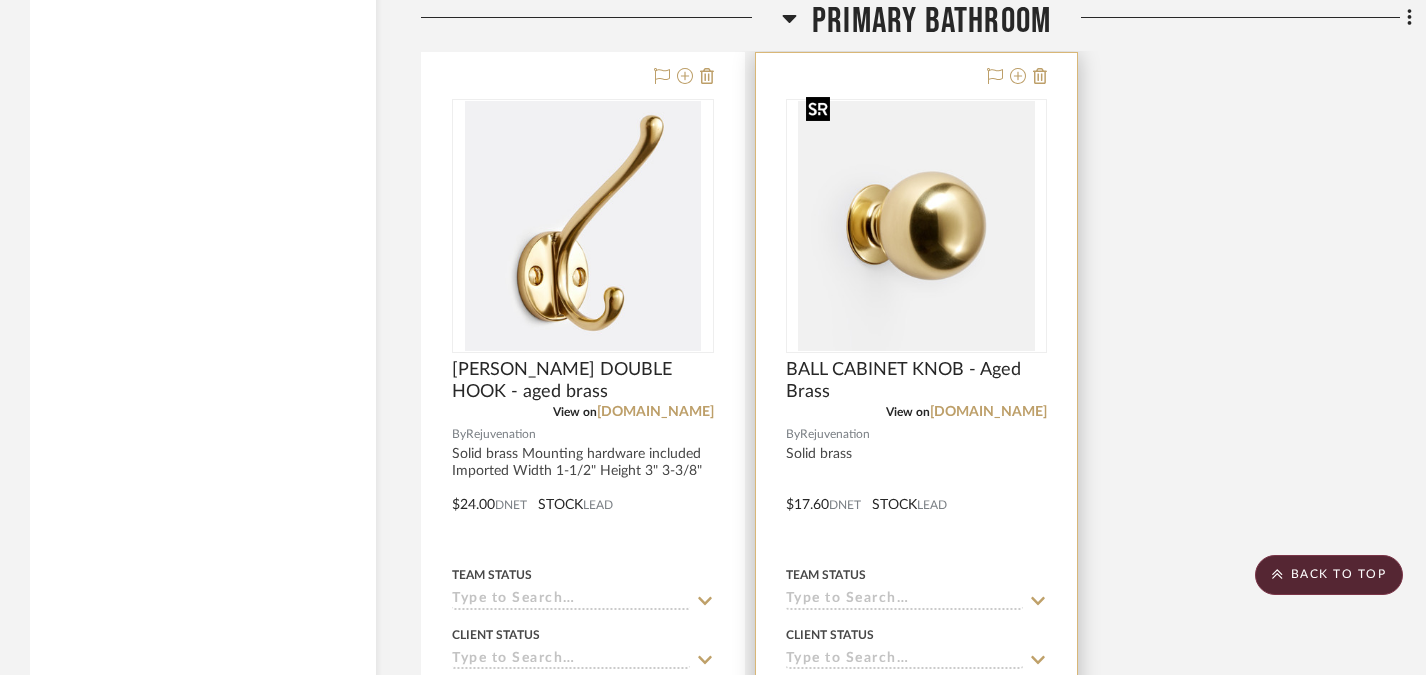 click at bounding box center (0, 0) 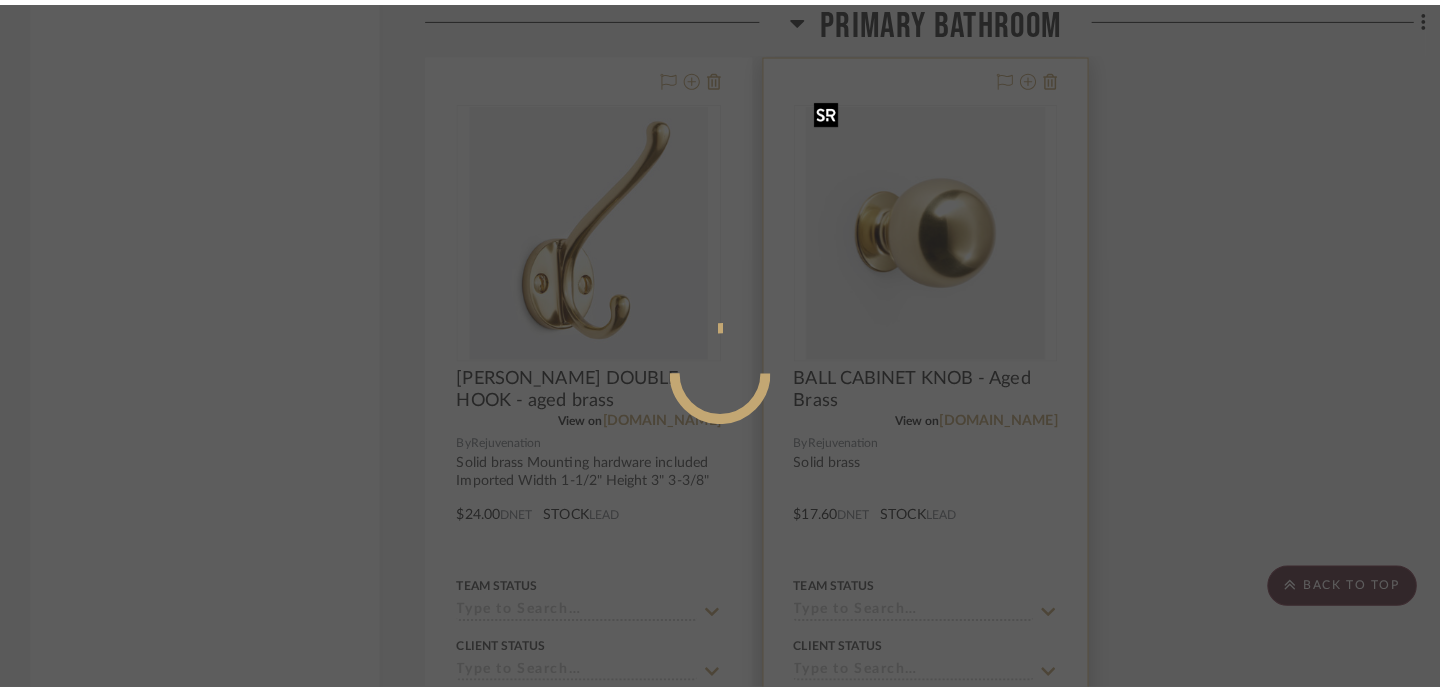 scroll, scrollTop: 0, scrollLeft: 0, axis: both 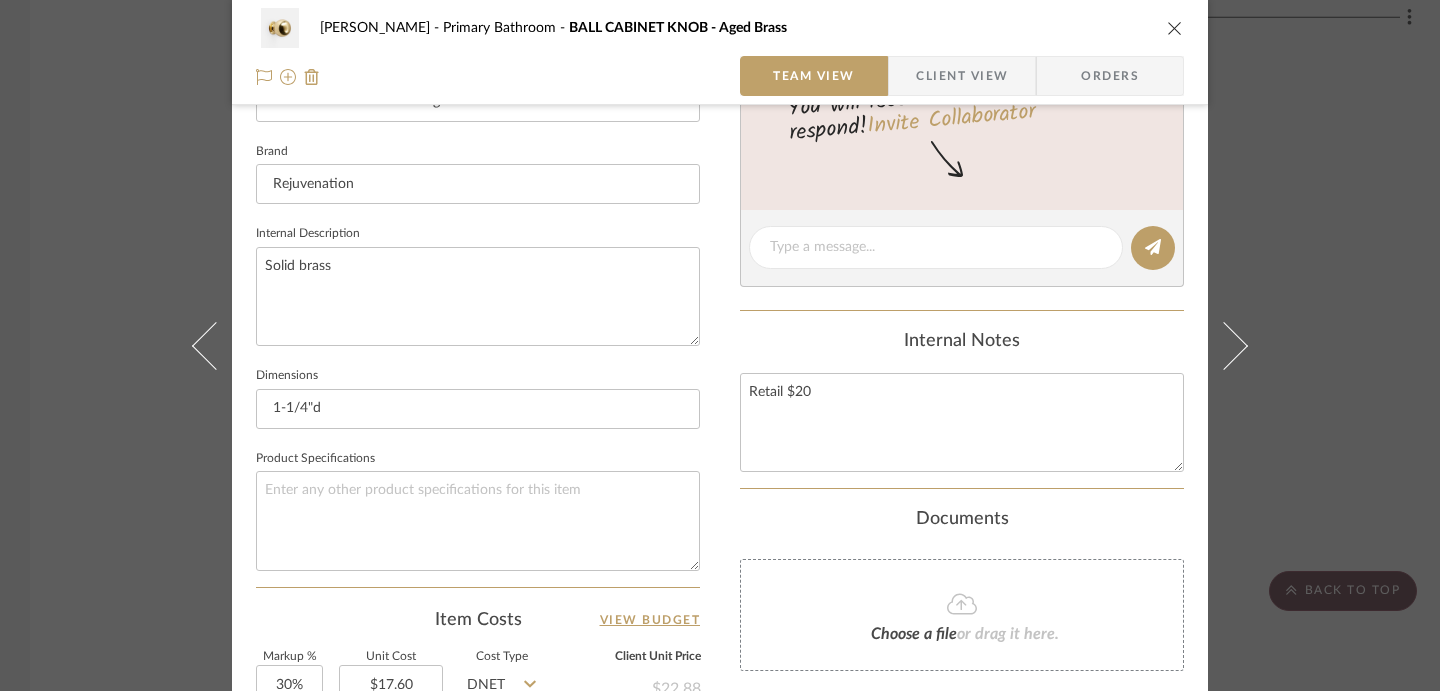 click on "[PERSON_NAME] Primary Bathroom BALL CABINET KNOB - Aged Brass Team View Client View Orders  Team-Facing Details   Item Name  BALL CABINET KNOB - Aged Brass  Brand  Rejuvenation  Internal Description  Solid brass  Dimensions  1-1/4"d  Product Specifications   Item Costs   View Budget   Markup %  30%  Unit Cost  $17.60  Cost Type  DNET  Client Unit Price   $22.88   Quantity  9  Unit Type  Each  Subtotal   $205.92   Tax %  0%  Total Tax   $0.00   Shipping Cost  $0.00  Ship. Markup %  0% Taxable  Total Shipping   $0.00  Total Client Price  $205.92  Your Cost  $158.40  Your Margin  $47.52  Content here copies to Client View - confirm visibility there.  Show in Client Dashboard   Include in Budget   View Budget  Team Status  Lead Time  In Stock Weeks  Due Date   Install Date  Tasks / To-Dos /  team Messaging  Leave yourself a note here or share next steps with your team. You will receive emails when they
respond!  Invite Collaborator Internal Notes Retail $20  Documents  Choose a file  or drag it here. (9) (6)" at bounding box center (720, 345) 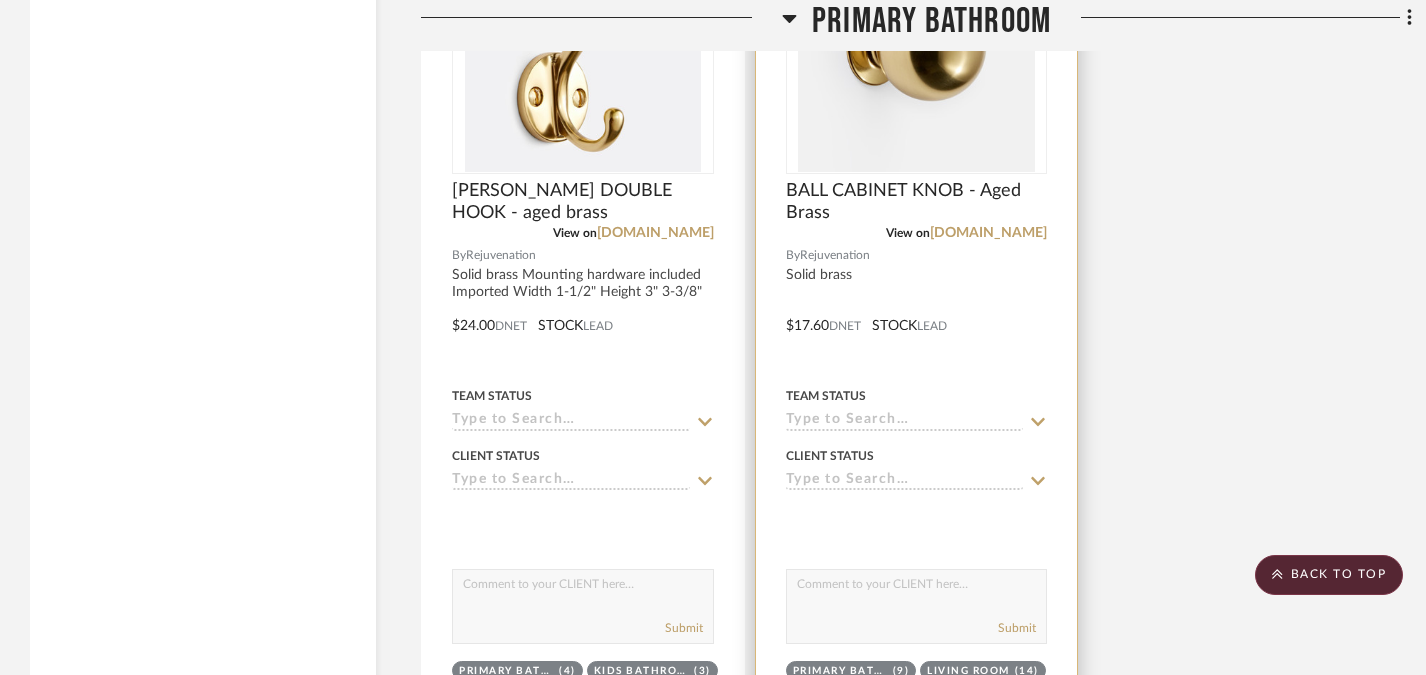 scroll, scrollTop: 13168, scrollLeft: 0, axis: vertical 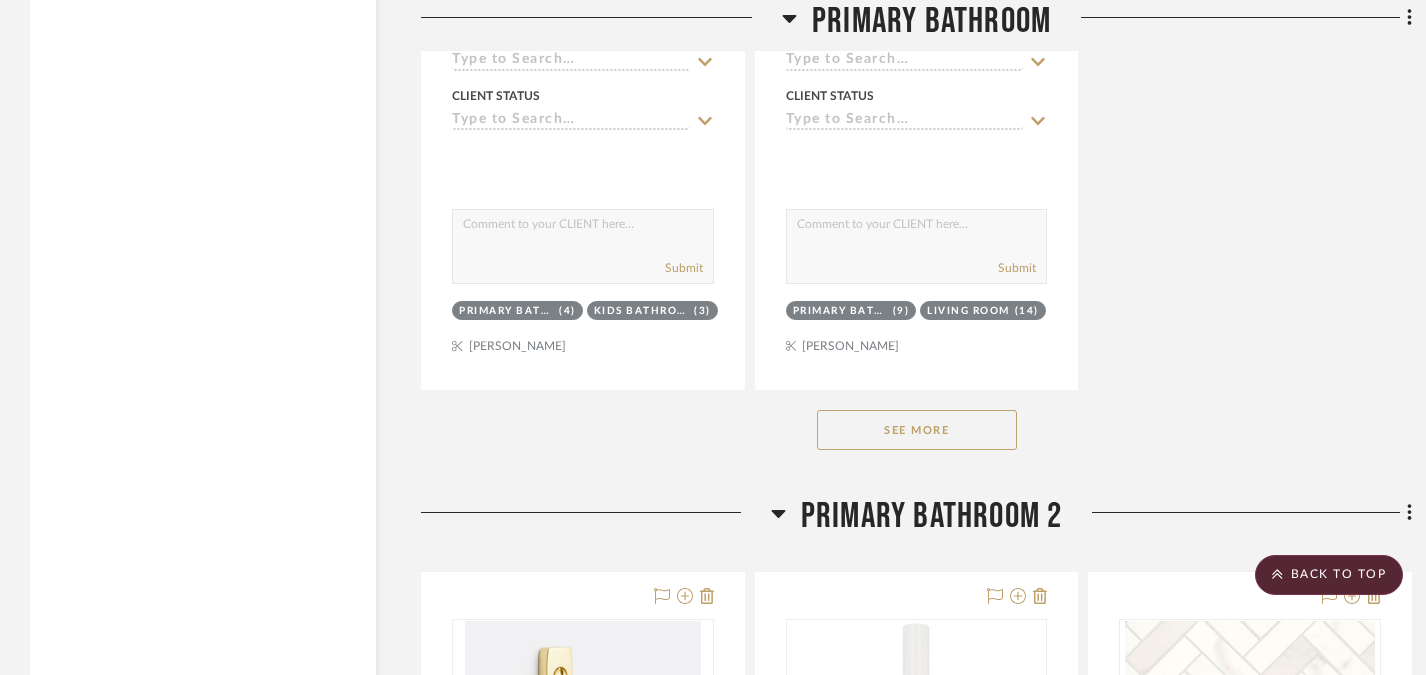 click on "See More" 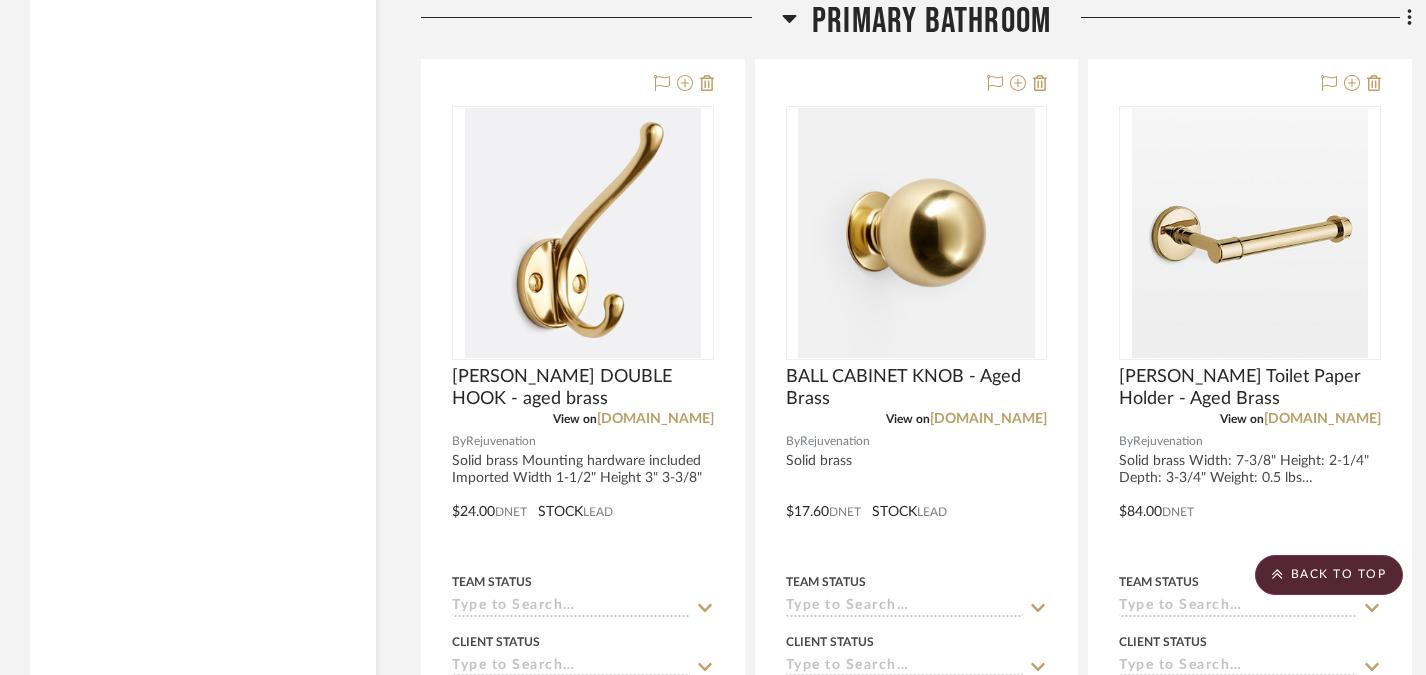 scroll, scrollTop: 12517, scrollLeft: 0, axis: vertical 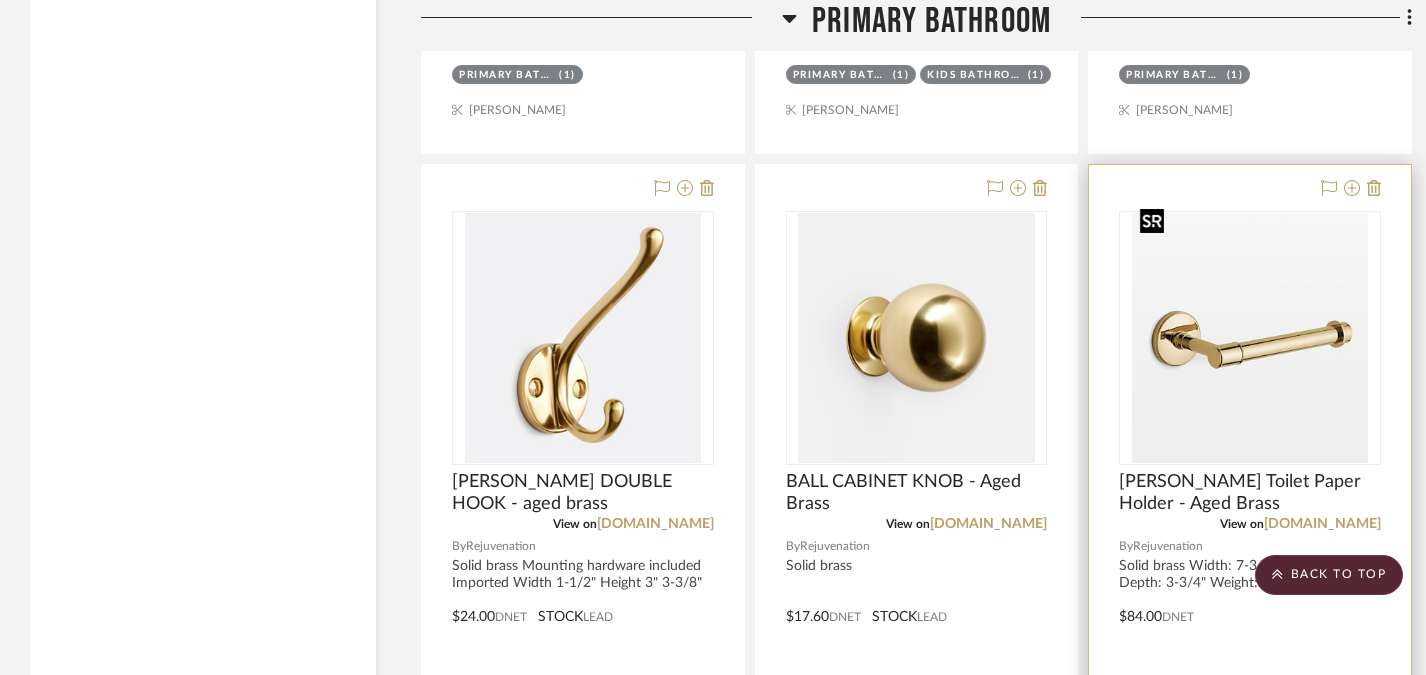 click at bounding box center [1250, 338] 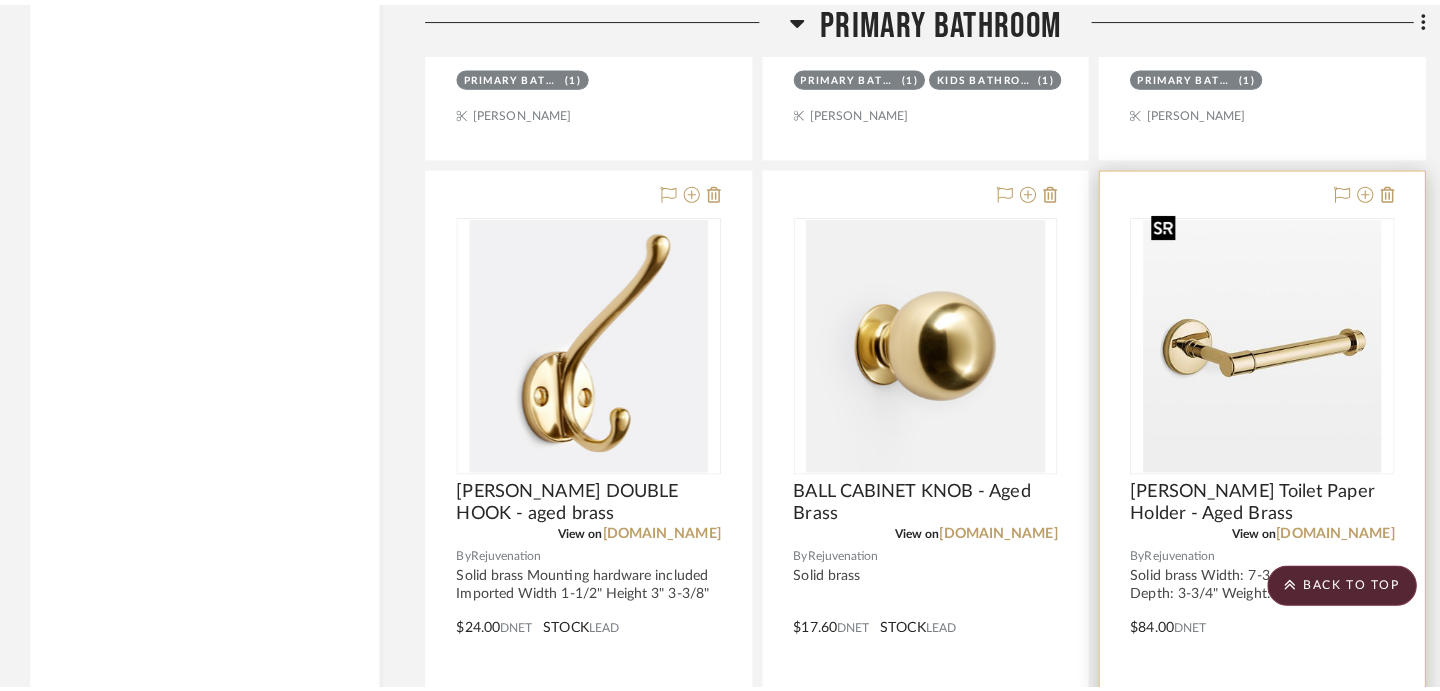scroll, scrollTop: 0, scrollLeft: 0, axis: both 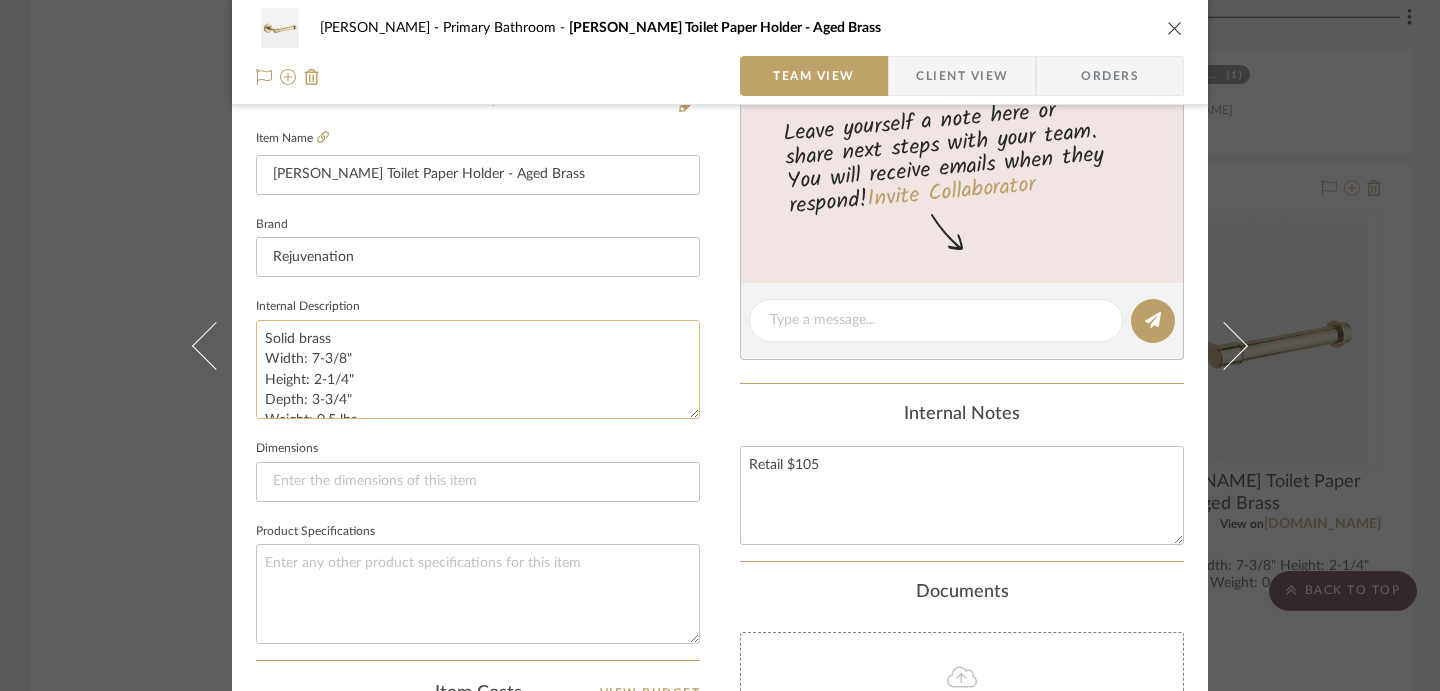 drag, startPoint x: 354, startPoint y: 399, endPoint x: 258, endPoint y: 361, distance: 103.24728 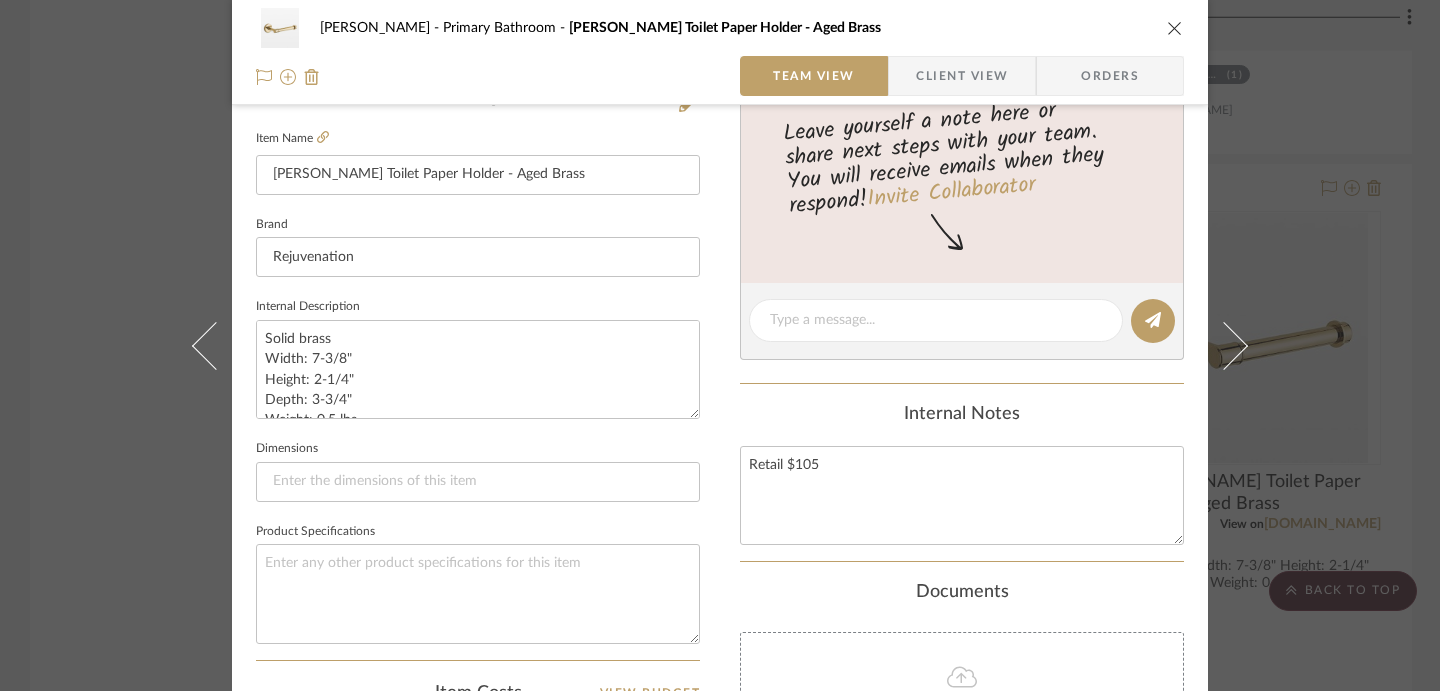 click on "[PERSON_NAME] Primary Bathroom [PERSON_NAME] Toilet Paper Holder - Aged Brass Team View Client View Orders  Team-Facing Details   Item Name  [PERSON_NAME] Toilet Paper Holder - Aged Brass  Brand  Rejuvenation  Internal Description  Solid brass
Width: 7-3/8"
Height: 2-1/4"
Depth: 3-3/4"
Weight: 0.5 lbs
Unlacquered brass - will patina  Dimensions   Product Specifications   Item Costs   View Budget   Markup %  30%  Unit Cost  $84.00  Cost Type  DNET  Client Unit Price   $109.20   Quantity  1  Unit Type  Each  Subtotal   $109.20   Tax %  0%  Total Tax   $0.00   Shipping Cost  $0.00  Ship. Markup %  0% Taxable  Total Shipping   $0.00  Total Client Price  $109.20  Your Cost  $84.00  Your Margin  $25.20  Content here copies to Client View - confirm visibility there.  Show in Client Dashboard   Include in Budget   View Budget  Team Status  Lead Time  In Stock Weeks  Est. Min   Est. Max   Due Date   Install Date  Tasks / To-Dos /  team Messaging Invite Collaborator Internal Notes Retail $105  Documents  Choose a file  or drag it here. (1)" at bounding box center [720, 345] 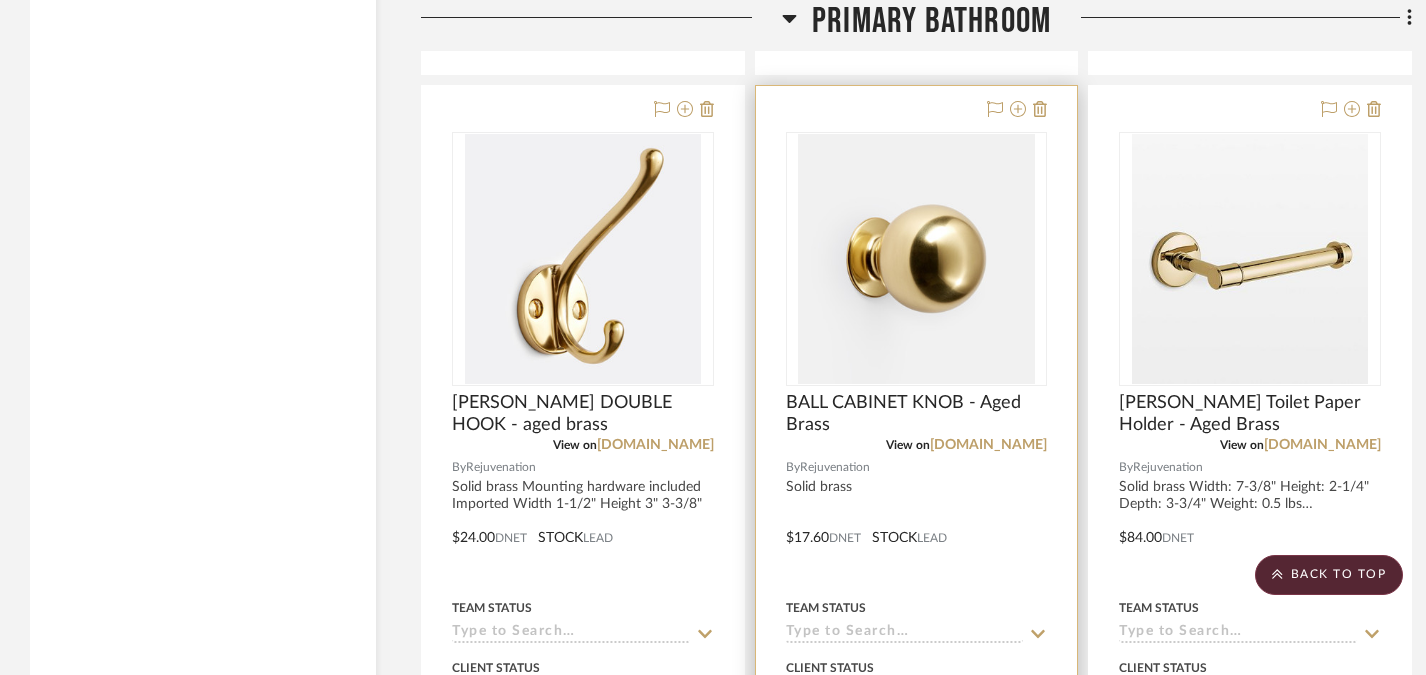 scroll, scrollTop: 12747, scrollLeft: 0, axis: vertical 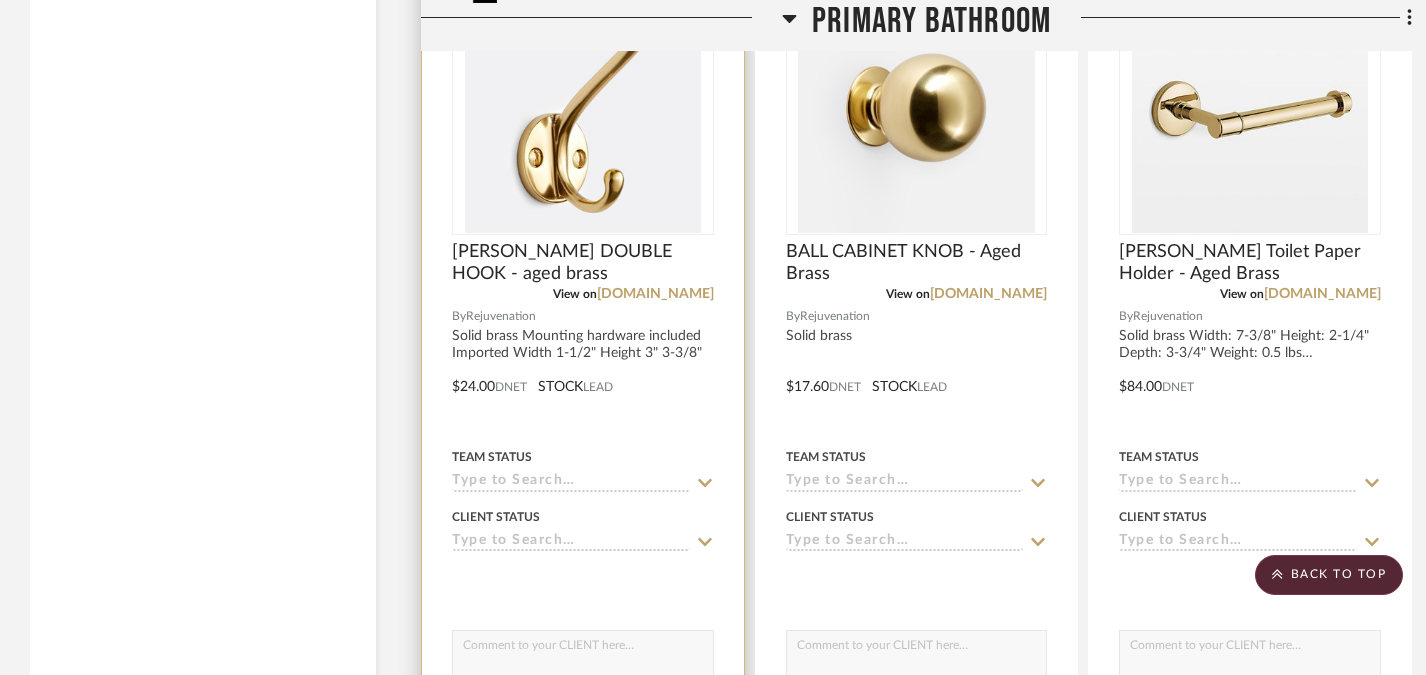 click at bounding box center (583, 108) 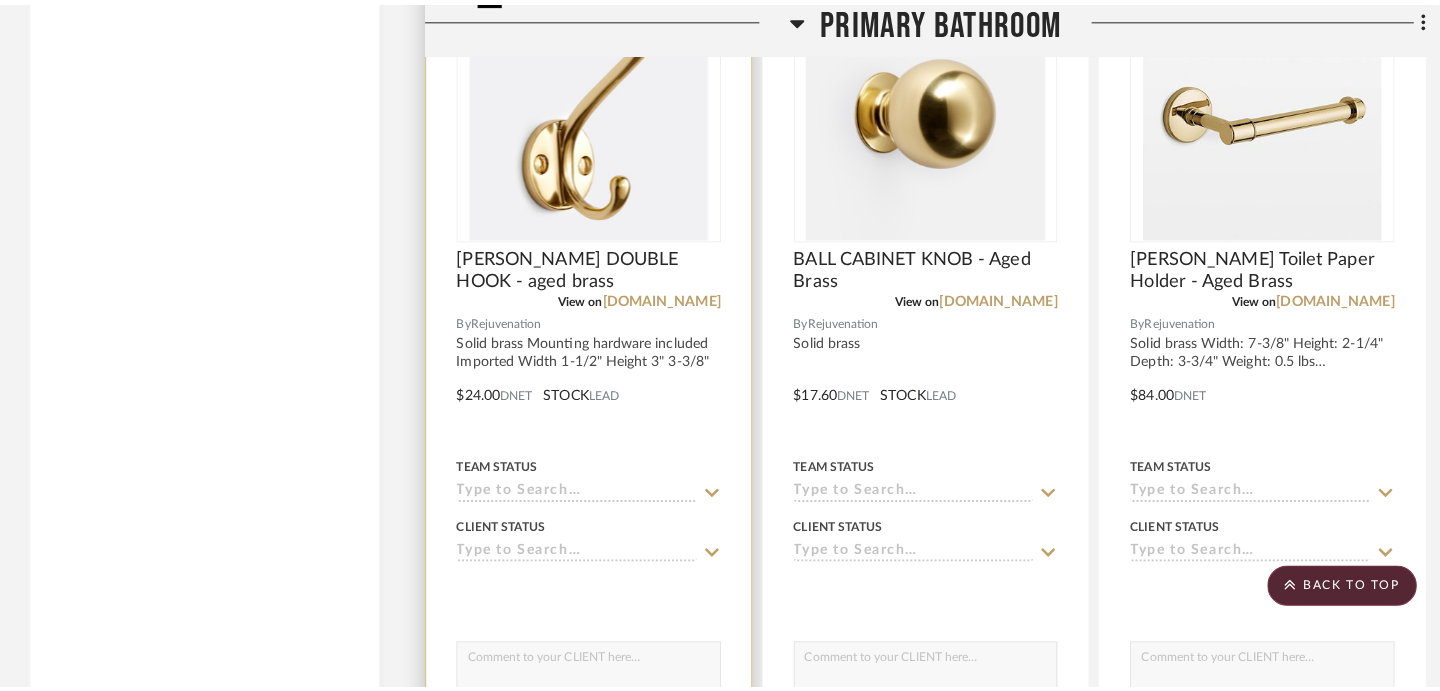 scroll, scrollTop: 0, scrollLeft: 0, axis: both 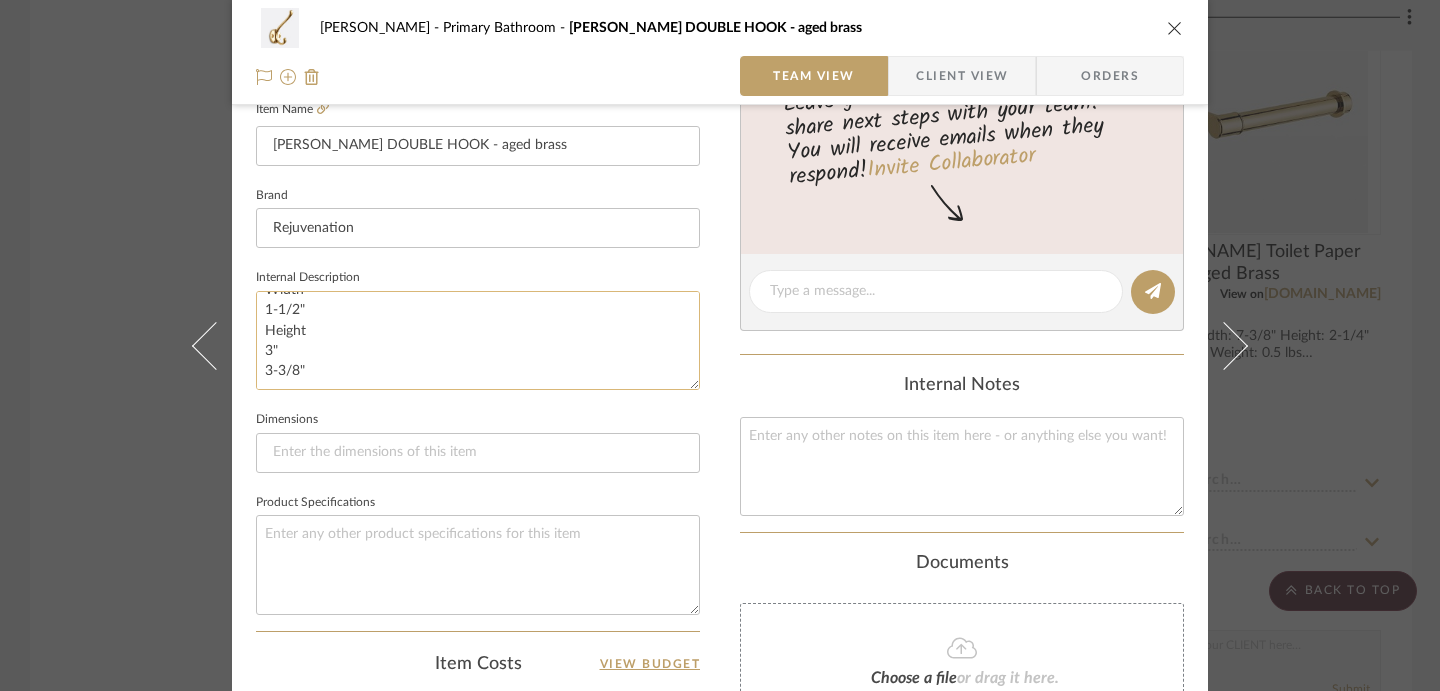 drag, startPoint x: 256, startPoint y: 315, endPoint x: 315, endPoint y: 383, distance: 90.02777 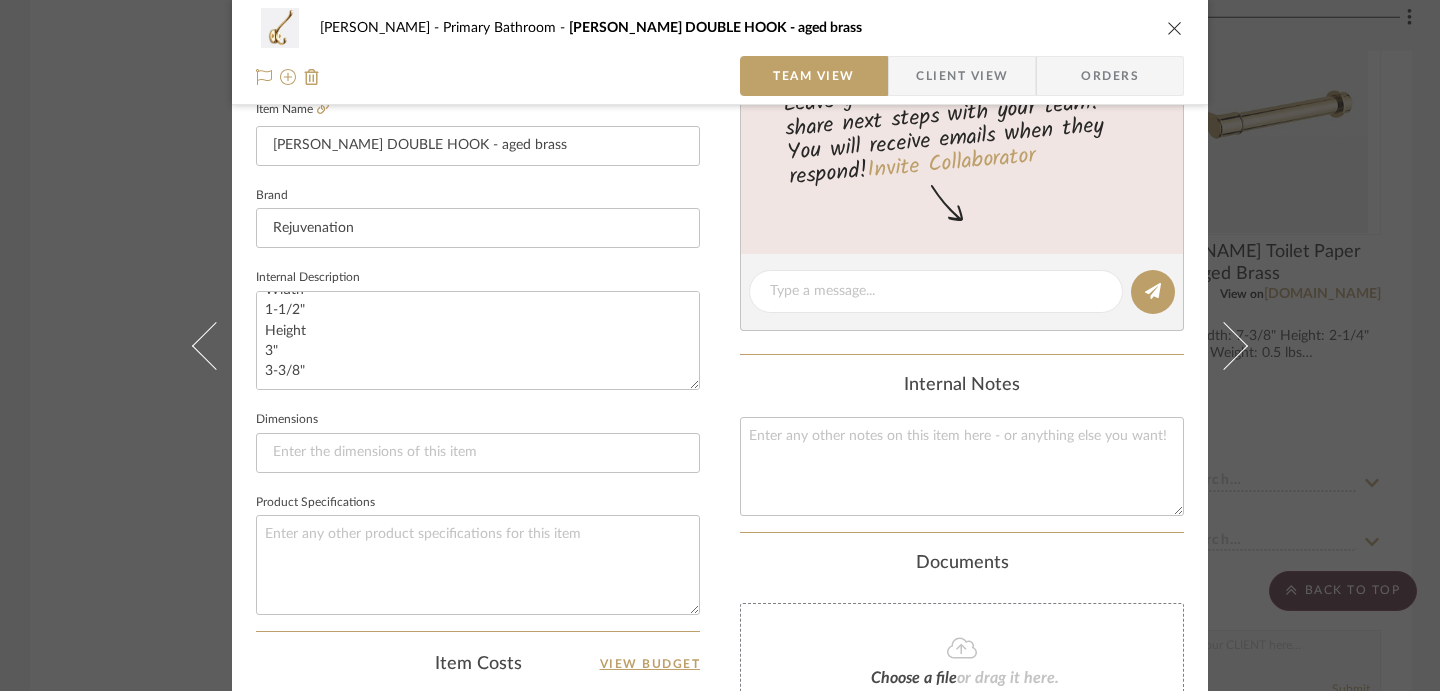 click on "[PERSON_NAME] Primary Bathroom [PERSON_NAME] DOUBLE HOOK - aged brass Team View Client View Orders  Team-Facing Details   Item Name  [PERSON_NAME] DOUBLE HOOK - aged brass  Brand  Rejuvenation  Internal Description  Solid brass
Mounting hardware included
Imported
Width
1-1/2"
Height
3"
3-3/8"  Dimensions   Product Specifications   Item Costs   View Budget   Markup %  30%  Unit Cost  $24.00  Cost Type  DNET  Client Unit Price   $31.20   Quantity  4  Unit Type  Each  Subtotal   $124.80   Tax %  0%  Total Tax   $0.00   Shipping Cost  $0.00  Ship. Markup %  0% Taxable  Total Shipping   $0.00  Total Client Price  $124.80  Your Cost  $96.00  Your Margin  $28.80  Content here copies to Client View - confirm visibility there.  Show in Client Dashboard   Include in Budget   View Budget  Team Status  Lead Time  In Stock Weeks  Due Date   Install Date  Tasks / To-Dos /  team Messaging  Leave yourself a note here or share next steps with your team. You will receive emails when they
respond!  Invite Collaborator Internal Notes (4)" at bounding box center [720, 345] 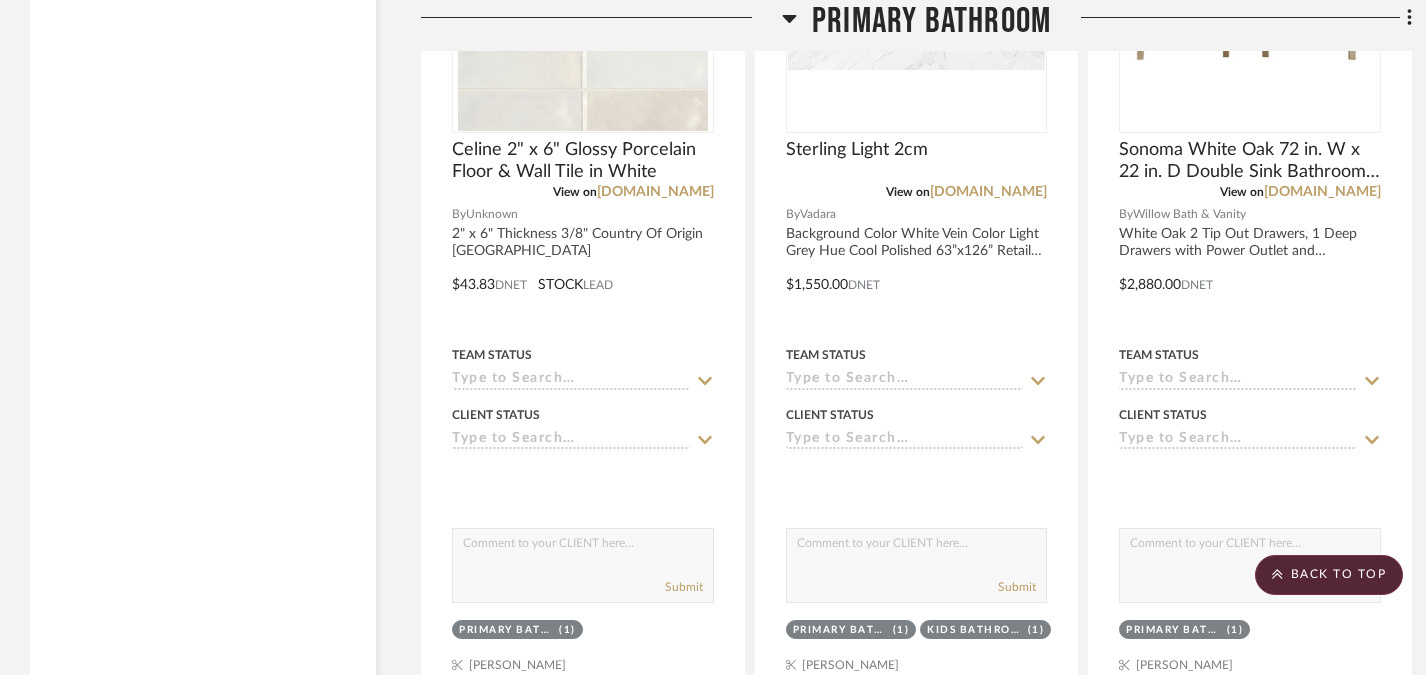 scroll, scrollTop: 11718, scrollLeft: 0, axis: vertical 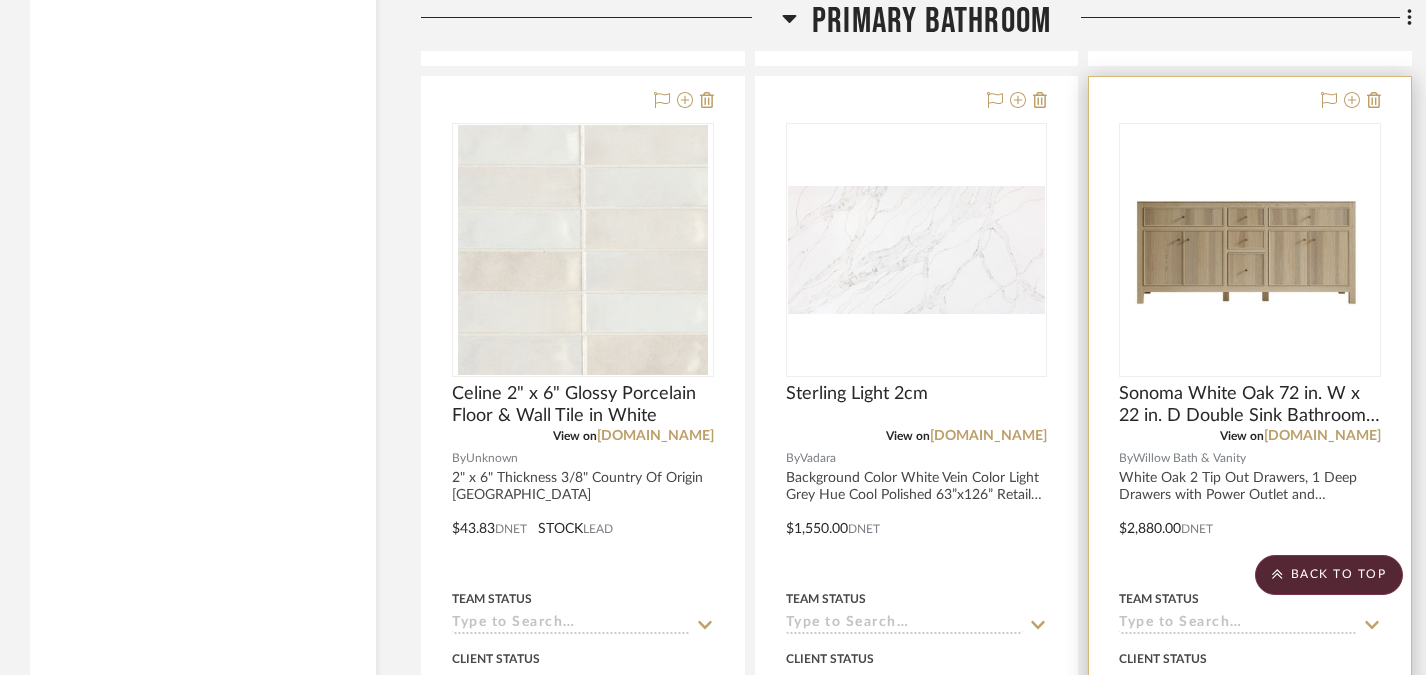 click at bounding box center (0, 0) 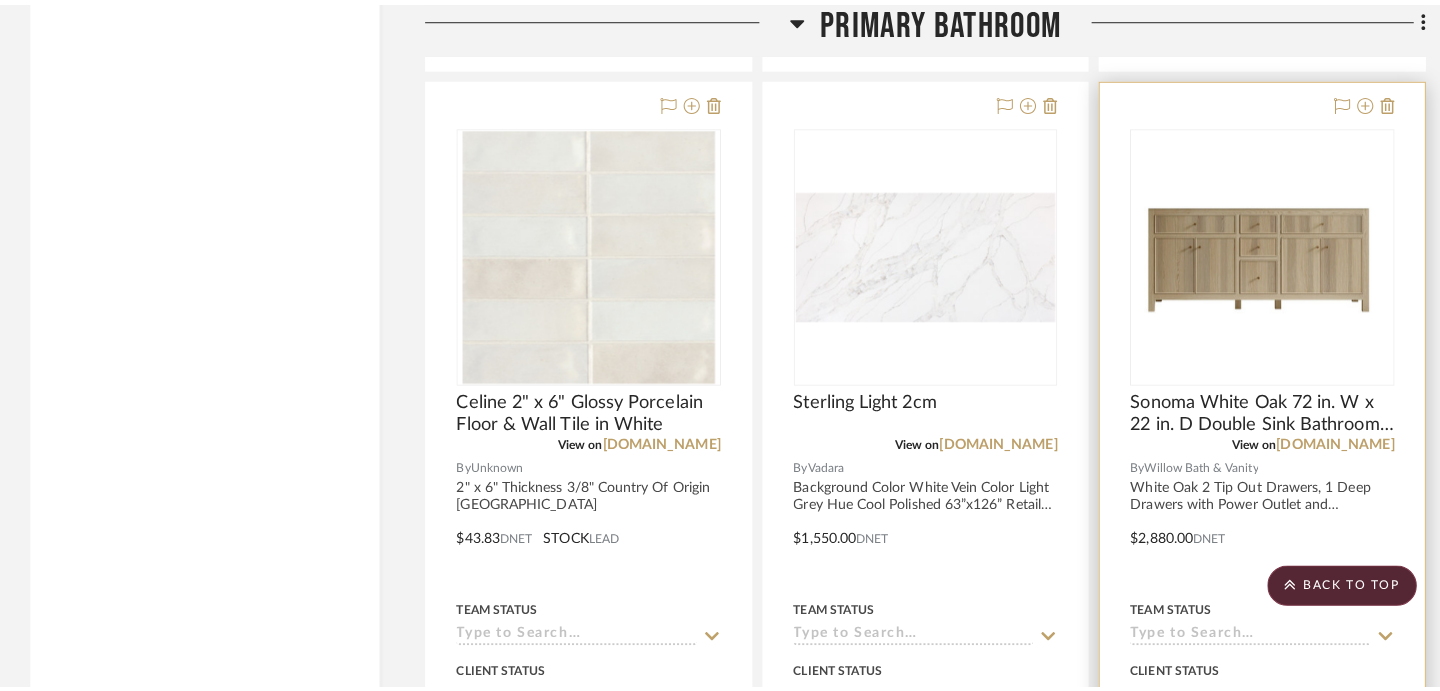 scroll, scrollTop: 0, scrollLeft: 0, axis: both 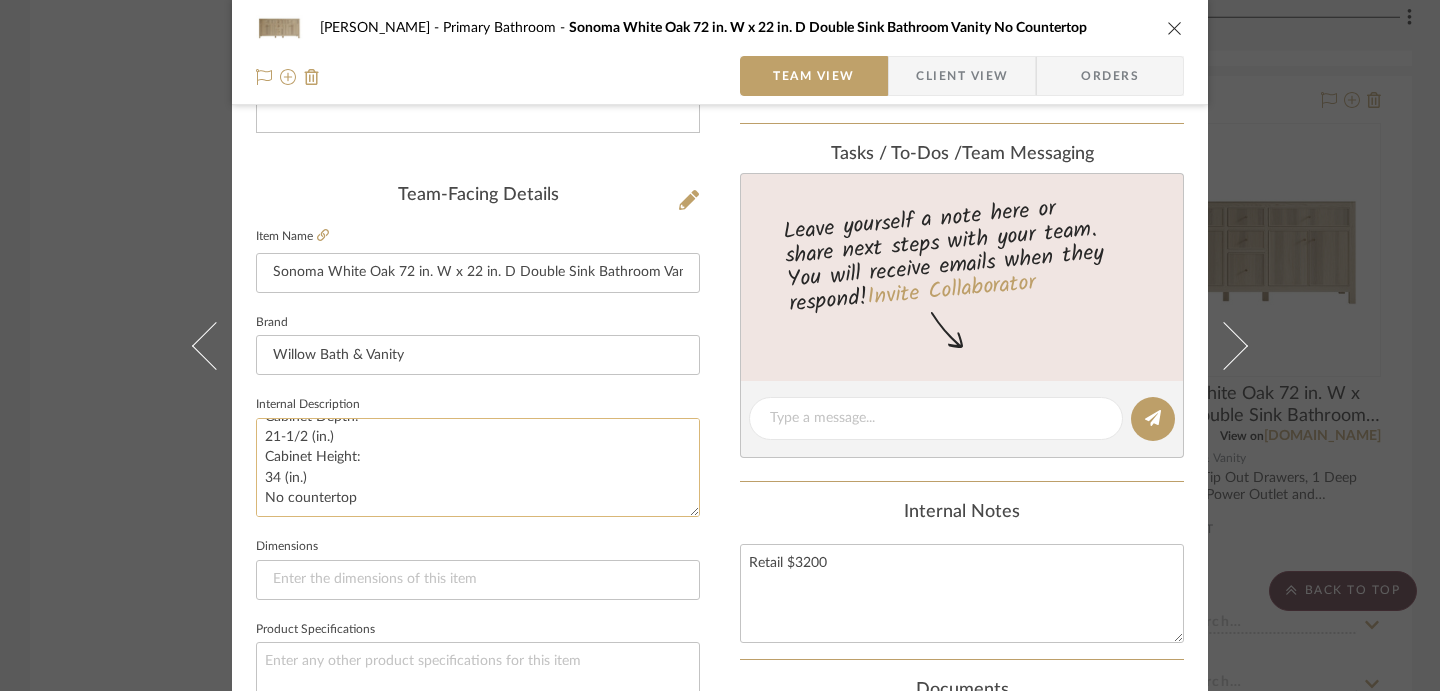 drag, startPoint x: 256, startPoint y: 421, endPoint x: 345, endPoint y: 482, distance: 107.8981 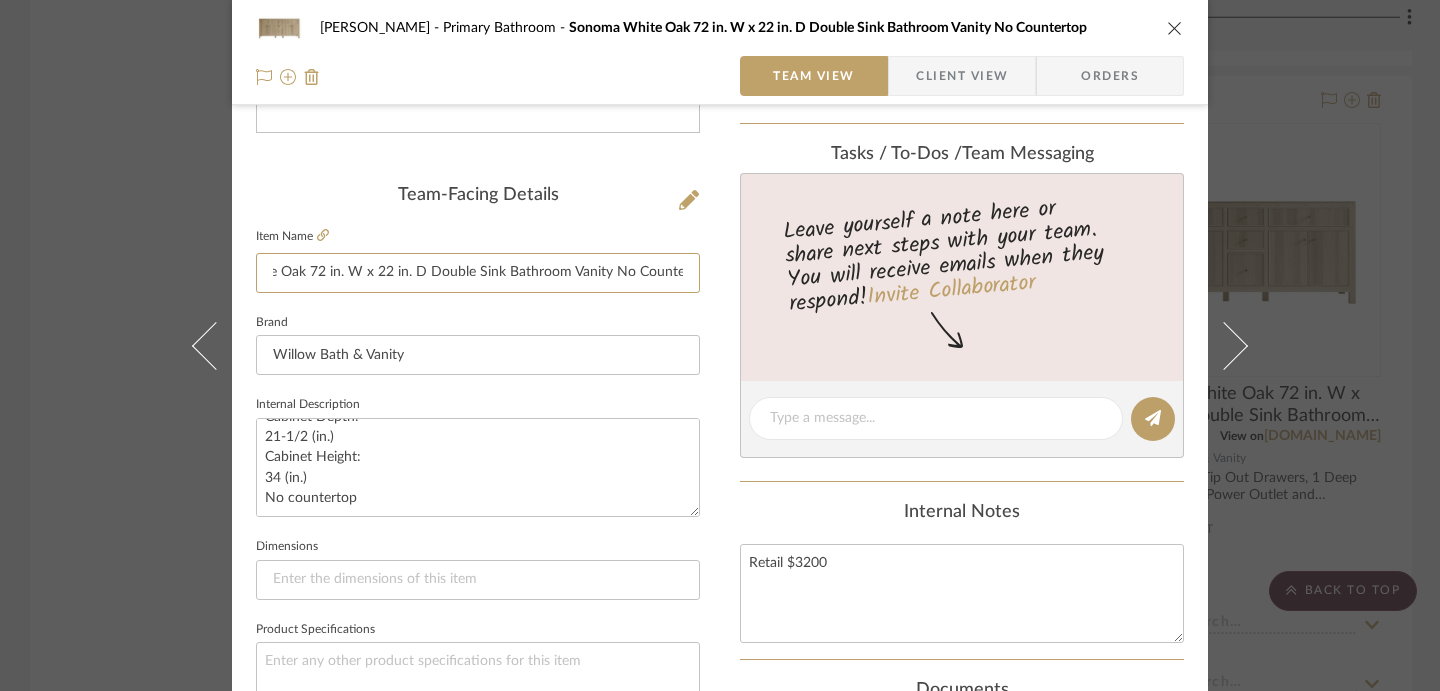 scroll, scrollTop: 0, scrollLeft: 108, axis: horizontal 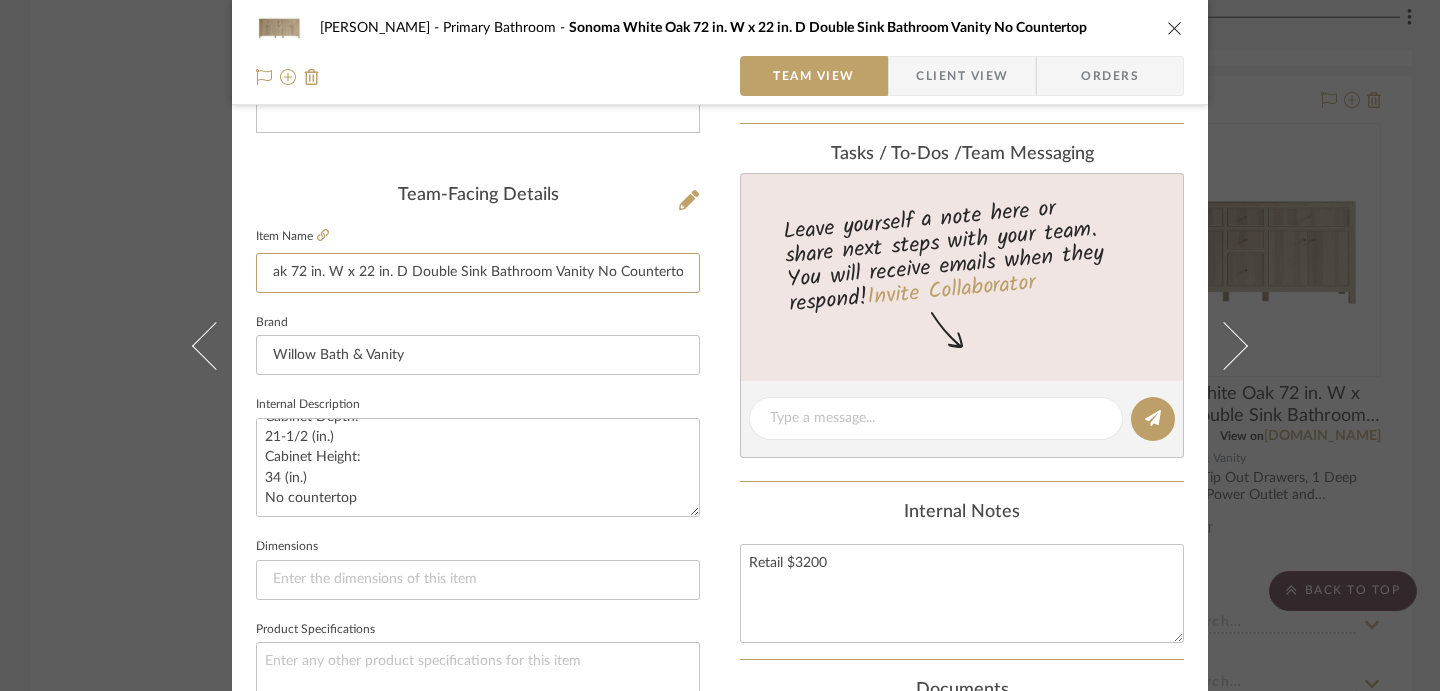 drag, startPoint x: 573, startPoint y: 268, endPoint x: 715, endPoint y: 275, distance: 142.17242 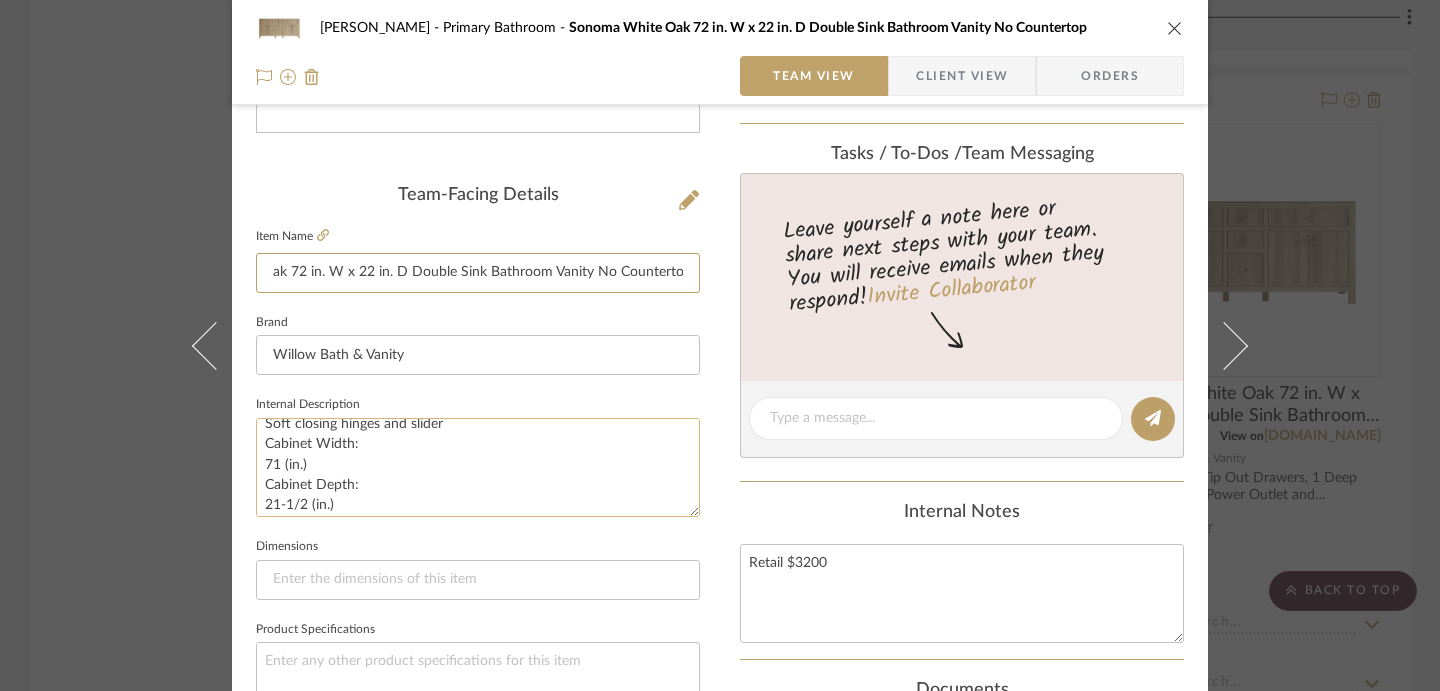 scroll, scrollTop: 0, scrollLeft: 0, axis: both 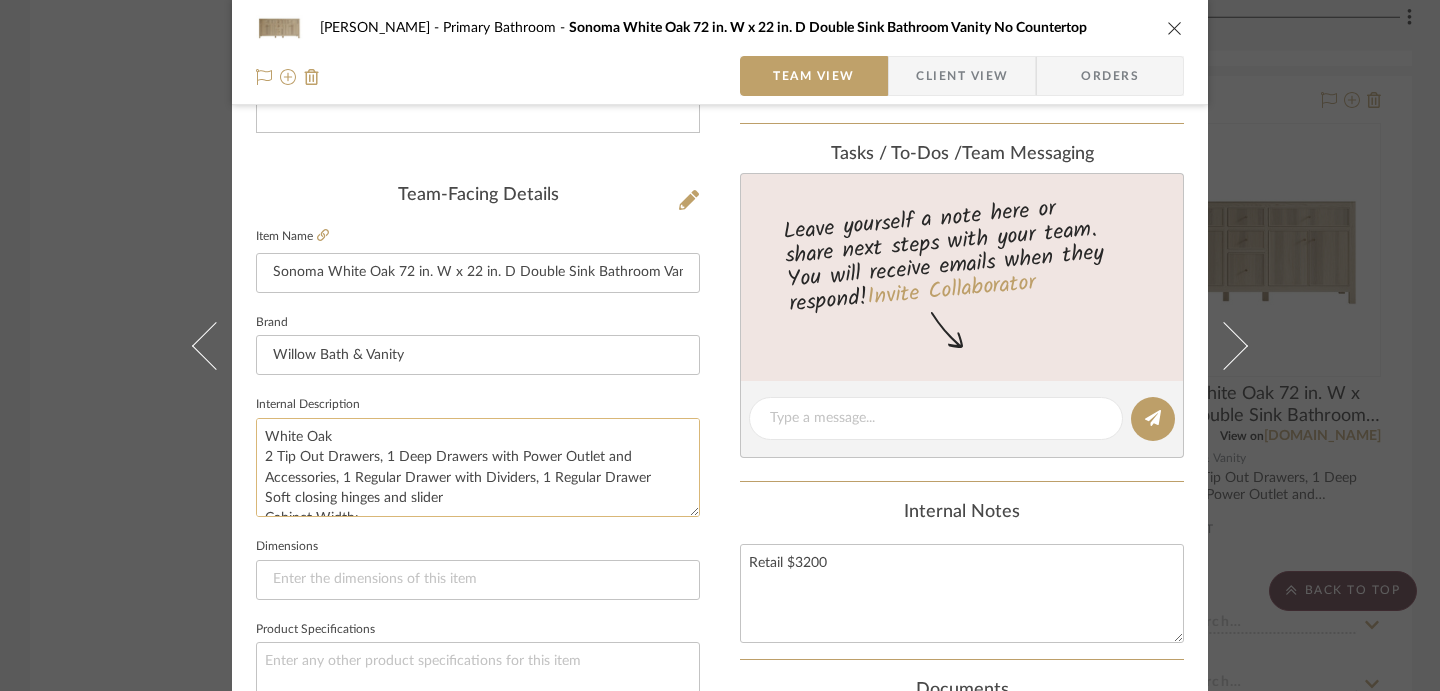 drag, startPoint x: 259, startPoint y: 453, endPoint x: 642, endPoint y: 478, distance: 383.81506 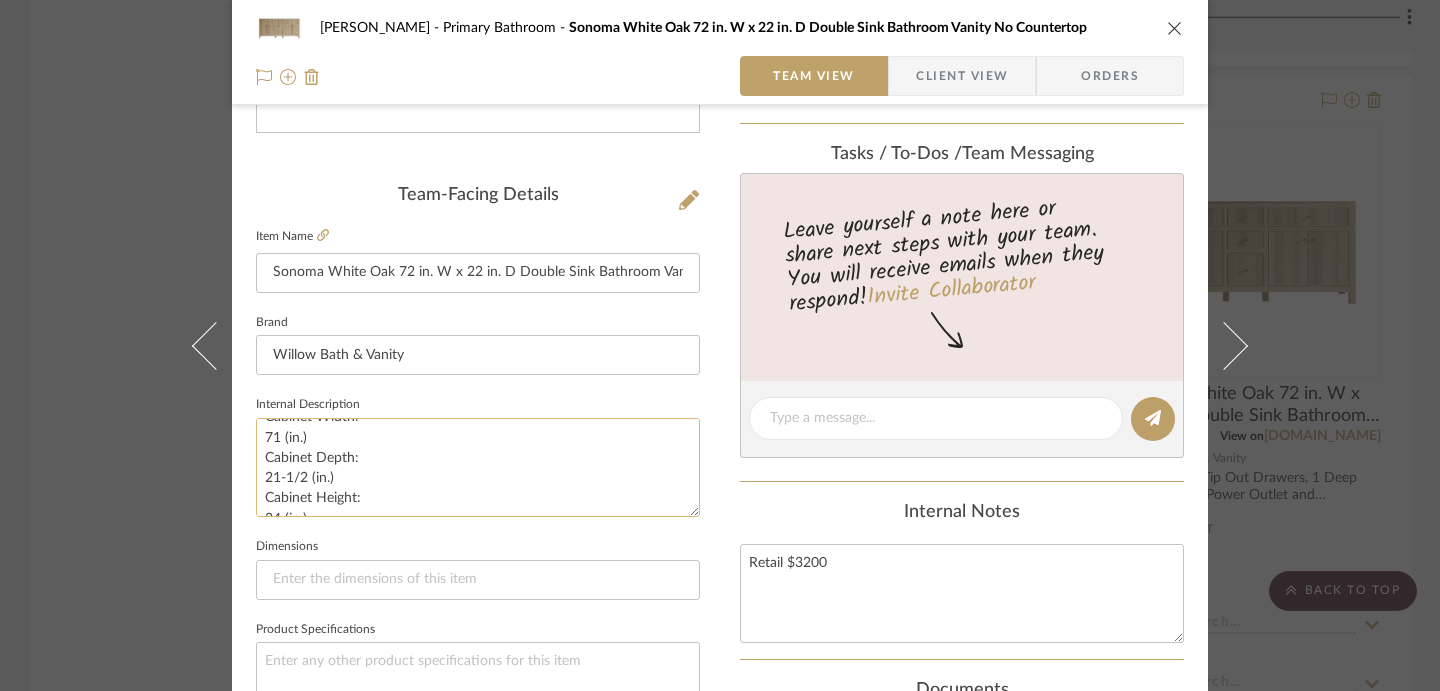 scroll, scrollTop: 142, scrollLeft: 0, axis: vertical 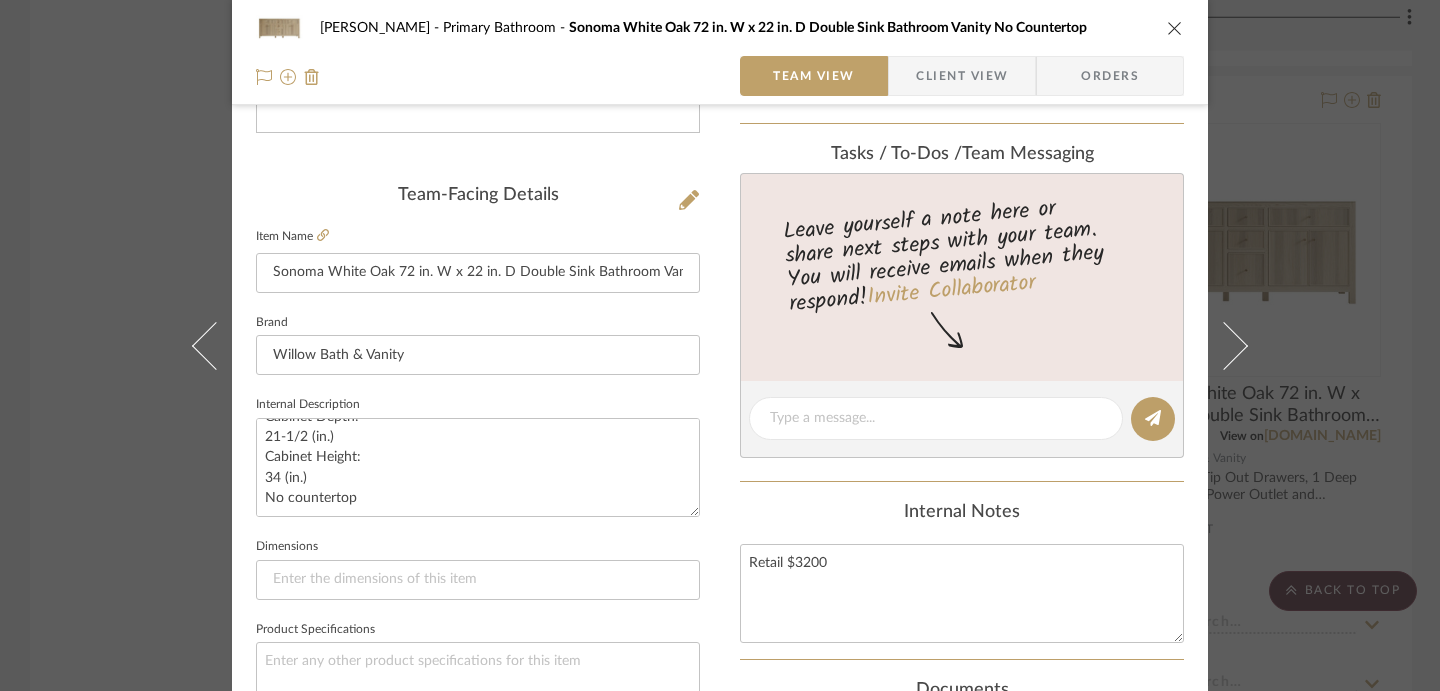 click on "[PERSON_NAME] Primary Bathroom [GEOGRAPHIC_DATA] 72 in. W x 22 in. D Double Sink Bathroom Vanity No Countertop Team View Client View Orders  Team-Facing Details   Item Name  Sonoma White Oak 72 in. W x 22 in. D Double Sink Bathroom Vanity No Countertop  Brand  Willow Bath & Vanity  Internal Description  White Oak
2 Tip Out Drawers, 1 Deep Drawers with Power Outlet and Accessories, 1 Regular Drawer with Dividers, 1 Regular Drawer
Soft closing hinges and slider
Cabinet Width:
71 (in.)
Cabinet Depth:
21-1/2 (in.)
Cabinet Height:
34 (in.)
No countertop  Dimensions   Product Specifications   Item Costs   View Budget   Markup %  30%  Unit Cost  $2,880.00  Cost Type  DNET  Client Unit Price   $3,744.00   Quantity  1  Unit Type  Each  Subtotal   $3,744.00   Tax %  0%  Total Tax   $0.00   Shipping Cost  $0.00  Ship. Markup %  0% Taxable  Total Shipping   $0.00  Total Client Price  $3,744.00  Your Cost  $2,880.00  Your Margin  $864.00  Content here copies to Client View - confirm visibility there.  Show in Client Dashboard" at bounding box center [720, 345] 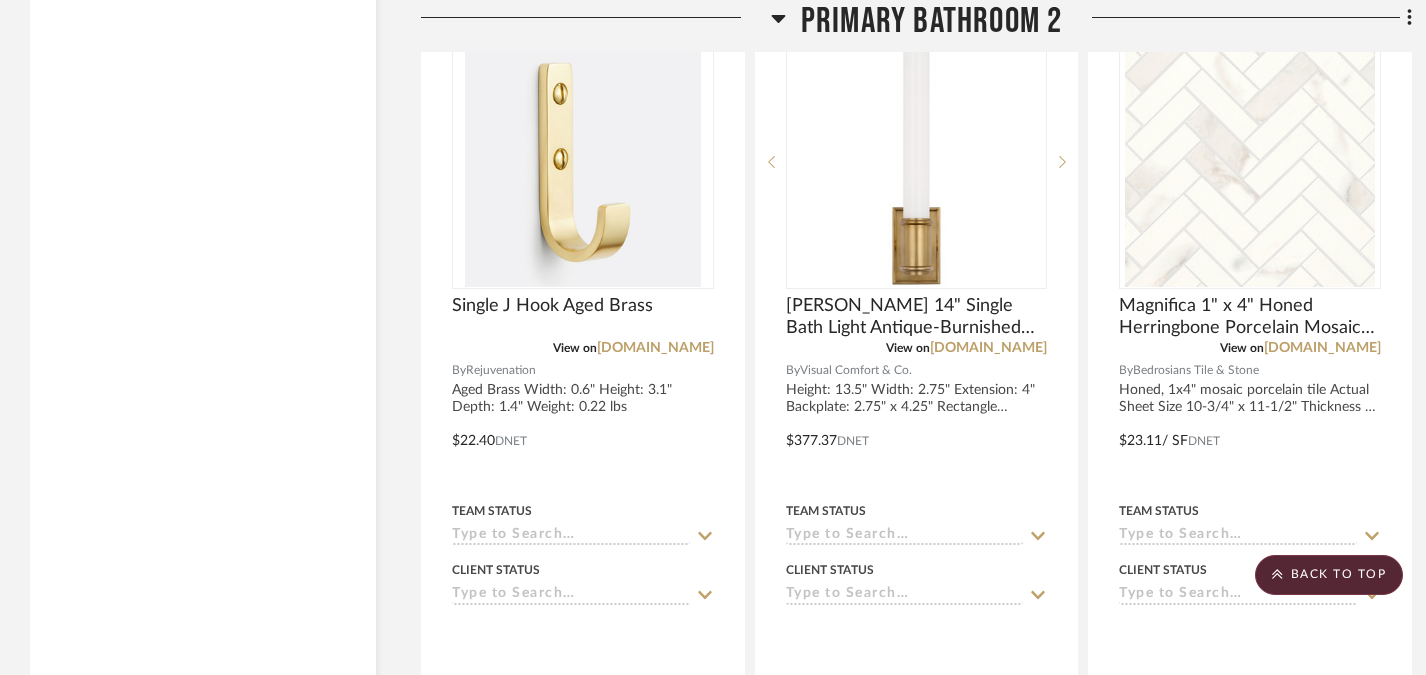scroll, scrollTop: 13727, scrollLeft: 0, axis: vertical 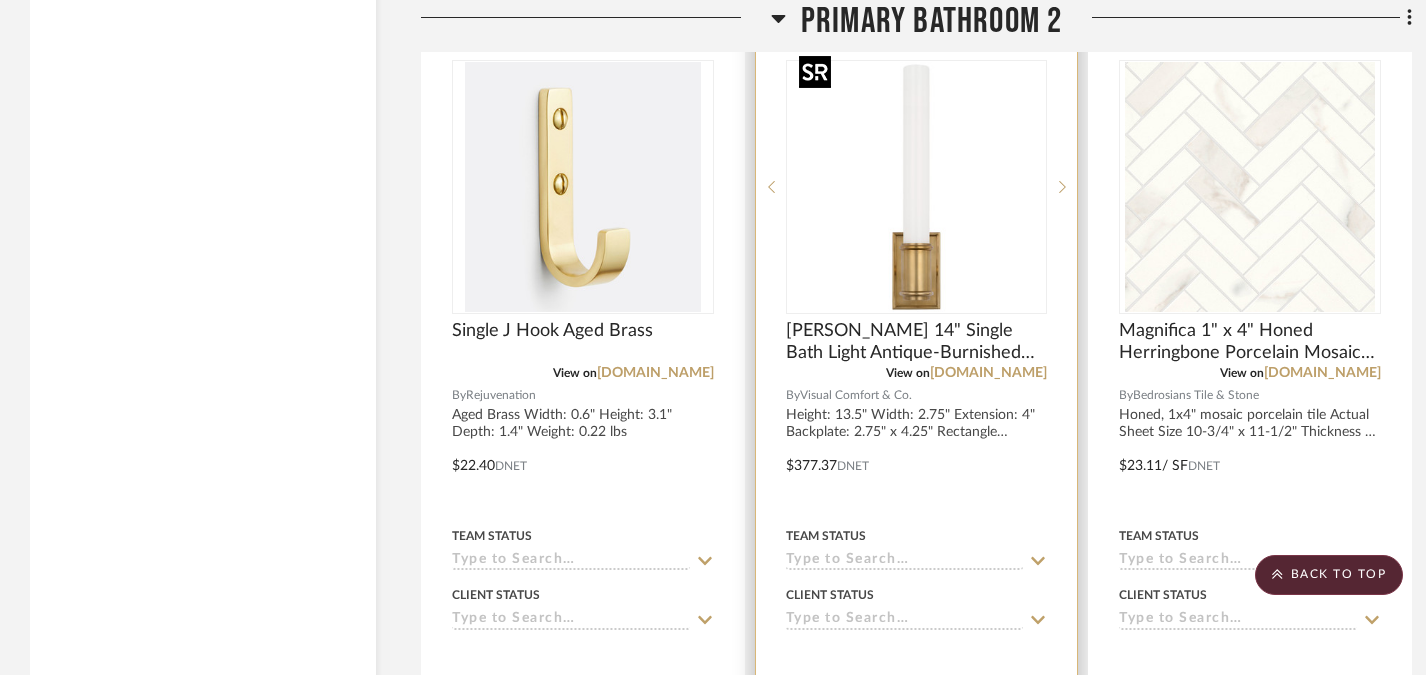 click at bounding box center (916, 187) 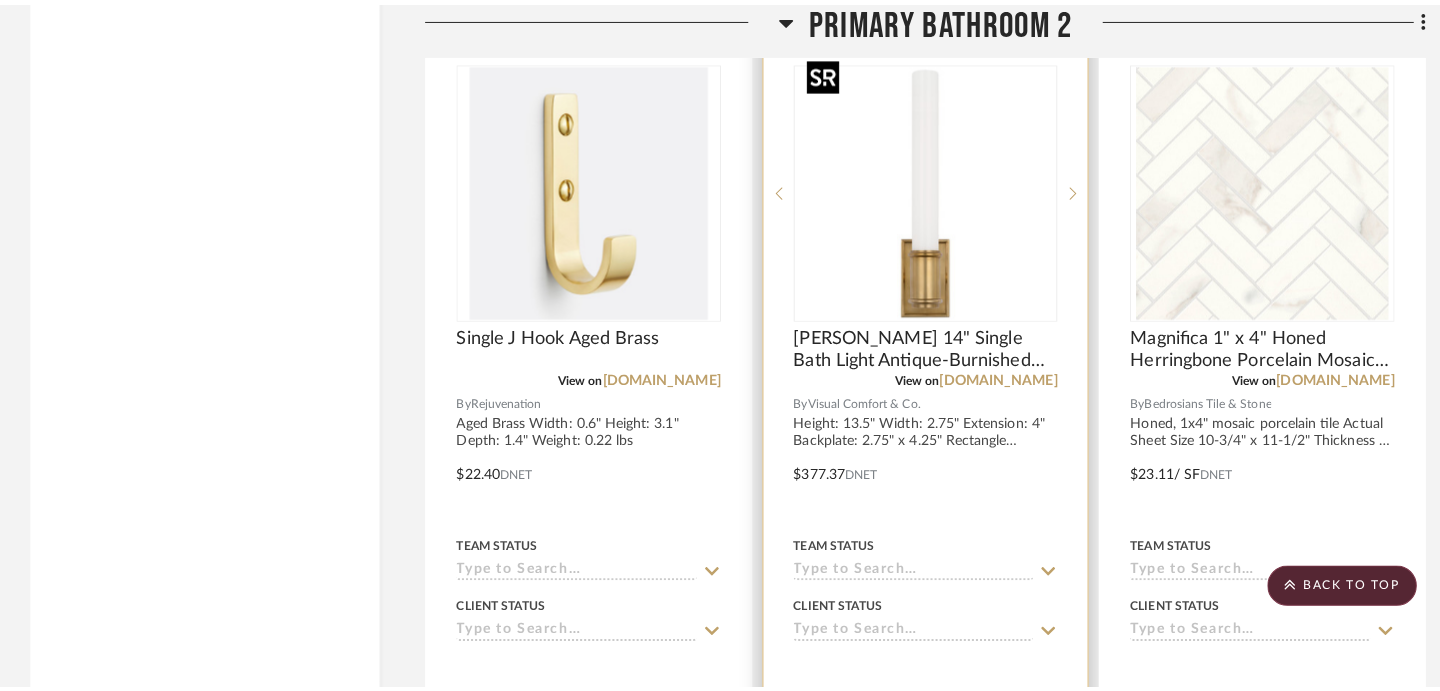 scroll, scrollTop: 0, scrollLeft: 0, axis: both 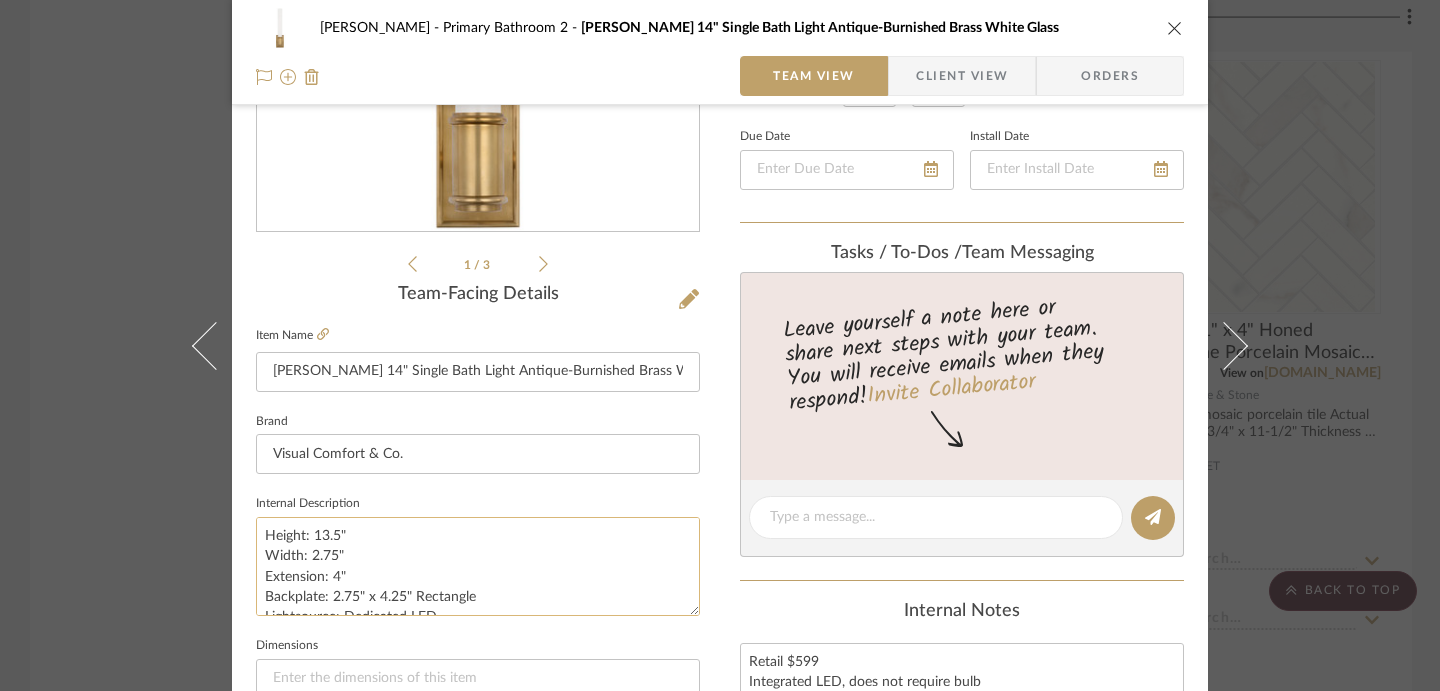 click on "Height: 13.5"
Width: 2.75"
Extension: 4"
Backplate: 2.75" x 4.25" Rectangle
Lightsource: Dedicated LED
Wattage: 10w (1200lm)
Weight: 3 lbs.
Requires Smaller Outlet Box
Antique-burnished brass
White glass
Retail $599" 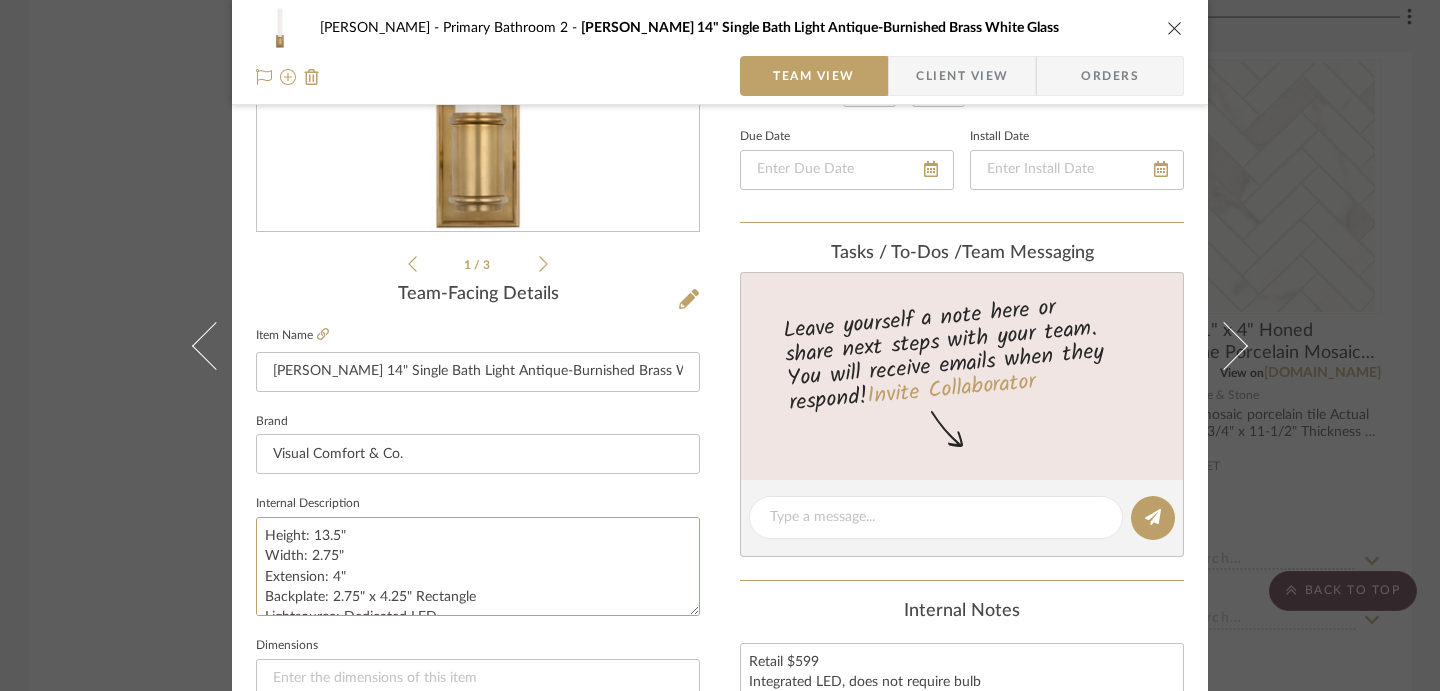 drag, startPoint x: 347, startPoint y: 573, endPoint x: 245, endPoint y: 527, distance: 111.89281 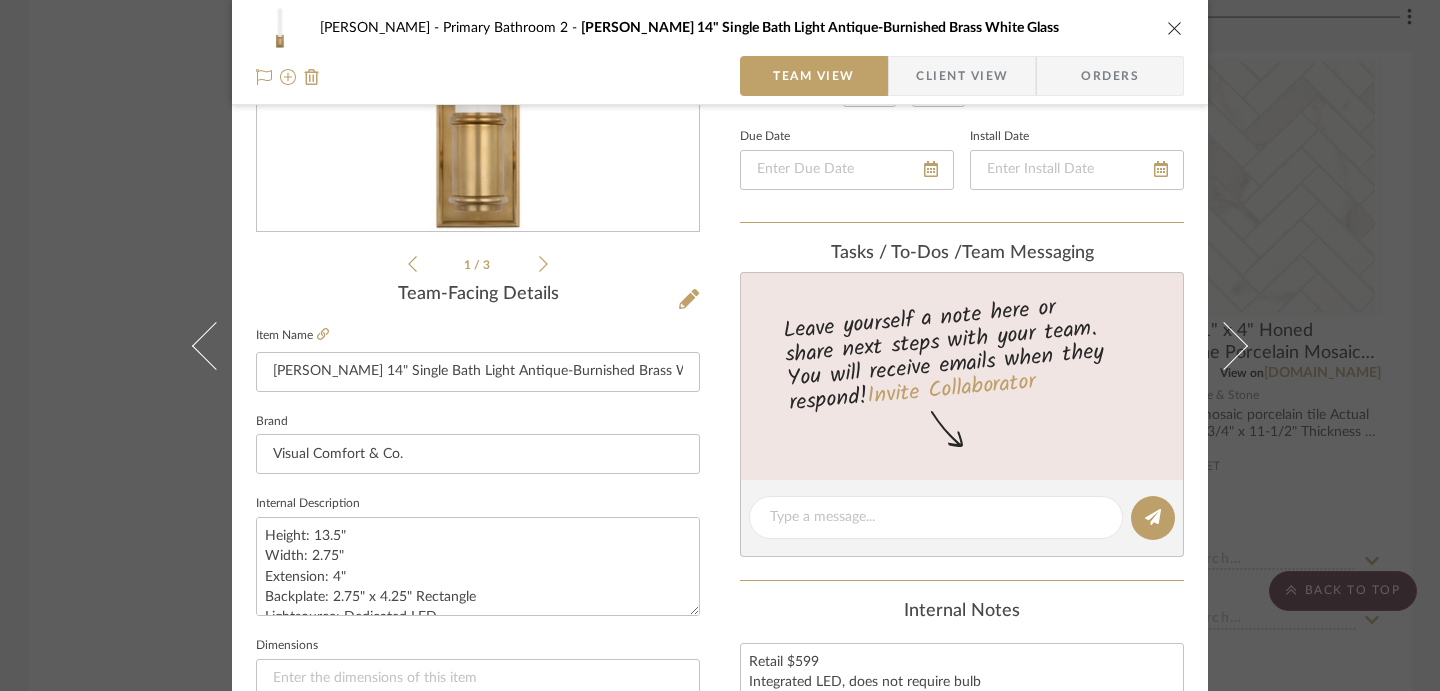 click on "[PERSON_NAME] Primary Bathroom 2 [PERSON_NAME] 14" Single Bath Light Antique-Burnished Brass White Glass Team View Client View Orders 1 / 3  Team-Facing Details   Item Name  [PERSON_NAME] 14" Single Bath Light Antique-Burnished Brass White Glass  Brand  Visual Comfort & Co.  Internal Description  Height: 13.5"
Width: 2.75"
Extension: 4"
Backplate: 2.75" x 4.25" Rectangle
Lightsource: Dedicated LED
Wattage: 10w (1200lm)
Weight: 3 lbs.
Requires Smaller Outlet Box
Antique-burnished brass
White glass
Retail $599  Dimensions   Product Specifications   Item Costs   View Budget   Markup %  30%  Unit Cost  $377.37  Cost Type  DNET  Client Unit Price   $490.58   Quantity  3  Unit Type  Each  Subtotal   $1,471.74   Tax %  0%  Total Tax   $0.00   Shipping Cost  $0.00  Ship. Markup %  0% Taxable  Total Shipping   $0.00  Total Client Price  $1,471.74  Your Cost  $1,132.11  Your Margin  $339.63  Content here copies to Client View - confirm visibility there.  Show in Client Dashboard   Include in Budget   View Budget  Team Status  Lead Time  Weeks" at bounding box center (720, 345) 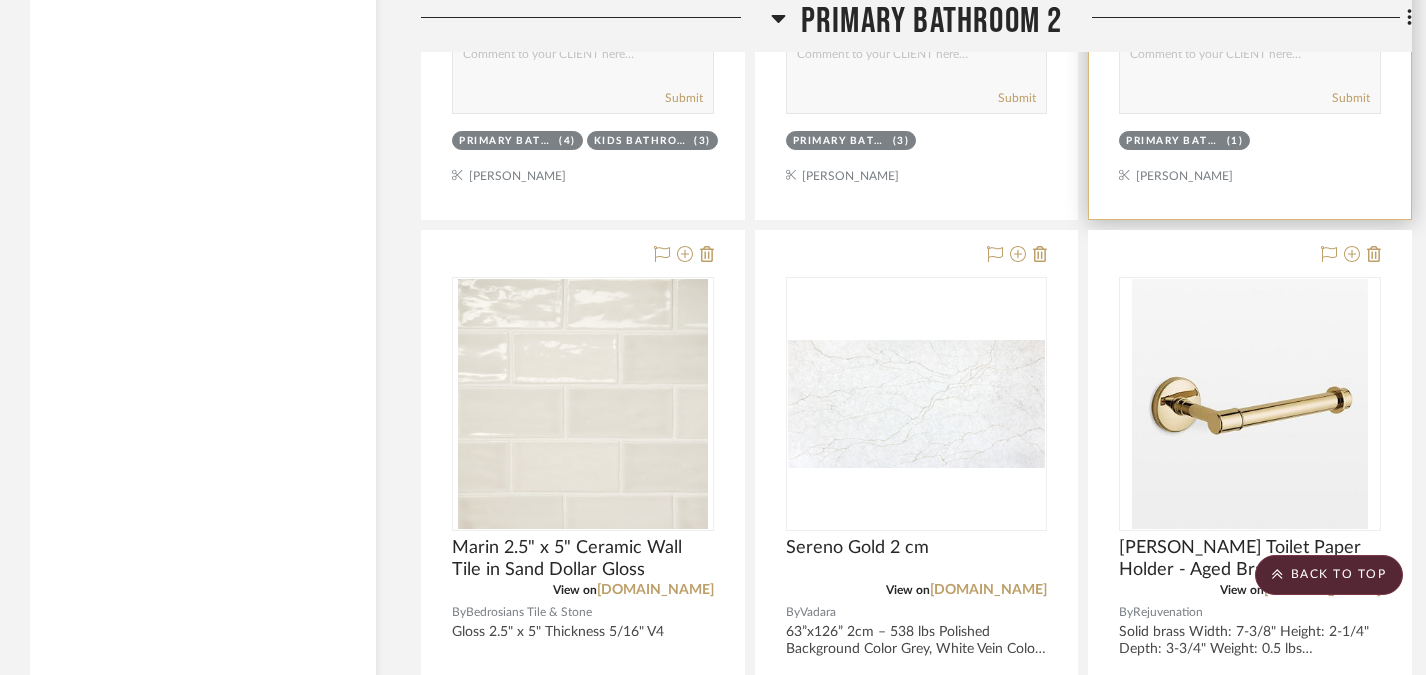 scroll, scrollTop: 14270, scrollLeft: 0, axis: vertical 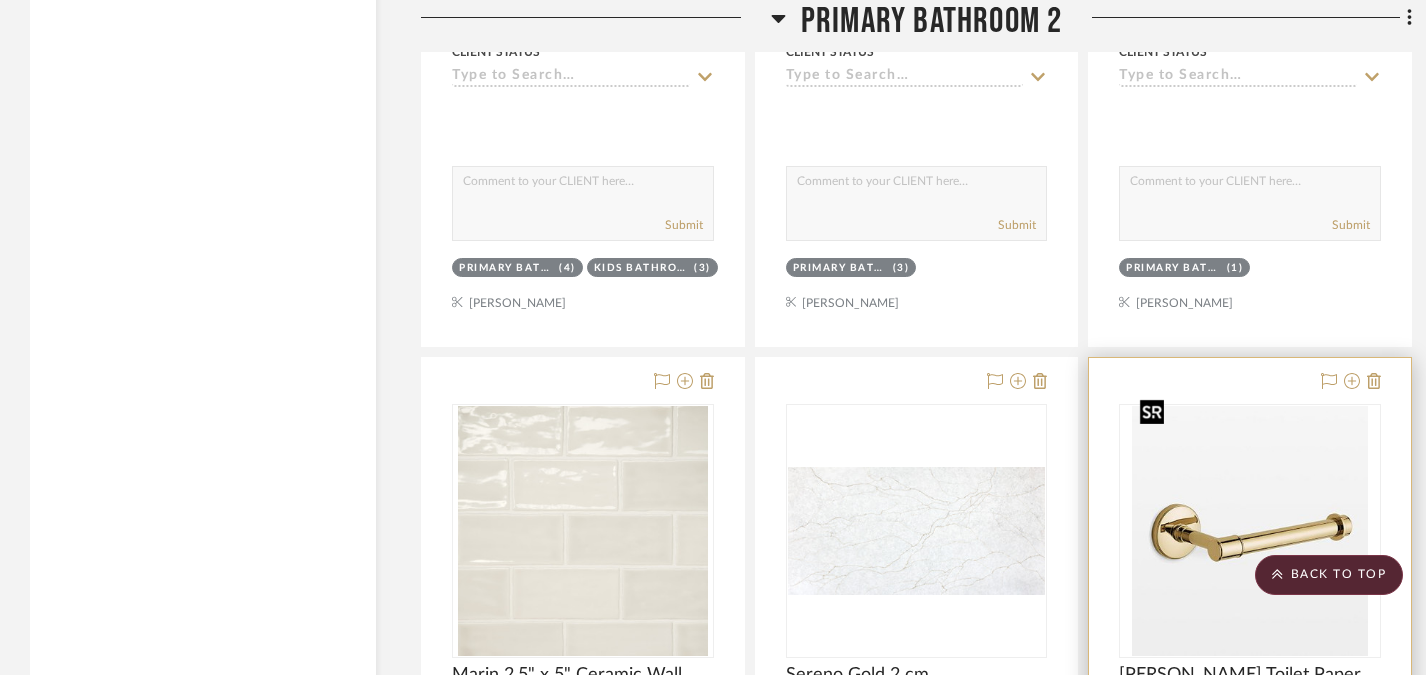 click at bounding box center [1250, 795] 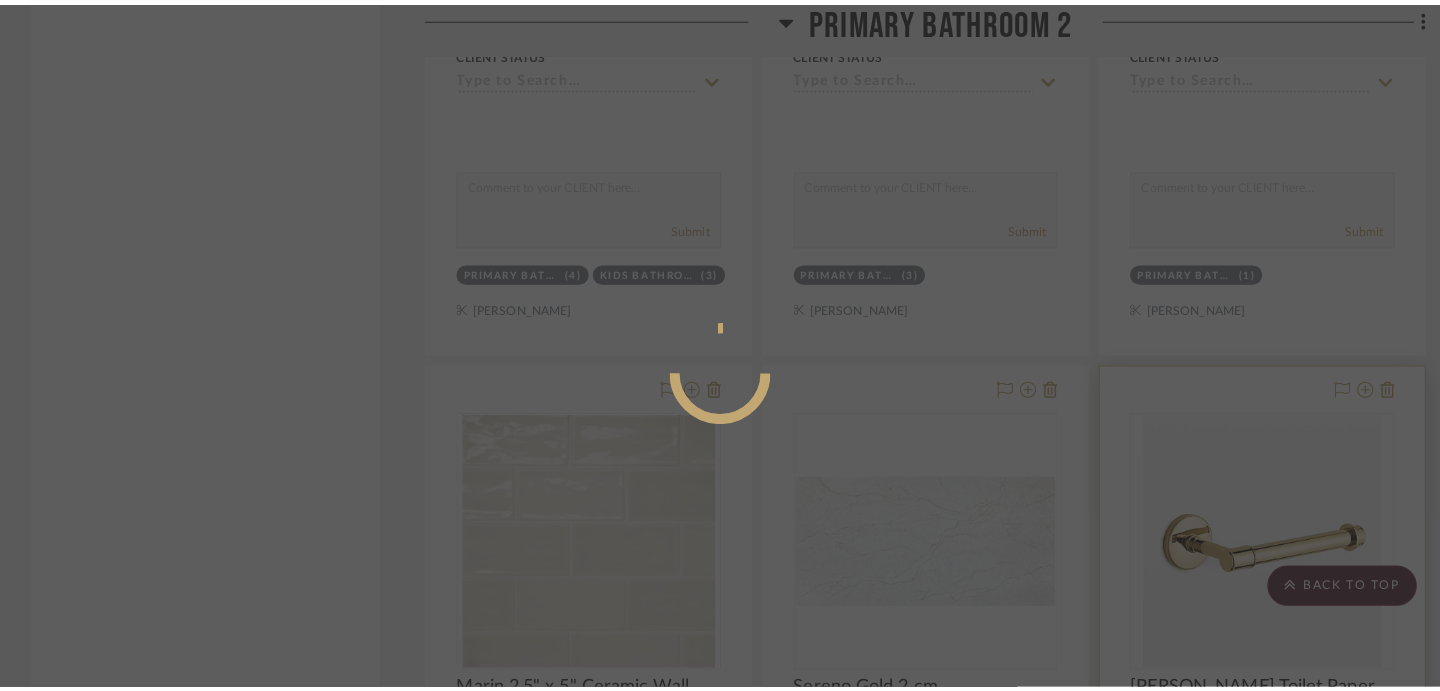 scroll, scrollTop: 0, scrollLeft: 0, axis: both 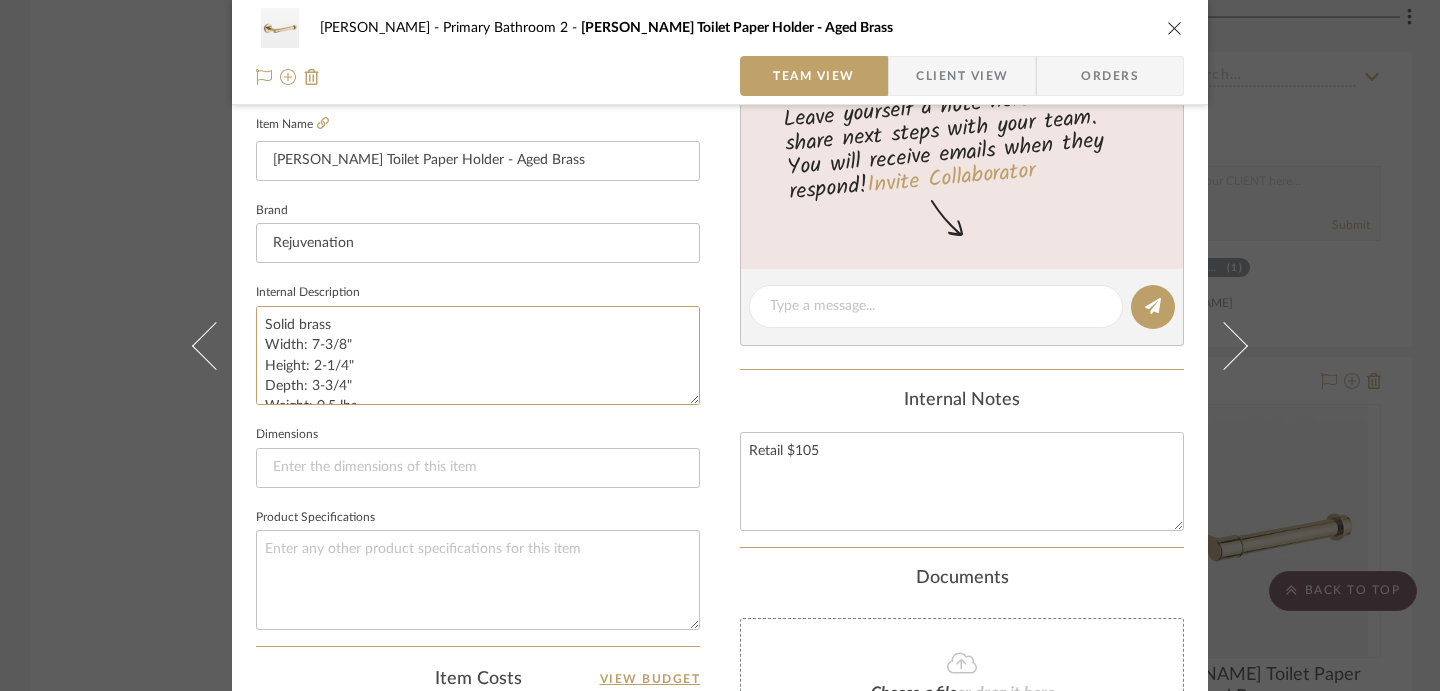 drag, startPoint x: 351, startPoint y: 383, endPoint x: 238, endPoint y: 345, distance: 119.218285 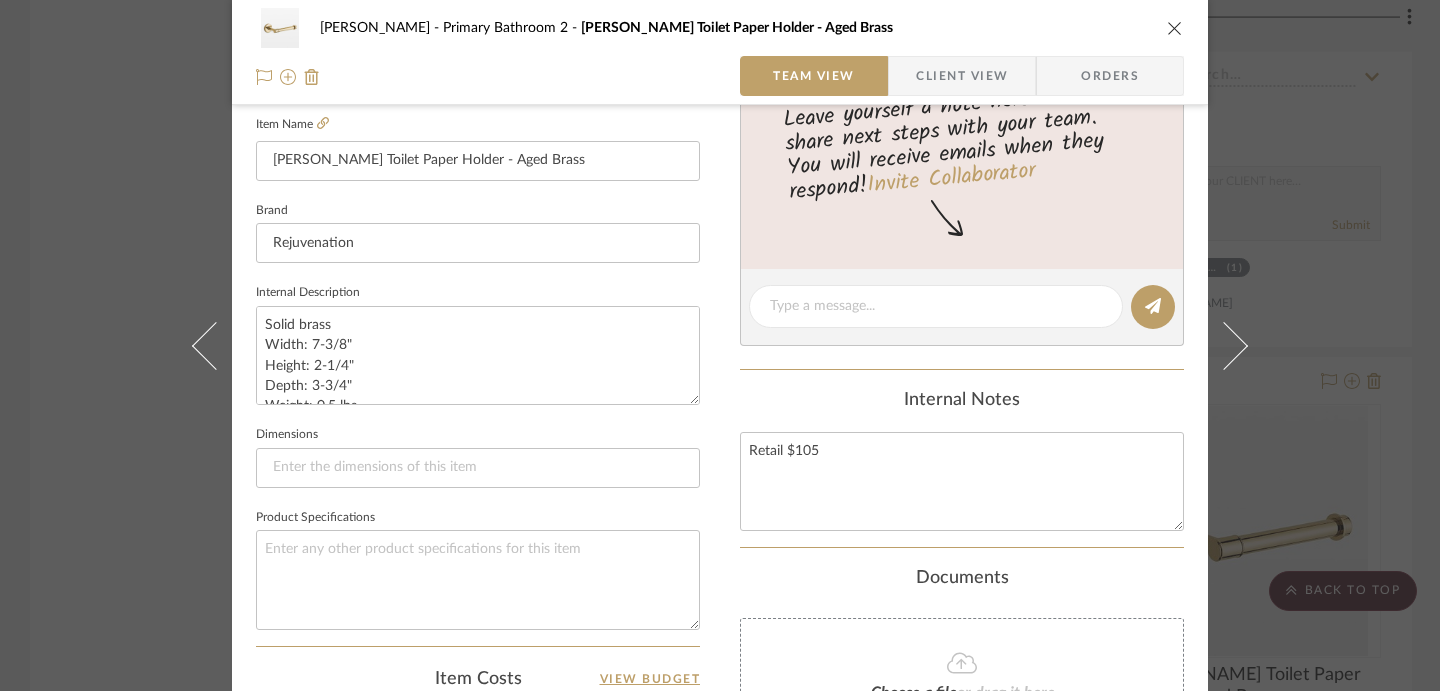click on "[PERSON_NAME] Primary Bathroom 2 [PERSON_NAME] Toilet Paper Holder - Aged Brass Team View Client View Orders  Team-Facing Details   Item Name  [PERSON_NAME] Toilet Paper Holder - Aged Brass  Brand  Rejuvenation  Internal Description  Solid brass
Width: 7-3/8"
Height: 2-1/4"
Depth: 3-3/4"
Weight: 0.5 lbs
Unlacquered brass - will patina  Dimensions   Product Specifications   Item Costs   View Budget   Markup %  30%  Unit Cost  $84.00  Cost Type  DNET  Client Unit Price   $109.20   Quantity  1  Unit Type  Each  Subtotal   $109.20   Tax %  0%  Total Tax   $0.00   Shipping Cost  $0.00  Ship. Markup %  0% Taxable  Total Shipping   $0.00  Total Client Price  $109.20  Your Cost  $84.00  Your Margin  $25.20  Content here copies to Client View - confirm visibility there.  Show in Client Dashboard   Include in Budget   View Budget  Team Status  Lead Time  In Stock Weeks  Est. Min   Est. Max   Due Date   Install Date  Tasks / To-Dos /  team Messaging Invite Collaborator Internal Notes Retail $105  Documents  Choose a file  or drag it here. (1)" at bounding box center [720, 345] 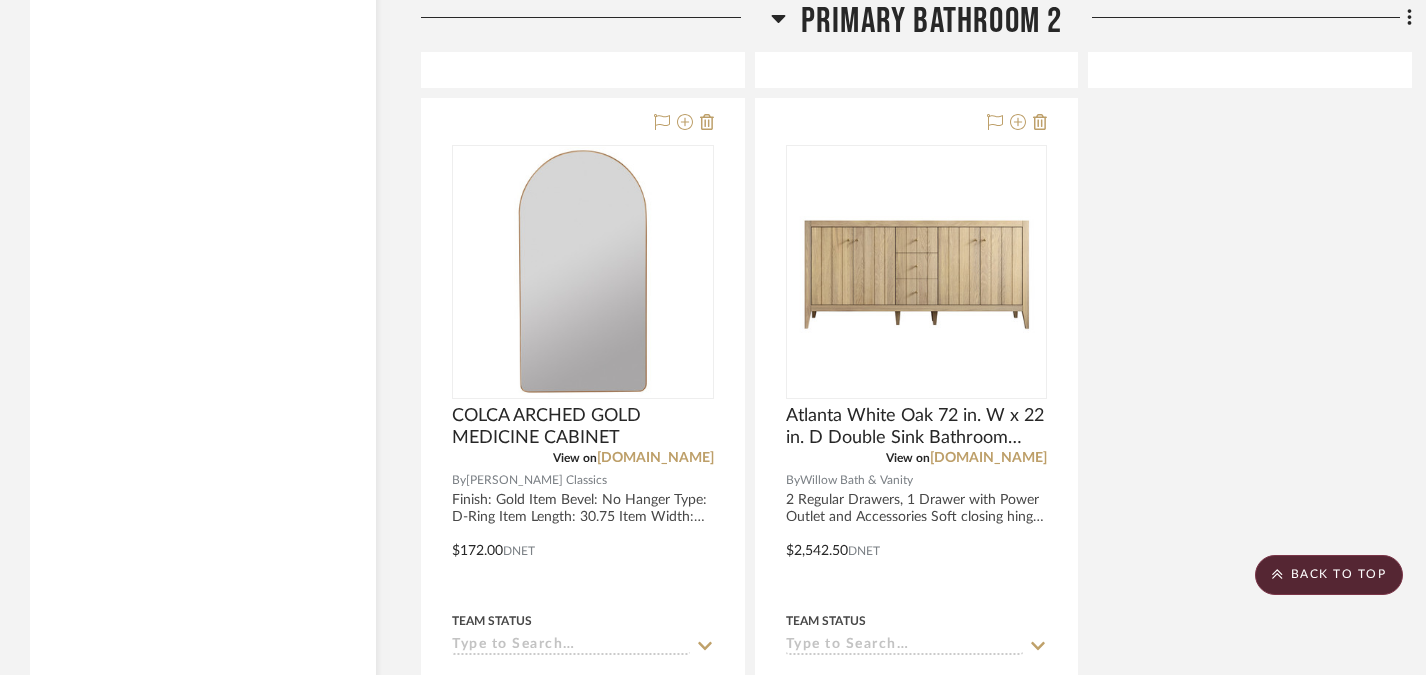 scroll, scrollTop: 15418, scrollLeft: 0, axis: vertical 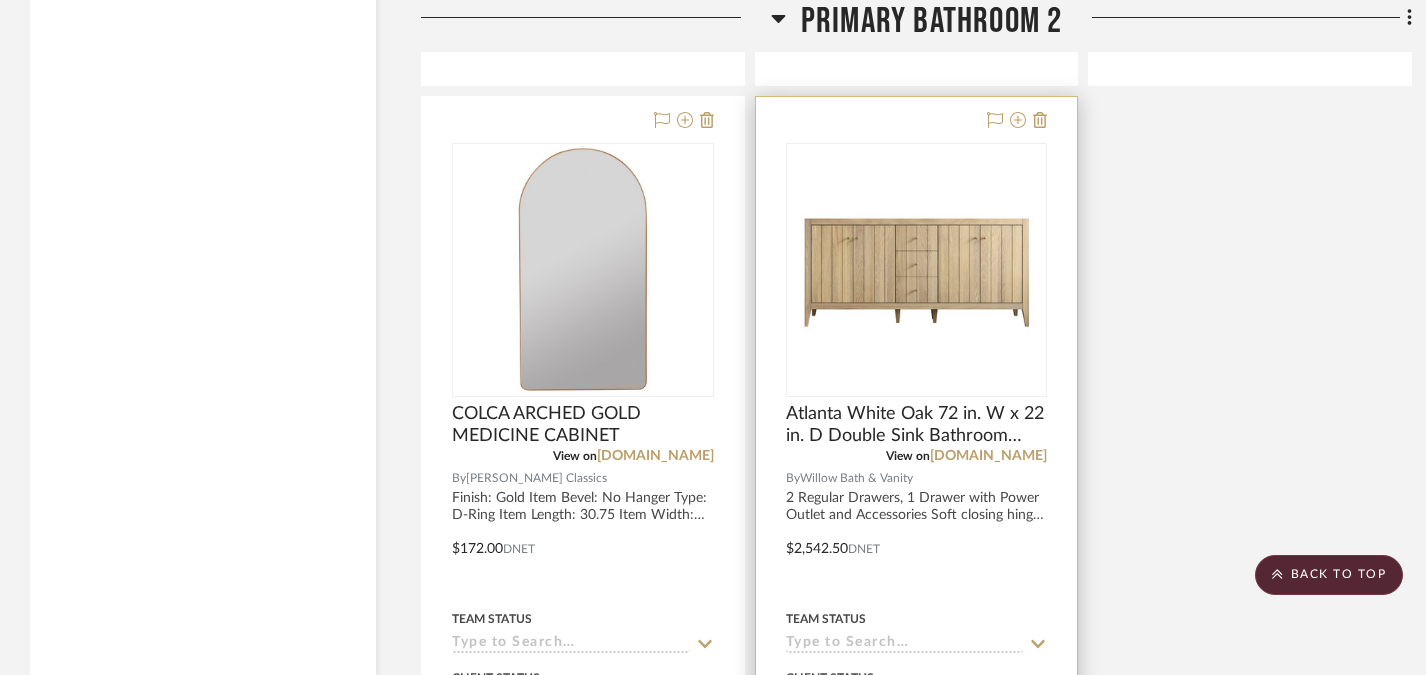 click at bounding box center (0, 0) 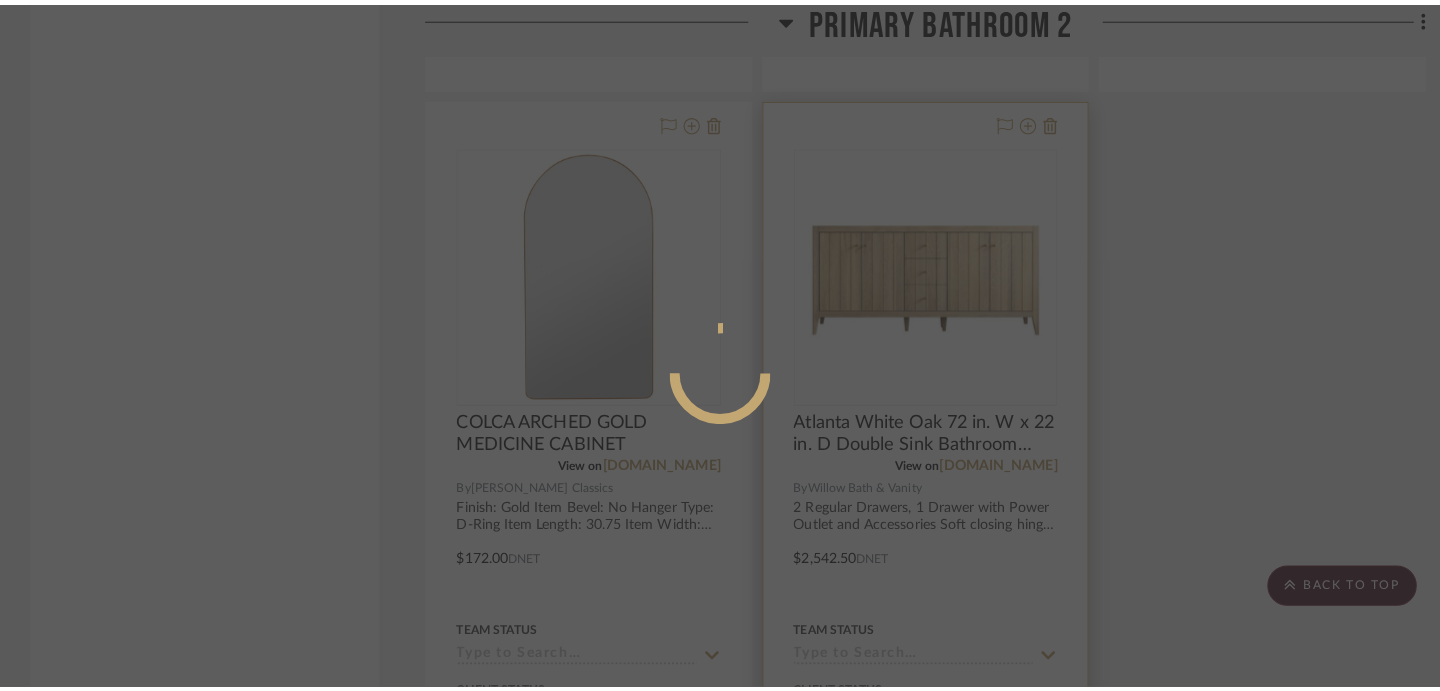 scroll, scrollTop: 0, scrollLeft: 0, axis: both 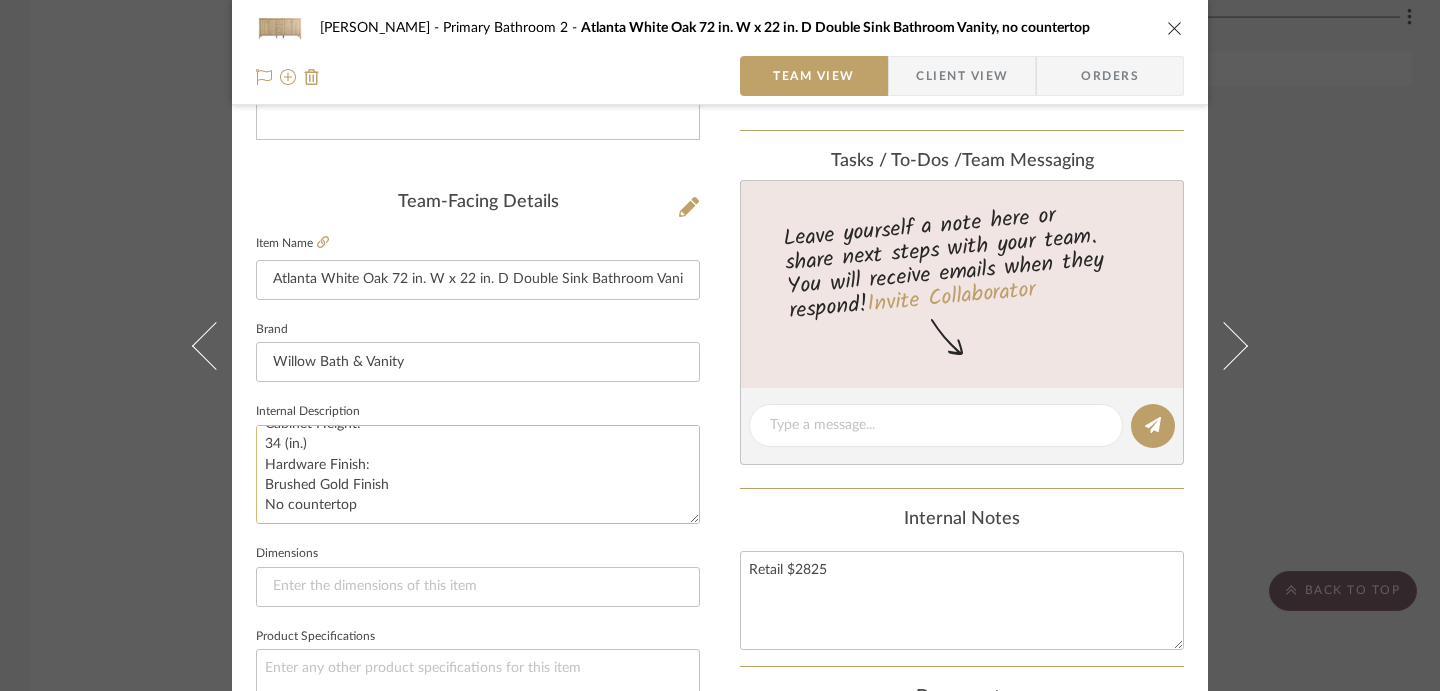 drag, startPoint x: 261, startPoint y: 441, endPoint x: 353, endPoint y: 444, distance: 92.0489 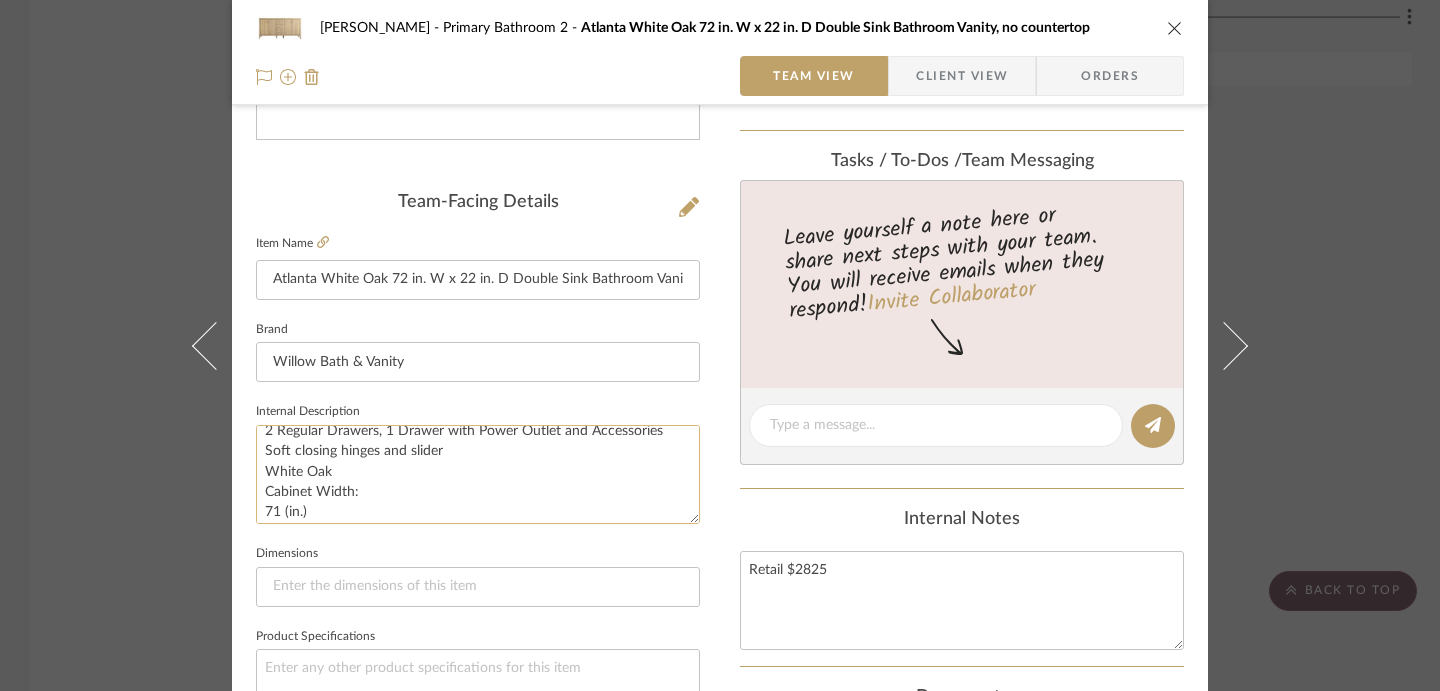scroll, scrollTop: 0, scrollLeft: 0, axis: both 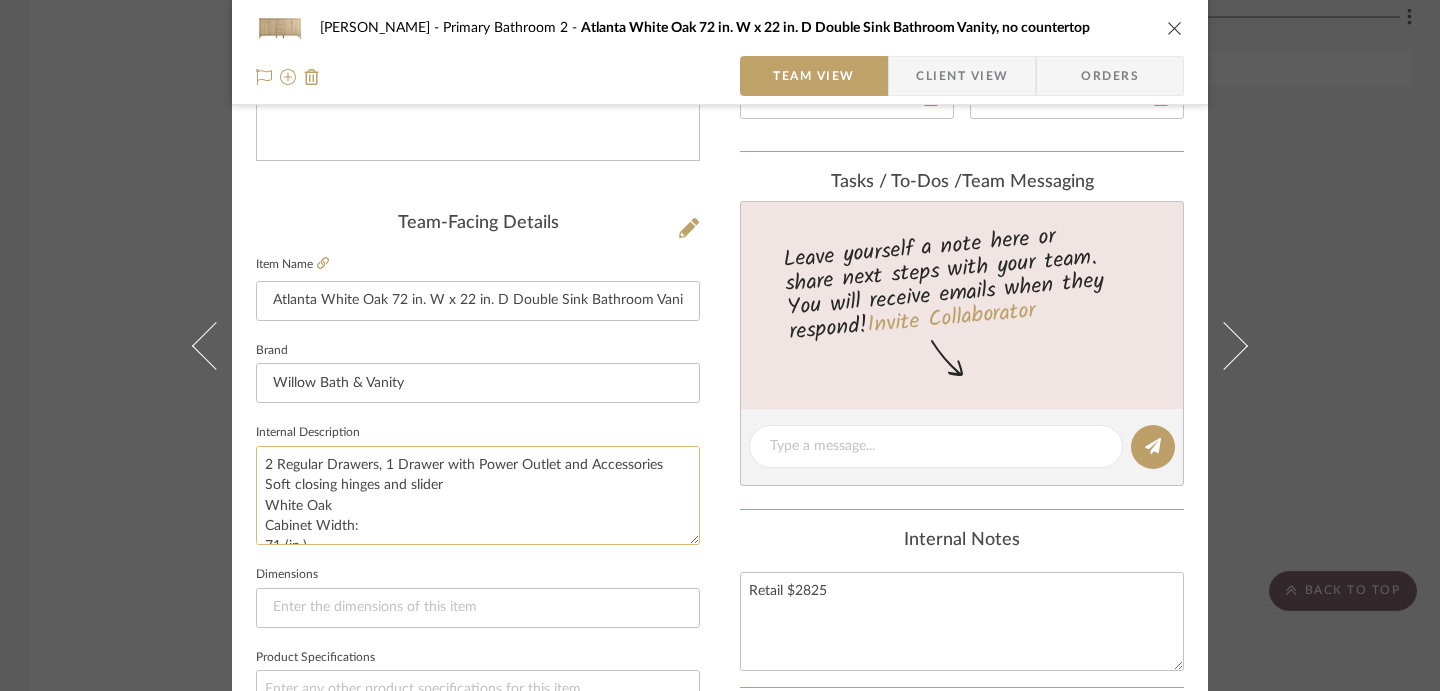 click on "2 Regular Drawers, 1 Drawer with Power Outlet and Accessories
Soft closing hinges and slider
White Oak
Cabinet Width:
71 (in.)
Cabinet Depth:
21-1/2 (in.)
Cabinet Height:
34 (in.)
Hardware Finish:
Brushed Gold Finish
No countertop" 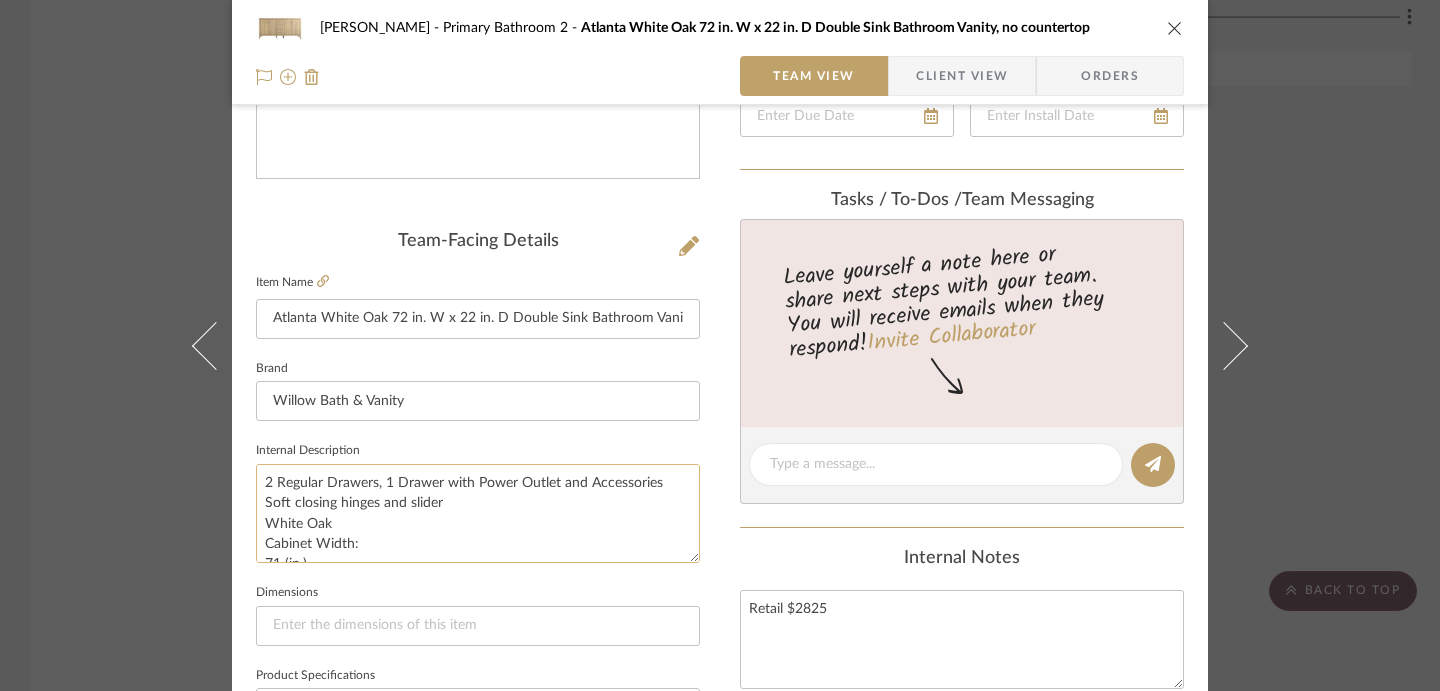 scroll, scrollTop: 387, scrollLeft: 0, axis: vertical 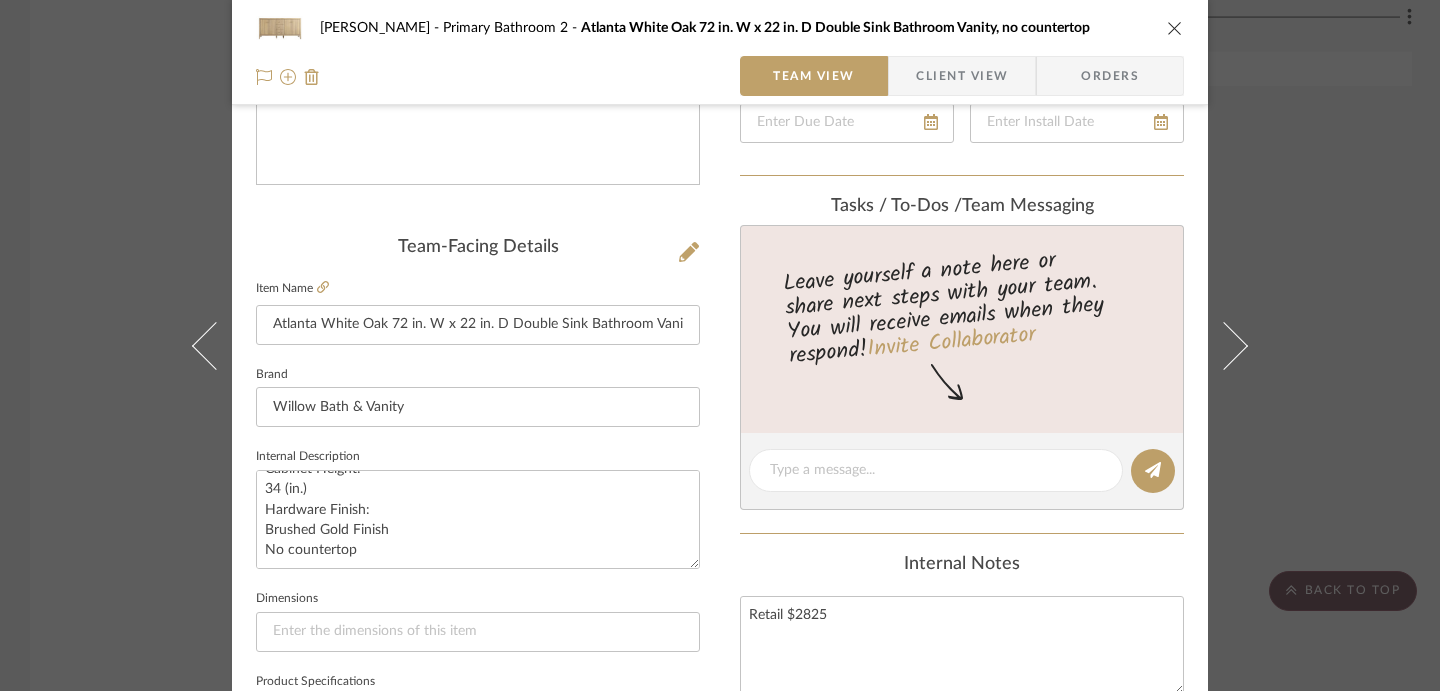 click on "[PERSON_NAME][GEOGRAPHIC_DATA] 2 [GEOGRAPHIC_DATA] [GEOGRAPHIC_DATA] 72 in. W x 22 in. D Double Sink Bathroom Vanity, no countertop Team View Client View Orders  Team-Facing Details   Item Name  [GEOGRAPHIC_DATA] White Oak 72 in. W x 22 in. D Double Sink Bathroom Vanity, no countertop  Brand  Willow Bath & Vanity  Internal Description  2 Regular Drawers, 1 Drawer with Power Outlet and Accessories
Soft closing hinges and slider
White Oak
Cabinet Width:
71 (in.)
Cabinet Depth:
21-1/2 (in.)
Cabinet Height:
34 (in.)
Hardware Finish:
Brushed Gold Finish
No countertop  Dimensions   Product Specifications   Item Costs   View Budget   Markup %  30%  Unit Cost  $2,542.50  Cost Type  DNET  Client Unit Price   $3,305.25   Quantity  1  Unit Type  Each  Subtotal   $3,305.25   Tax %  0%  Total Tax   $0.00   Shipping Cost  $0.00  Ship. Markup %  0% Taxable  Total Shipping   $0.00  Total Client Price  $3,305.25  Your Cost  $2,542.50  Your Margin  $762.75  Content here copies to Client View - confirm visibility there.  Show in Client Dashboard   View Budget" at bounding box center [720, 345] 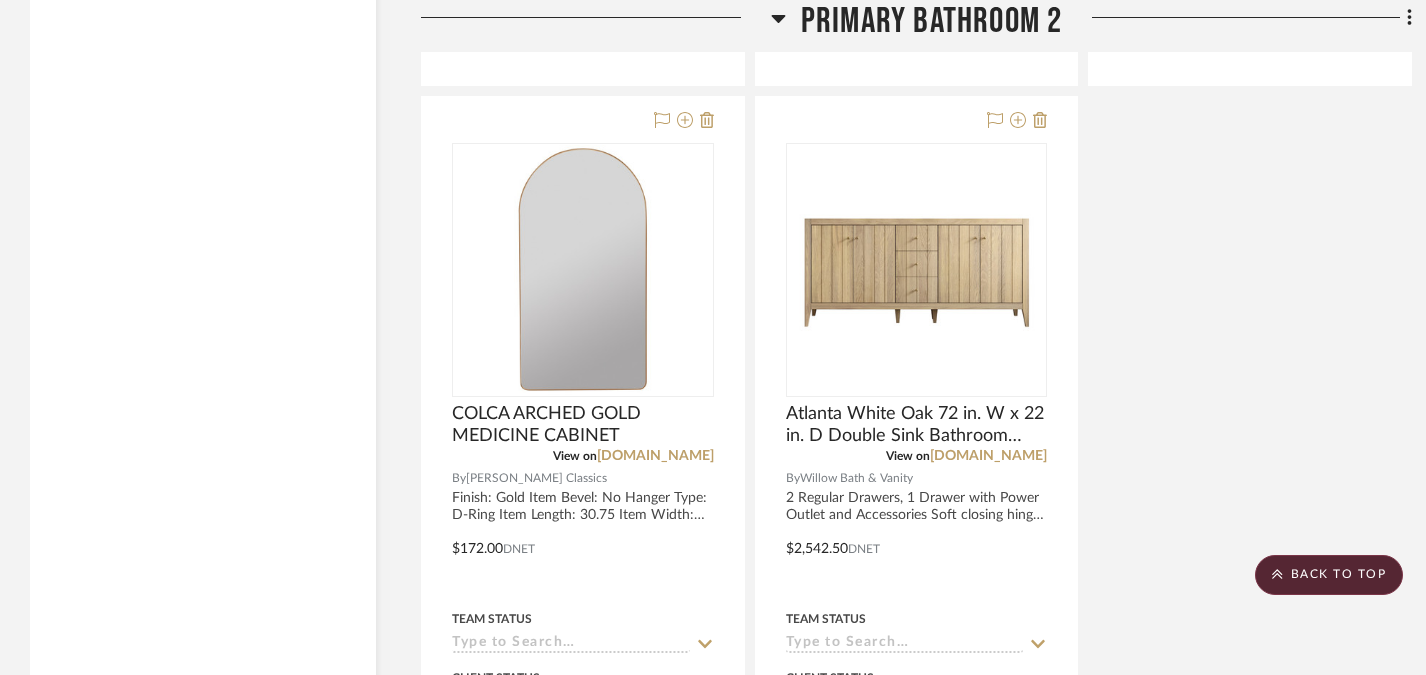scroll, scrollTop: 15404, scrollLeft: 0, axis: vertical 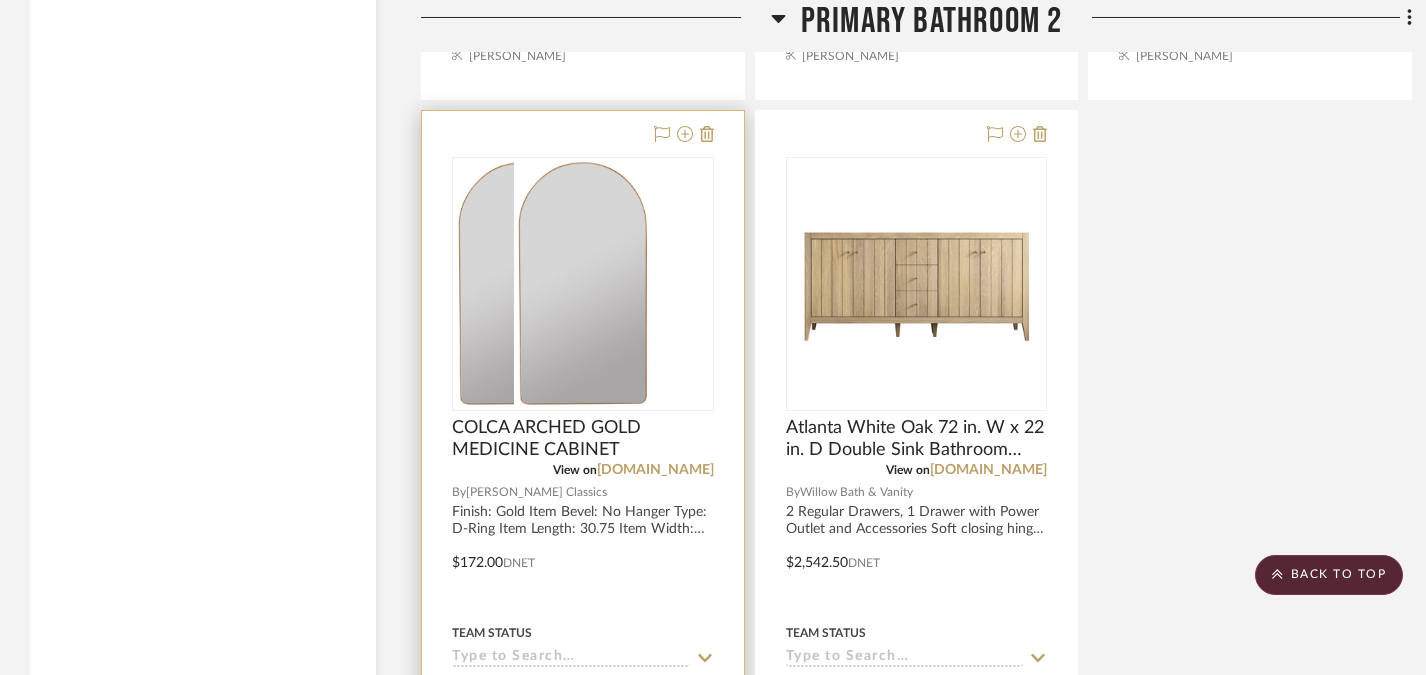 click at bounding box center [583, 284] 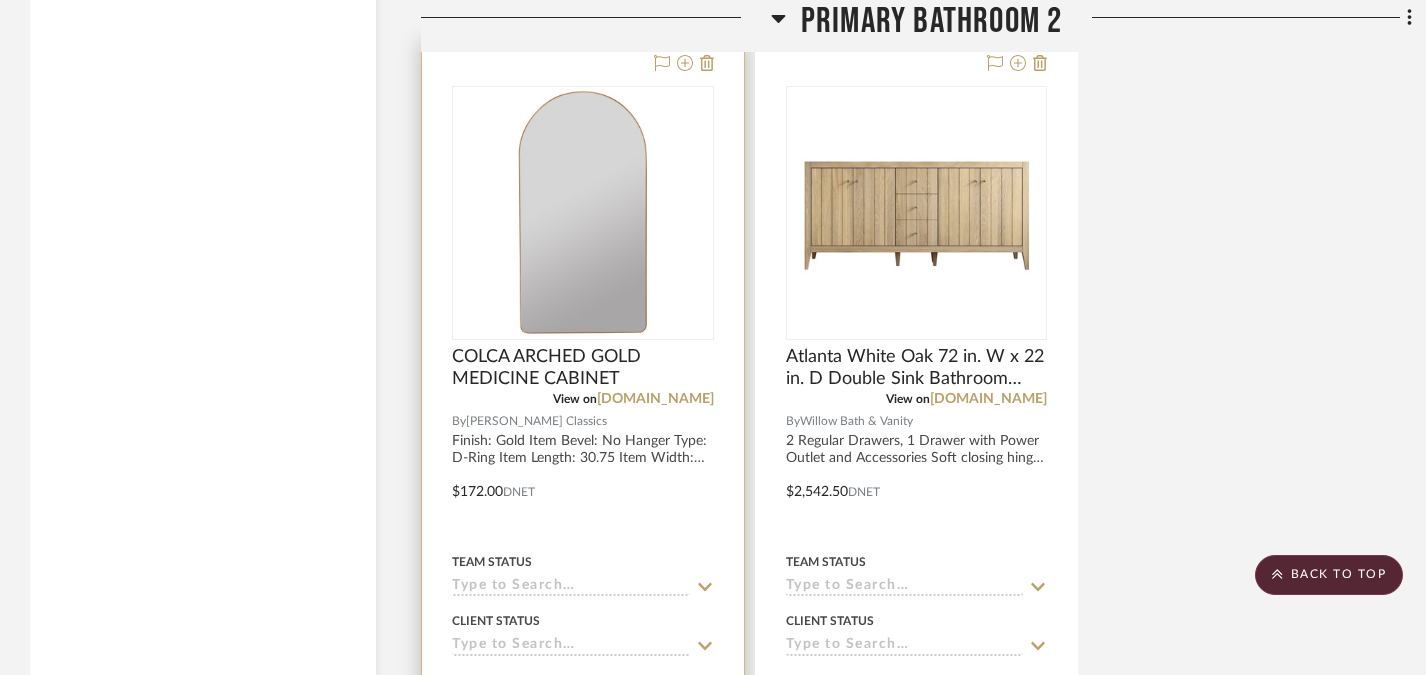 scroll, scrollTop: 15473, scrollLeft: 0, axis: vertical 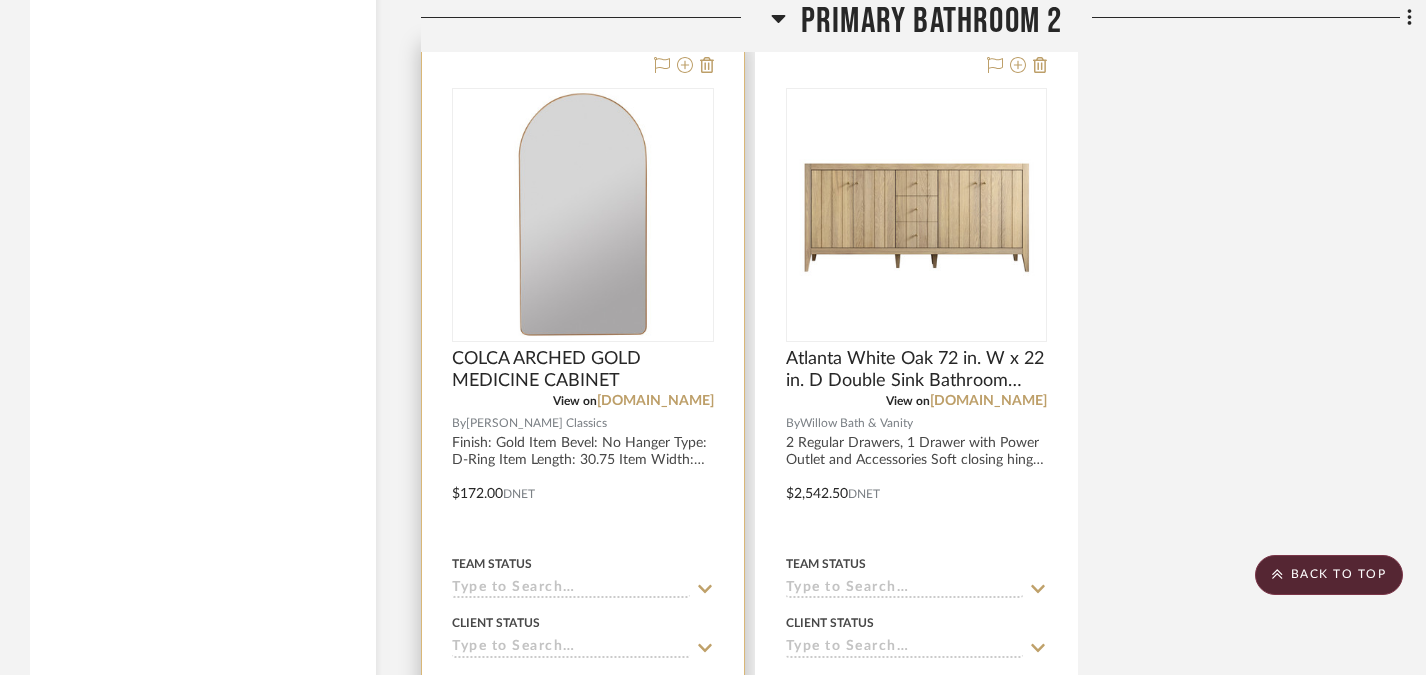 click at bounding box center (583, 215) 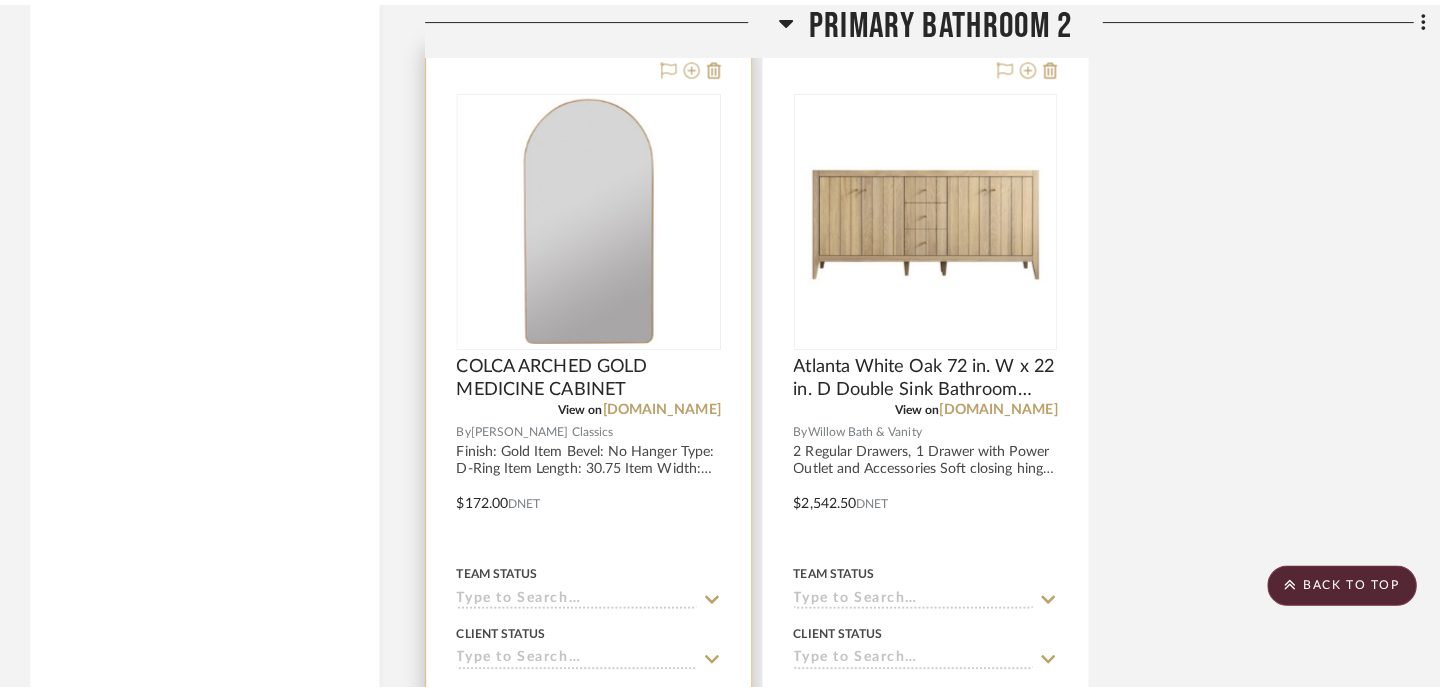 scroll, scrollTop: 0, scrollLeft: 0, axis: both 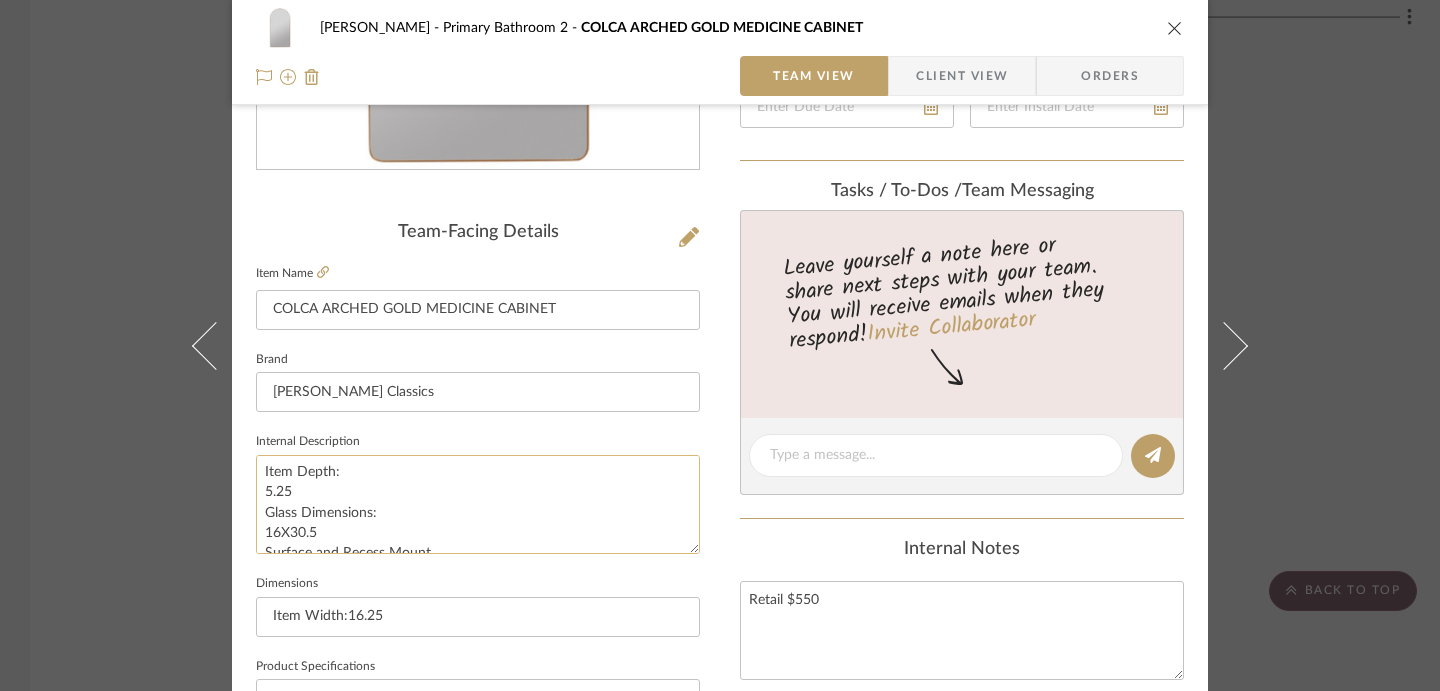drag, startPoint x: 256, startPoint y: 463, endPoint x: 349, endPoint y: 495, distance: 98.35141 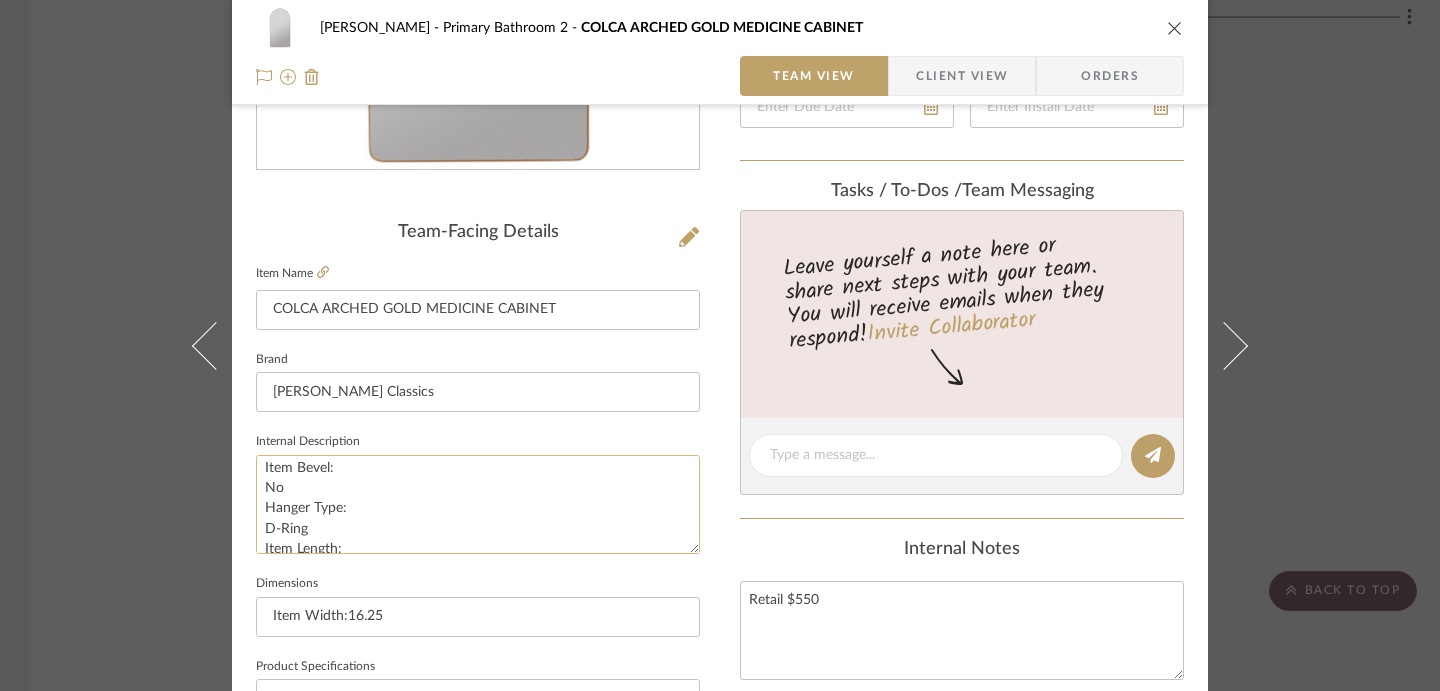 scroll, scrollTop: 0, scrollLeft: 0, axis: both 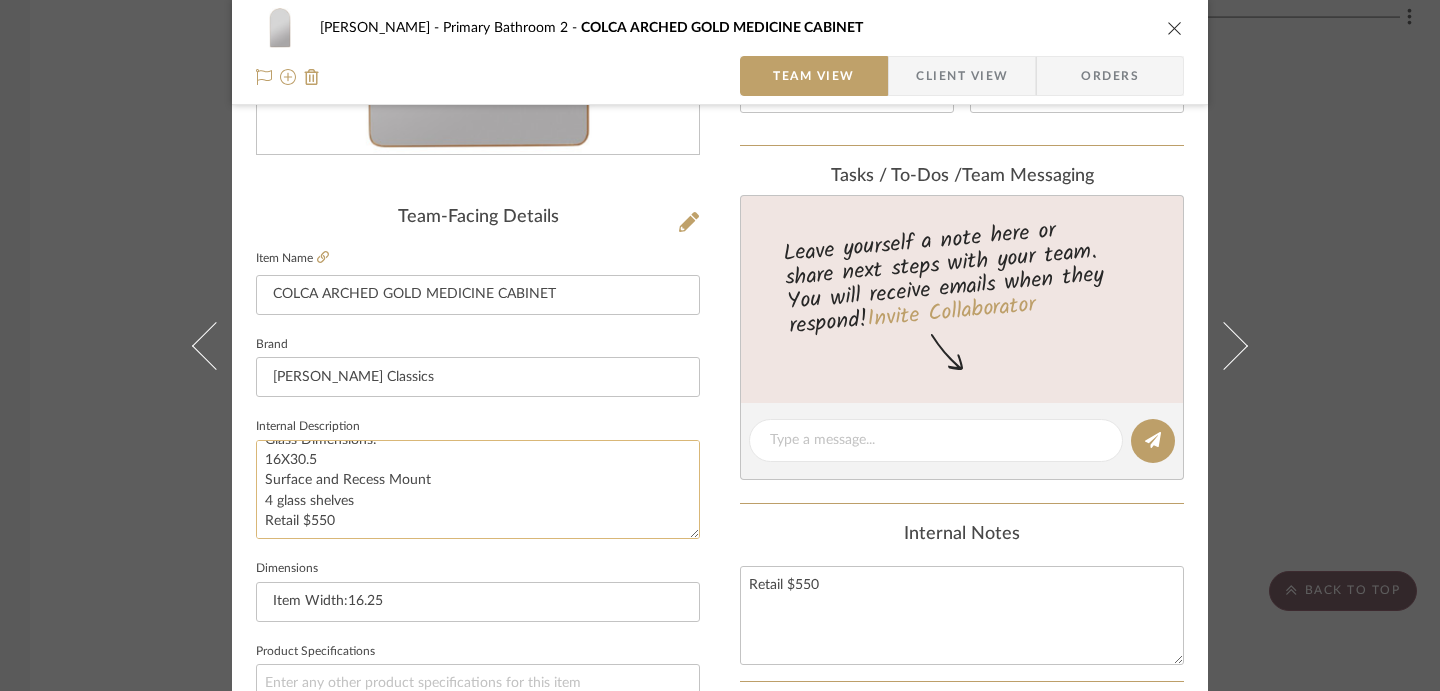 click on "Finish:
Gold
Item Bevel:
No
Hanger Type:
D-Ring
Item Length:
30.75
Item Width:
16.25
Item Depth:
5.25
Glass Dimensions:
16X30.5
Surface and Recess Mount
4 glass shelves
Retail $550" 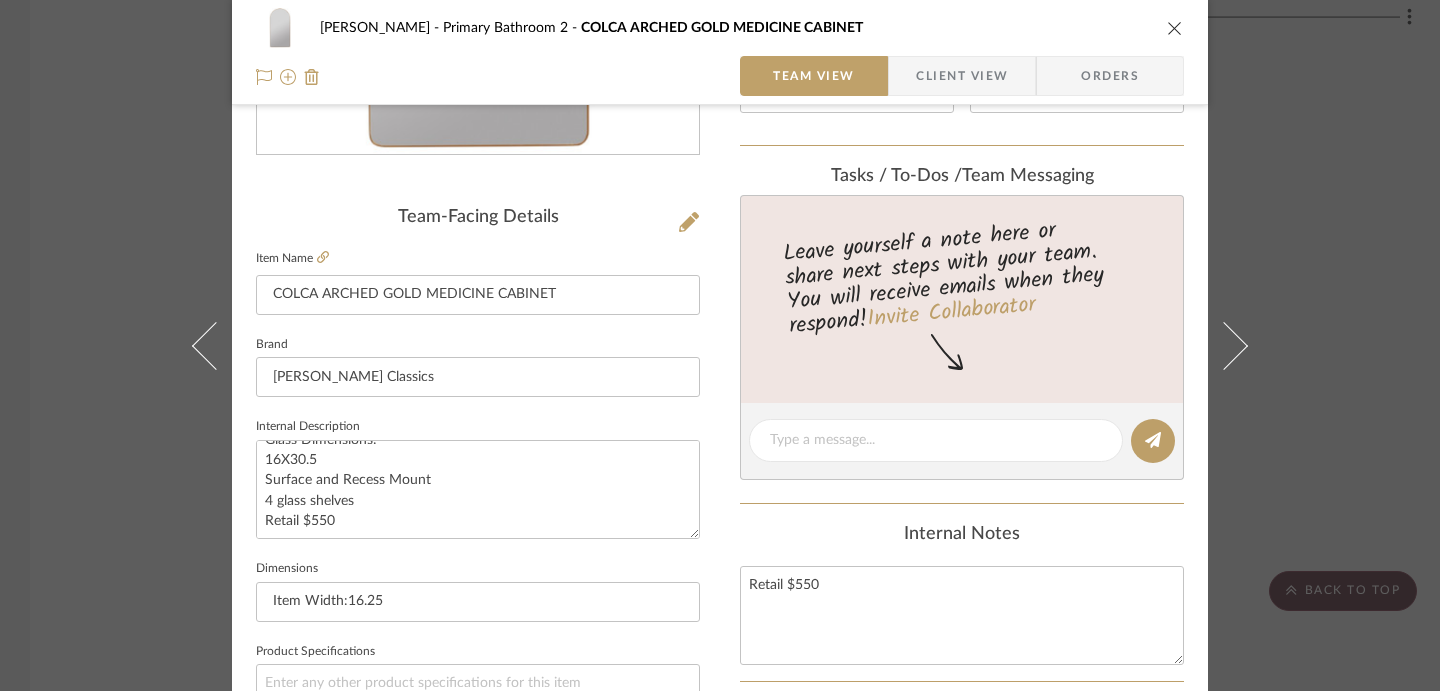click on "[PERSON_NAME] Primary Bathroom 2 COLCA ARCHED GOLD MEDICINE CABINET Team View Client View Orders  Team-Facing Details   Item Name  COLCA ARCHED GOLD MEDICINE CABINET  Brand  [PERSON_NAME] Classics  Internal Description  Finish:
Gold
Item Bevel:
No
Hanger Type:
D-Ring
Item Length:
30.75
Item Width:
16.25
Item Depth:
5.25
Glass Dimensions:
16X30.5
Surface and Recess Mount
4 glass shelves
Retail $550  Dimensions  Item Width:16.25  Product Specifications   Item Costs   View Budget   Markup %  30%  Unit Cost  $172.00  Cost Type  DNET  Client Unit Price   $223.60   Quantity  2  Unit Type  Each  Subtotal   $447.20   Tax %  0%  Total Tax   $0.00   Shipping Cost  $0.00  Ship. Markup %  0% Taxable  Total Shipping   $0.00  Total Client Price  $447.20  Your Cost  $344.00  Your Margin  $103.20  Content here copies to Client View - confirm visibility there.  Show in Client Dashboard   Include in Budget   View Budget  Team Status  Lead Time  In Stock Weeks  Est. Min   Est. Max   Due Date   Install Date  Tasks / To-Dos /  team Messaging" at bounding box center (720, 345) 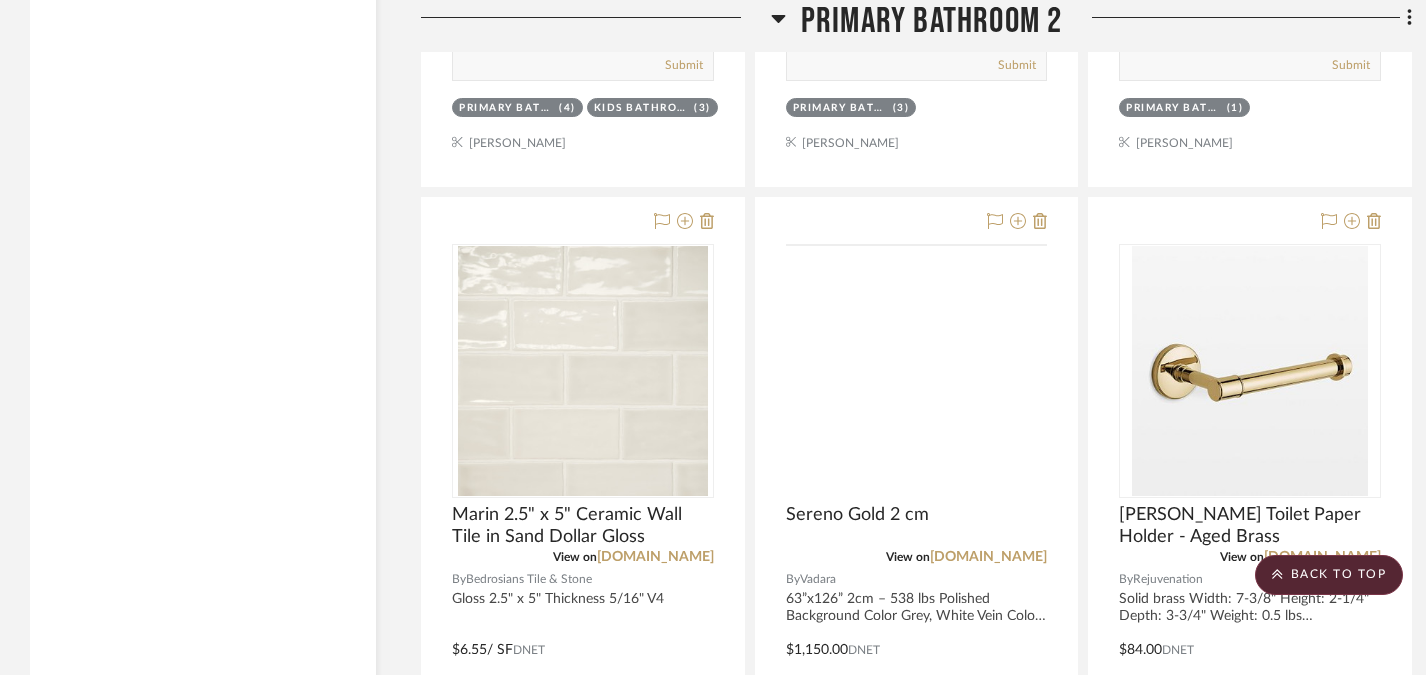 scroll, scrollTop: 14473, scrollLeft: 0, axis: vertical 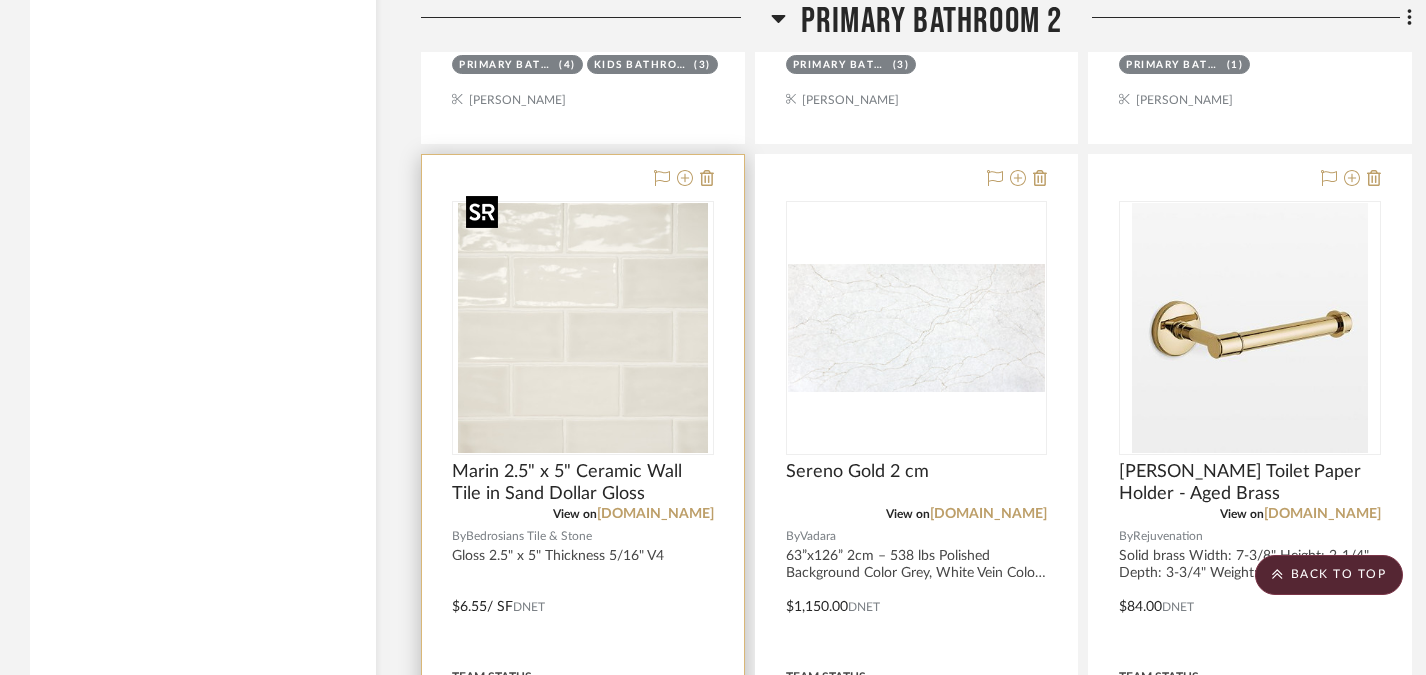 click at bounding box center (0, 0) 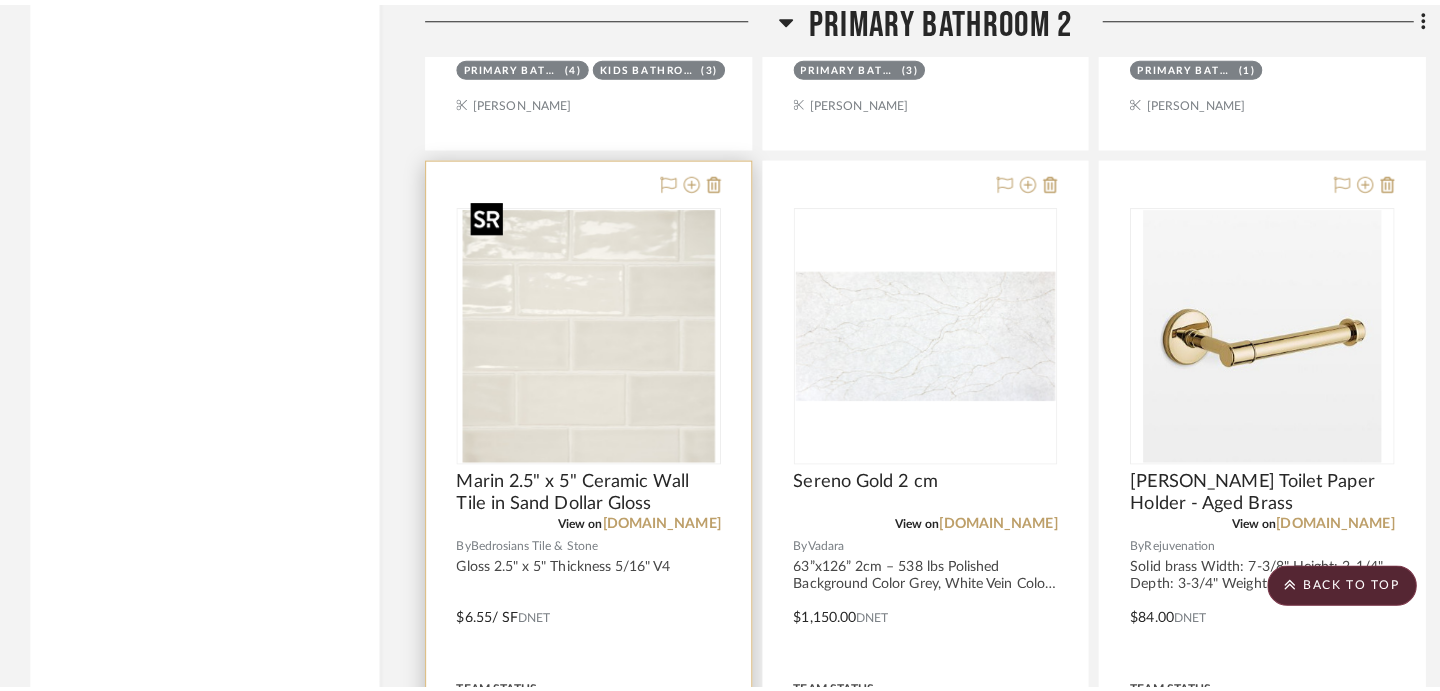 scroll, scrollTop: 0, scrollLeft: 0, axis: both 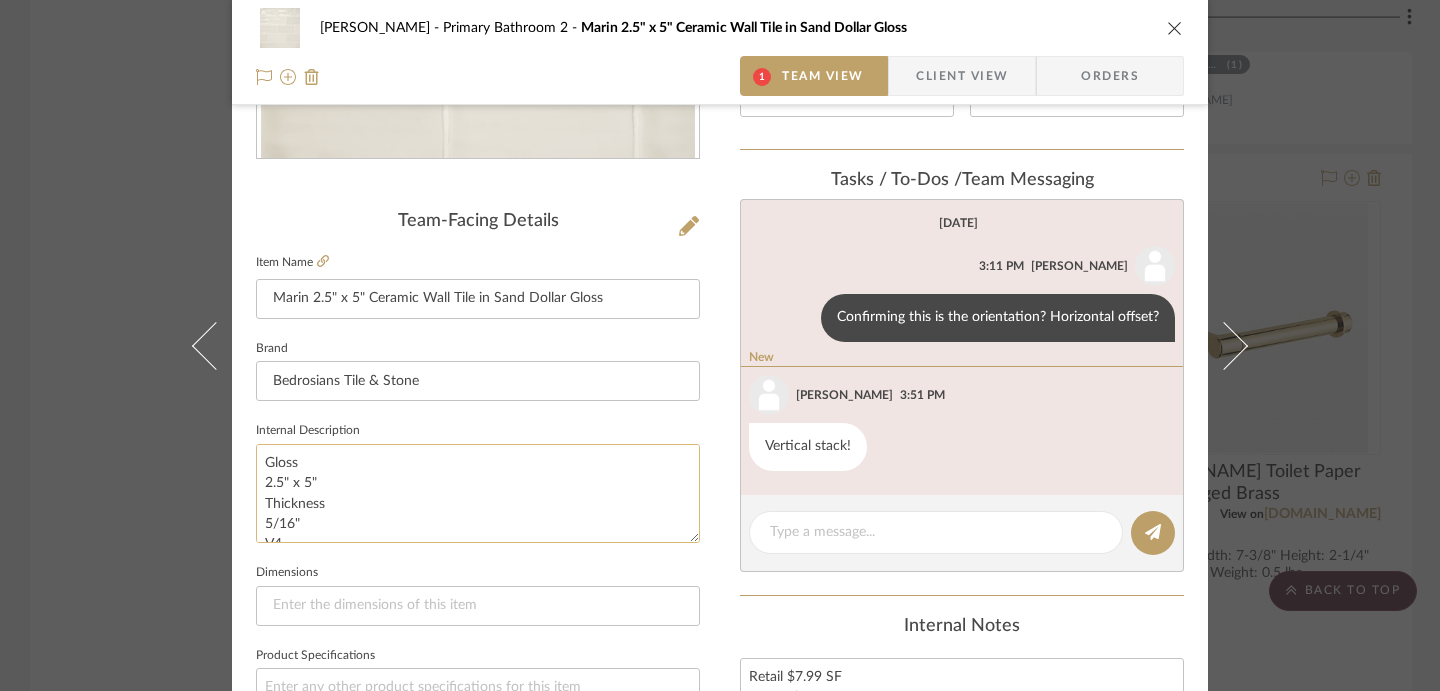 drag, startPoint x: 298, startPoint y: 520, endPoint x: 257, endPoint y: 487, distance: 52.63079 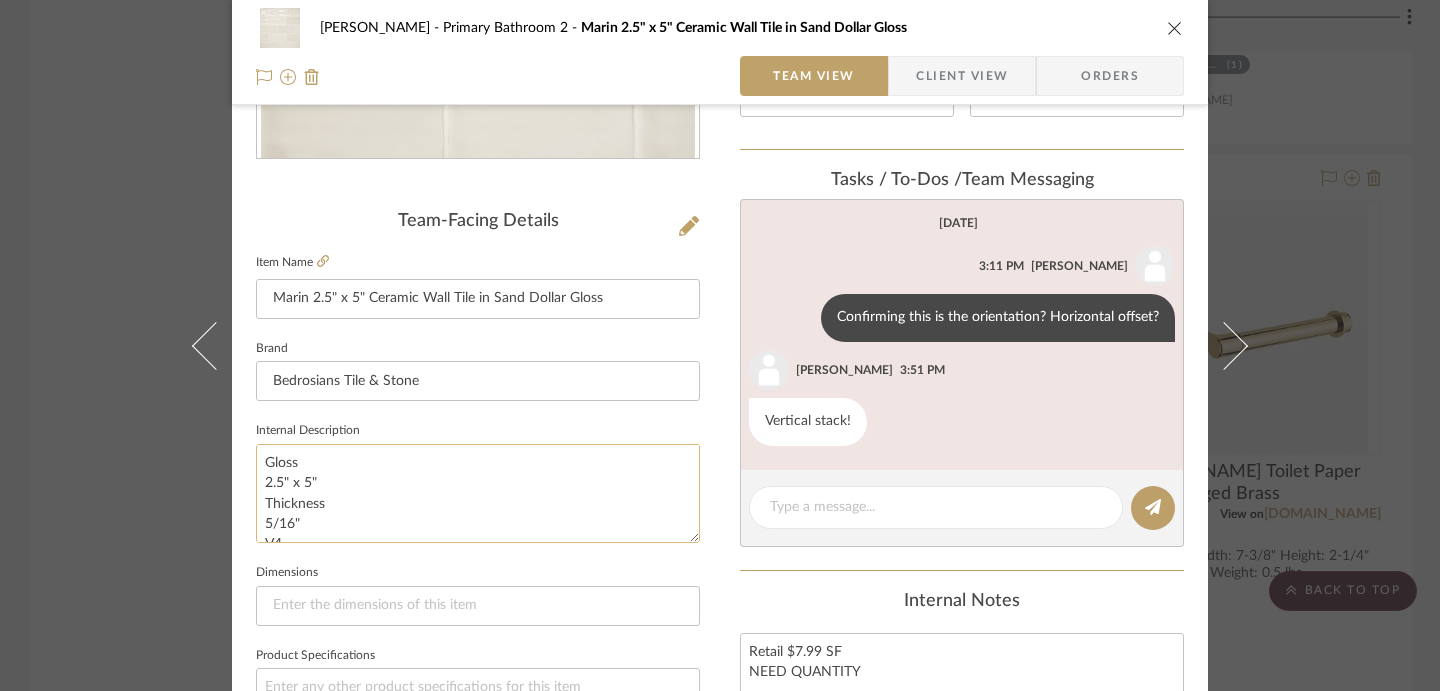 scroll, scrollTop: 396, scrollLeft: 0, axis: vertical 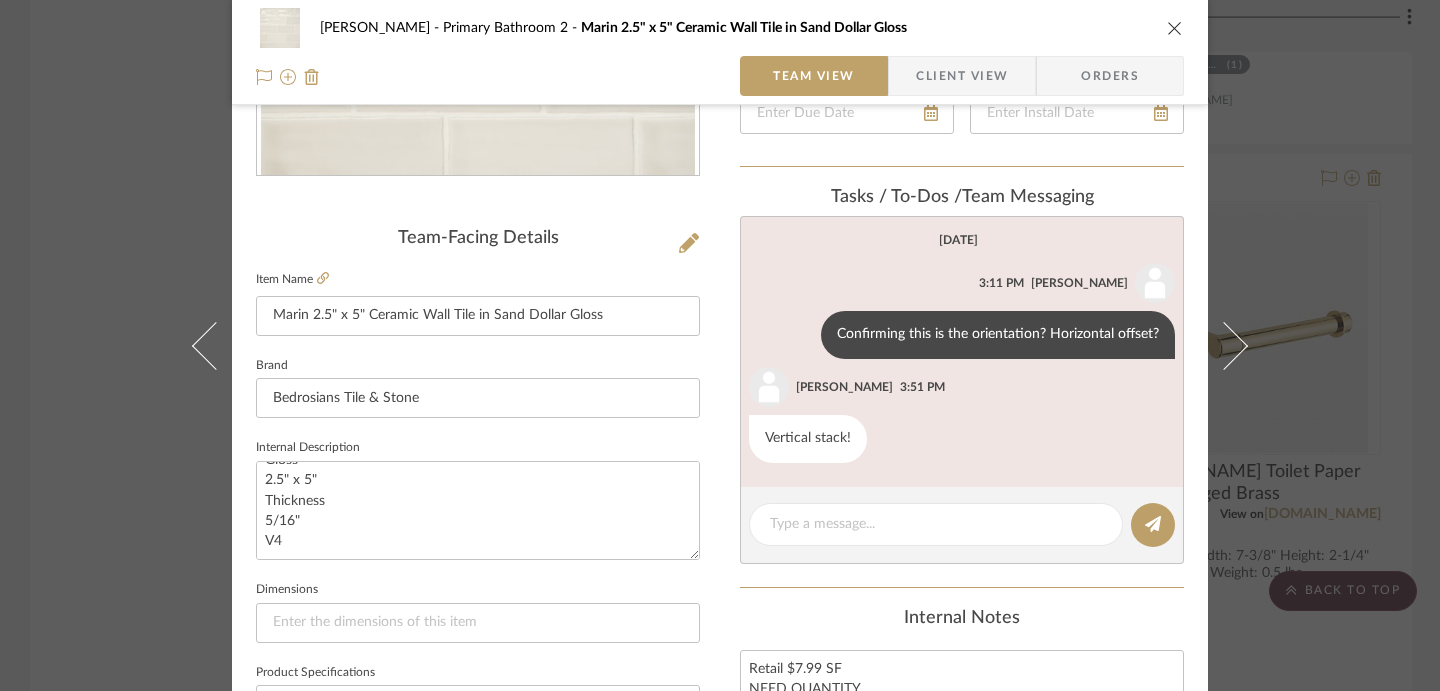 click on "[PERSON_NAME] Primary Bathroom 2 Marin 2.5" x 5" Ceramic Wall Tile in Sand Dollar Gloss Team View Client View Orders  Team-Facing Details   Item Name  Marin 2.5" x 5" Ceramic Wall Tile in Sand Dollar Gloss  Brand  Bedrosians Tile & Stone  Internal Description  Gloss
2.5" x 5"
Thickness
5/16"
V4  Dimensions   Product Specifications   Item Costs   View Budget   Markup %  30%  Unit Cost  $6.55  Cost Type  DNET  Client Unit Price   $8.52   Quantity  1  Unit Type  SF  Subtotal   $8.52   Tax %  0%  Total Tax   $0.00   Shipping Cost  $0.00  Ship. Markup %  0% Taxable  Total Shipping   $0.00  Total Client Price  $8.52  Your Cost  $6.55  Your Margin  $1.97  Content here copies to Client View - confirm visibility there.  Show in Client Dashboard   Include in Budget   View Budget  Team Status  Lead Time  In Stock Weeks  Est. Min   Est. Max   Due Date   Install Date  Tasks / To-Dos /  team Messaging [DATE]  [PERSON_NAME]   3:11 PM  Confirming this is the orientation? Horizontal offset?  [PERSON_NAME]   3:51 PM   Documents" at bounding box center (720, 345) 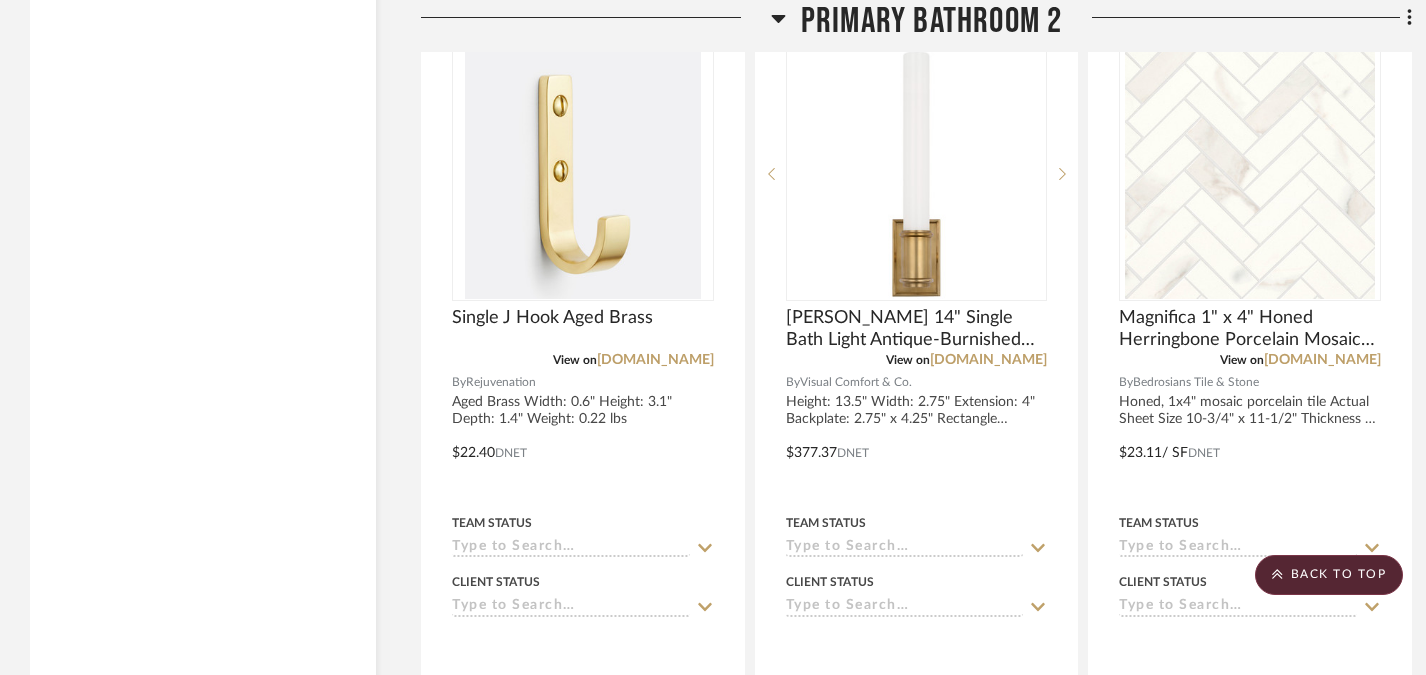 scroll, scrollTop: 13668, scrollLeft: 0, axis: vertical 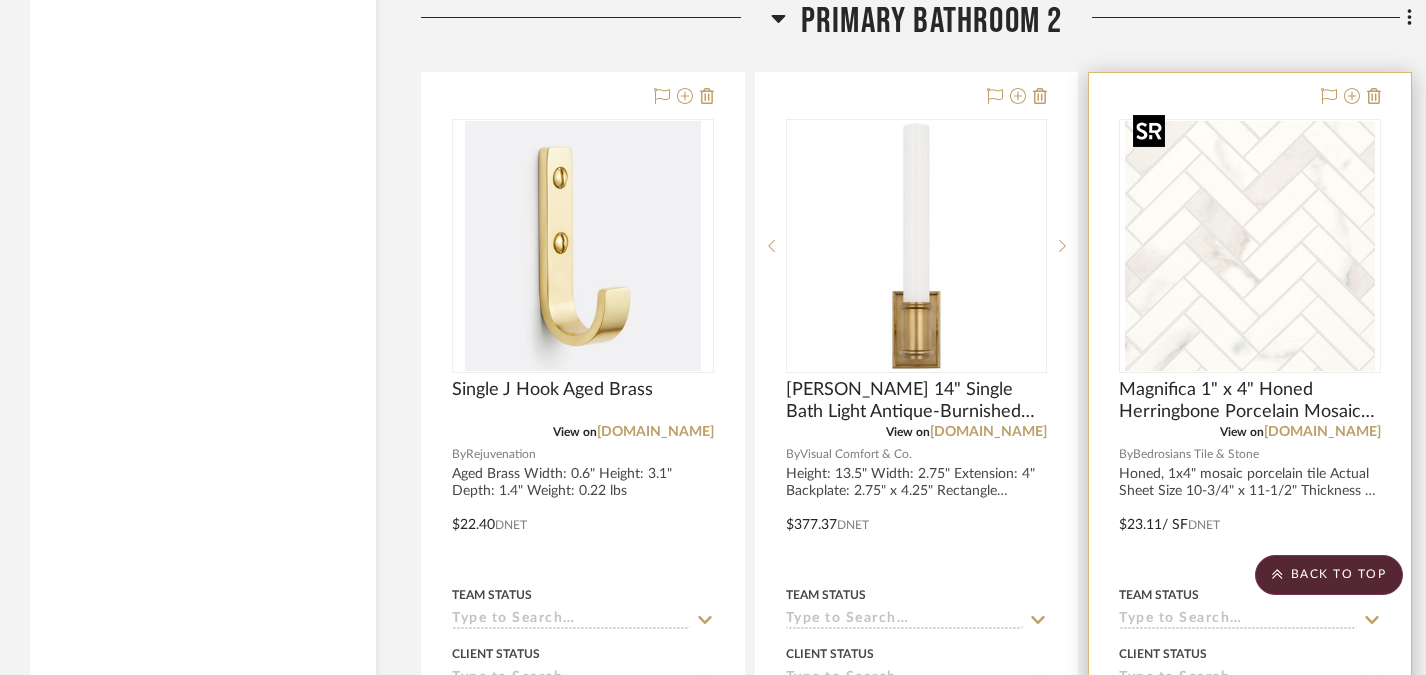 click at bounding box center (1250, 246) 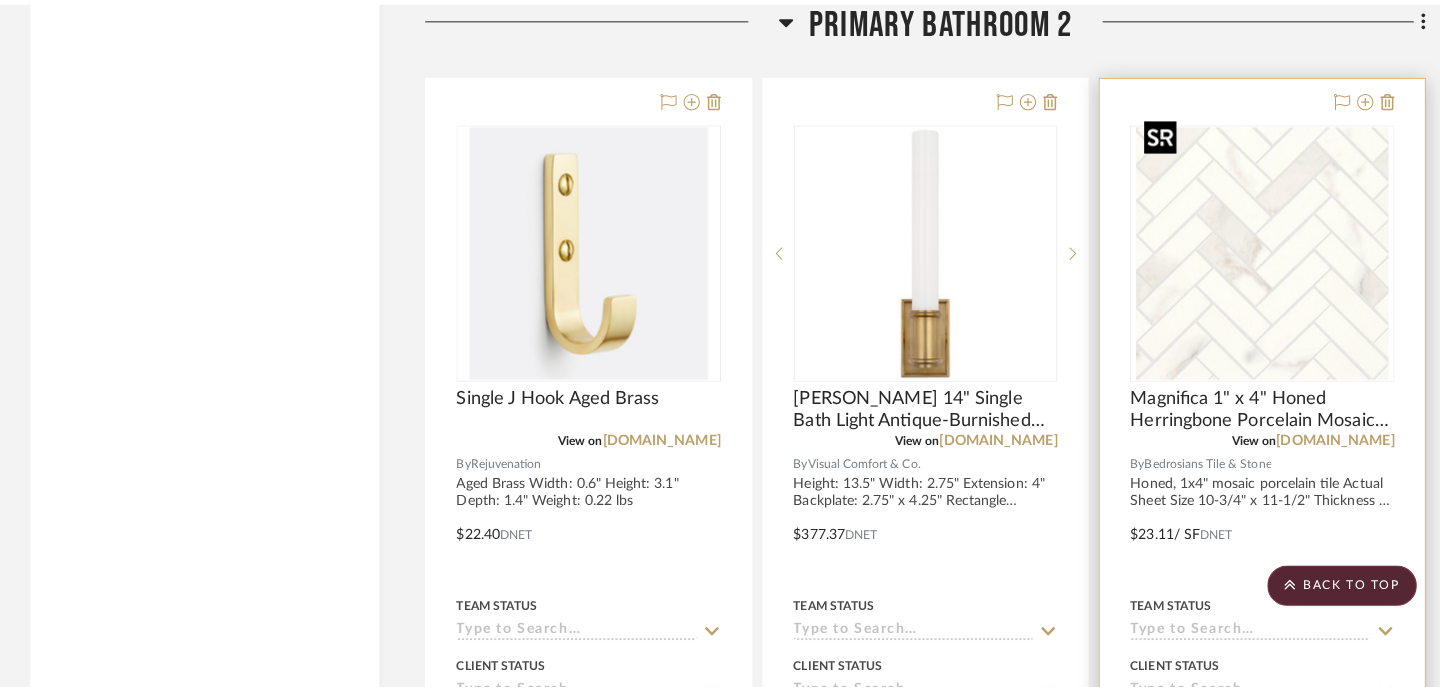 scroll, scrollTop: 0, scrollLeft: 0, axis: both 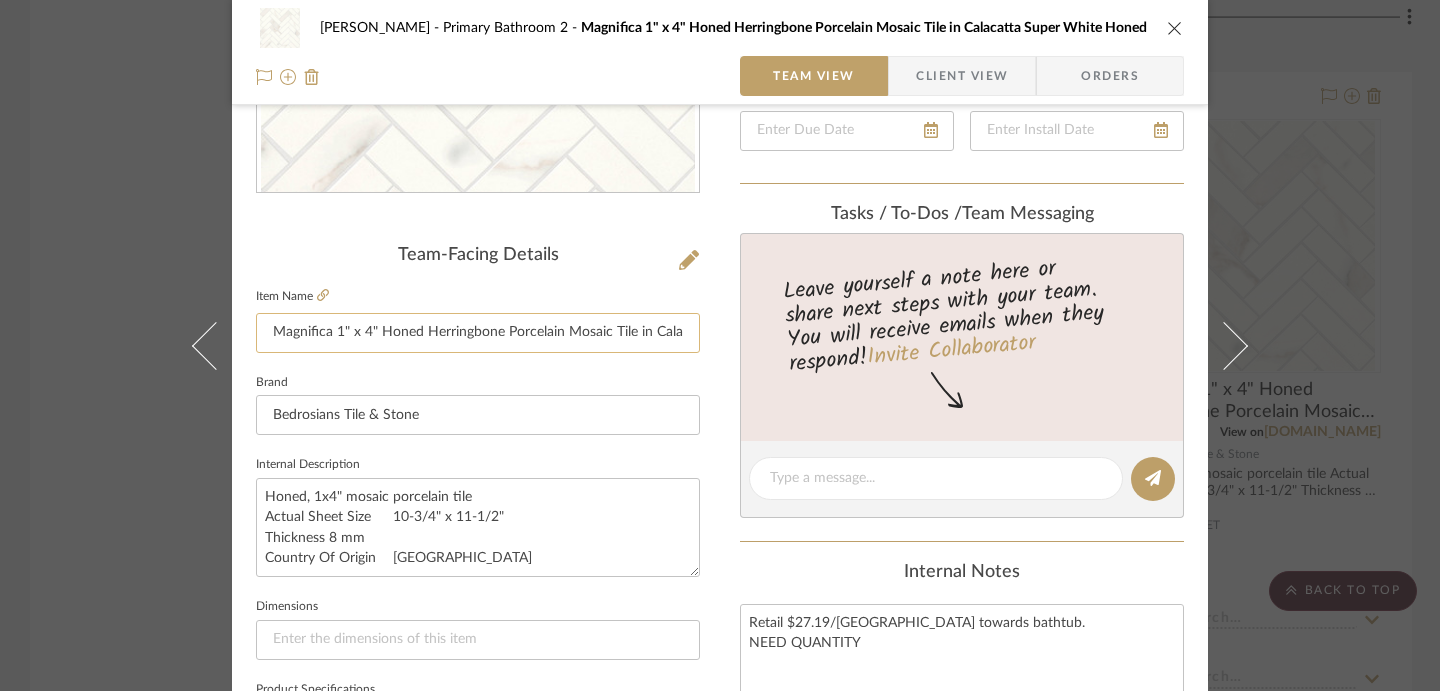 drag, startPoint x: 331, startPoint y: 339, endPoint x: 603, endPoint y: 337, distance: 272.00735 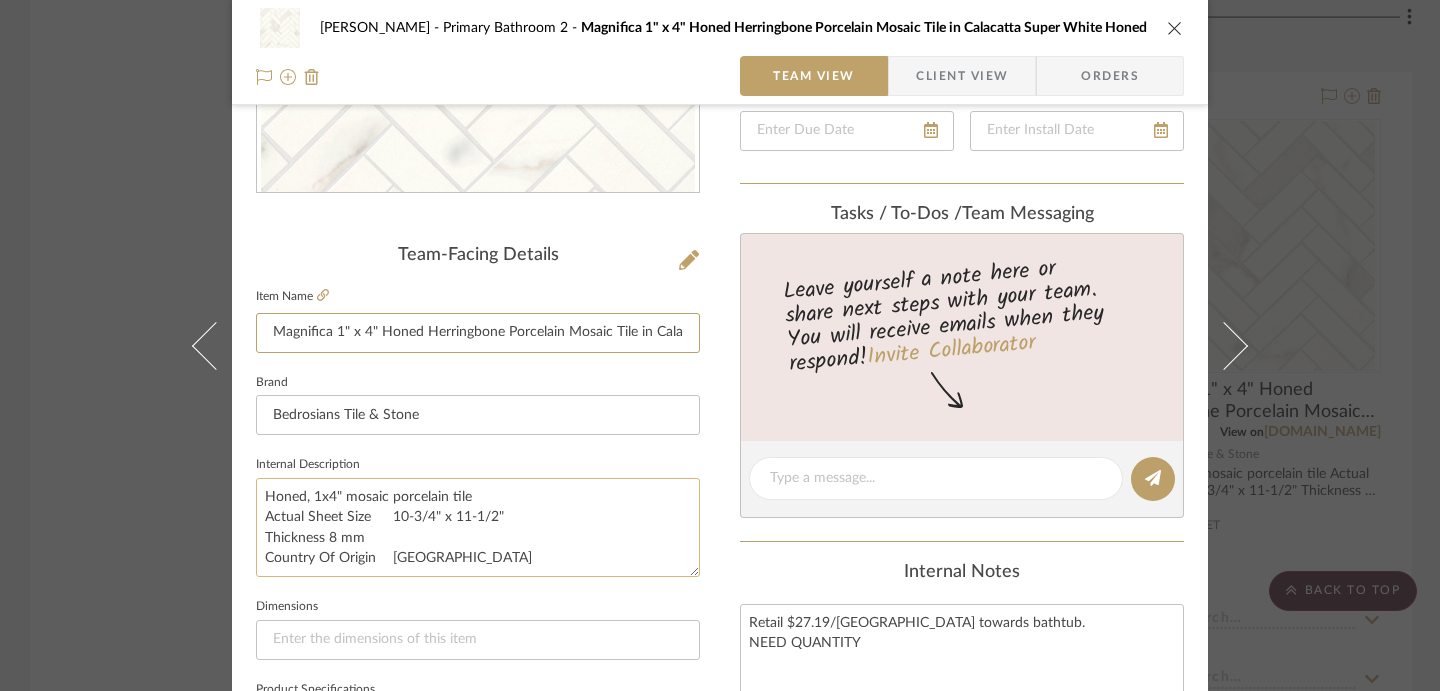 scroll, scrollTop: 380, scrollLeft: 0, axis: vertical 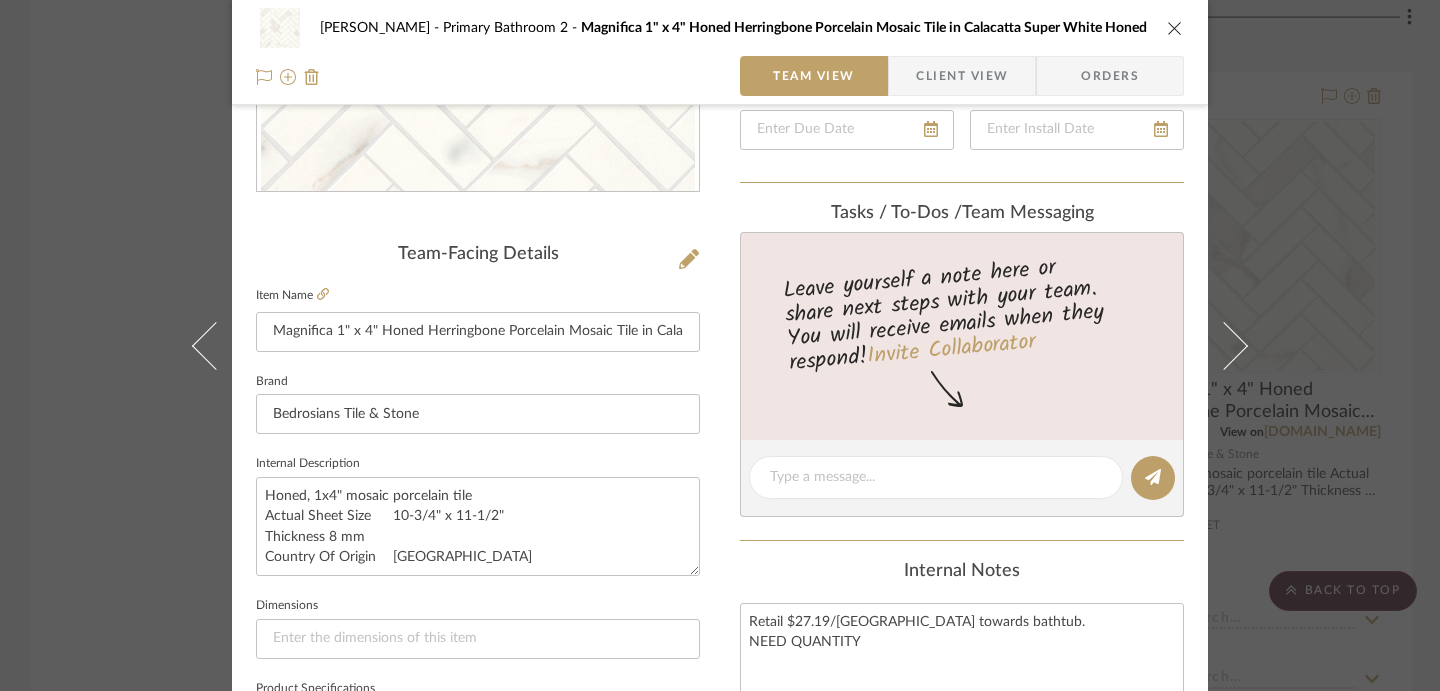 click on "[PERSON_NAME] Primary Bathroom 2 Magnifica 1" x 4" Honed Herringbone Porcelain Mosaic Tile in Calacatta Super White Honed Team View Client View Orders  Team-Facing Details   Item Name  Magnifica 1" x 4" Honed Herringbone Porcelain Mosaic Tile in Calacatta Super White Honed  Brand  Bedrosians Tile & Stone  Internal Description  Honed, 1x4" mosaic porcelain tile
Actual Sheet Size	10-3/4" x 11-1/2"
Thickness	8 mm
Country Of Origin	[GEOGRAPHIC_DATA]  Dimensions   Product Specifications   Item Costs   View Budget   Markup %  30%  Unit Cost  $23.11  Cost Type  DNET  Client Unit Price   $30.04   Quantity  1  Unit Type  SF  Subtotal   $30.04   Tax %  0%  Total Tax   $0.00   Shipping Cost  $0.00  Ship. Markup %  0% Taxable  Total Shipping   $0.00  Total Client Price  $30.04  Your Cost  $23.11  Your Margin  $6.93  Content here copies to Client View - confirm visibility there.  Show in Client Dashboard   Include in Budget   View Budget  Team Status  Lead Time  In Stock Weeks  Est. Min   Est. Max   Due Date   Install Date  (1)" at bounding box center (720, 345) 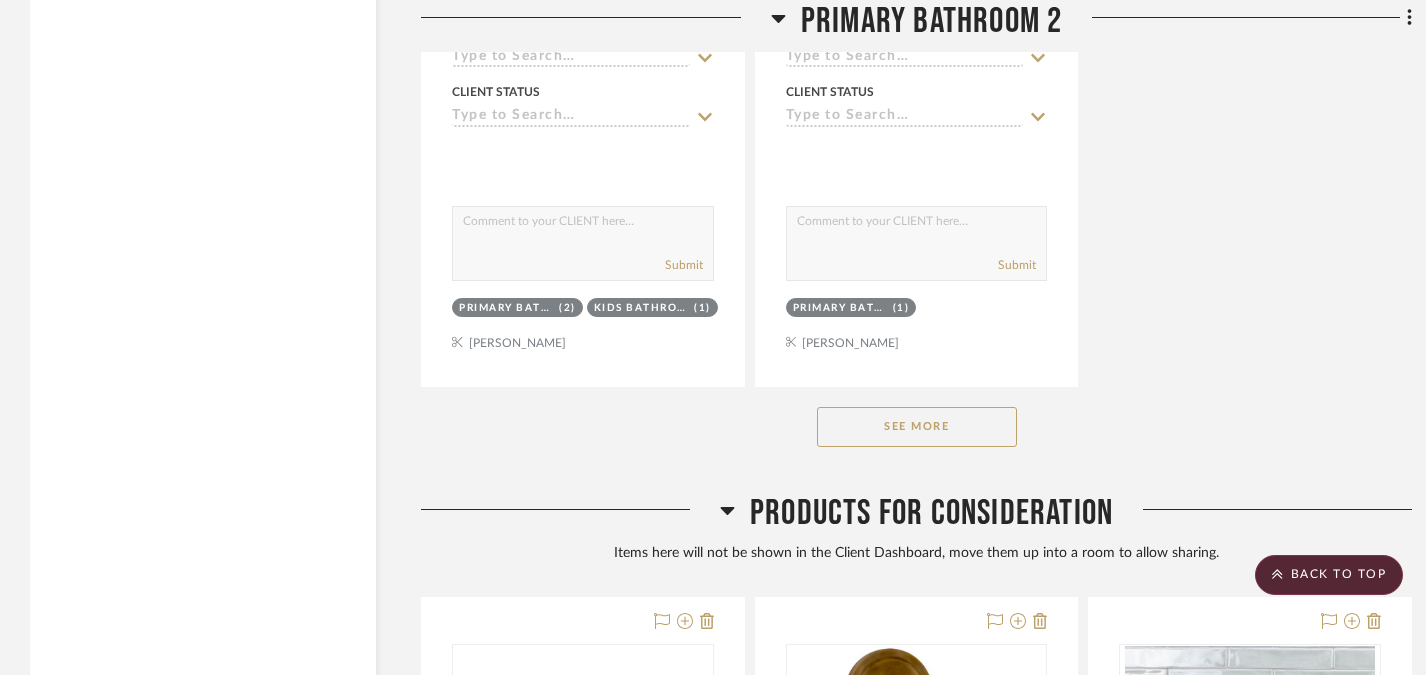 scroll, scrollTop: 16006, scrollLeft: 0, axis: vertical 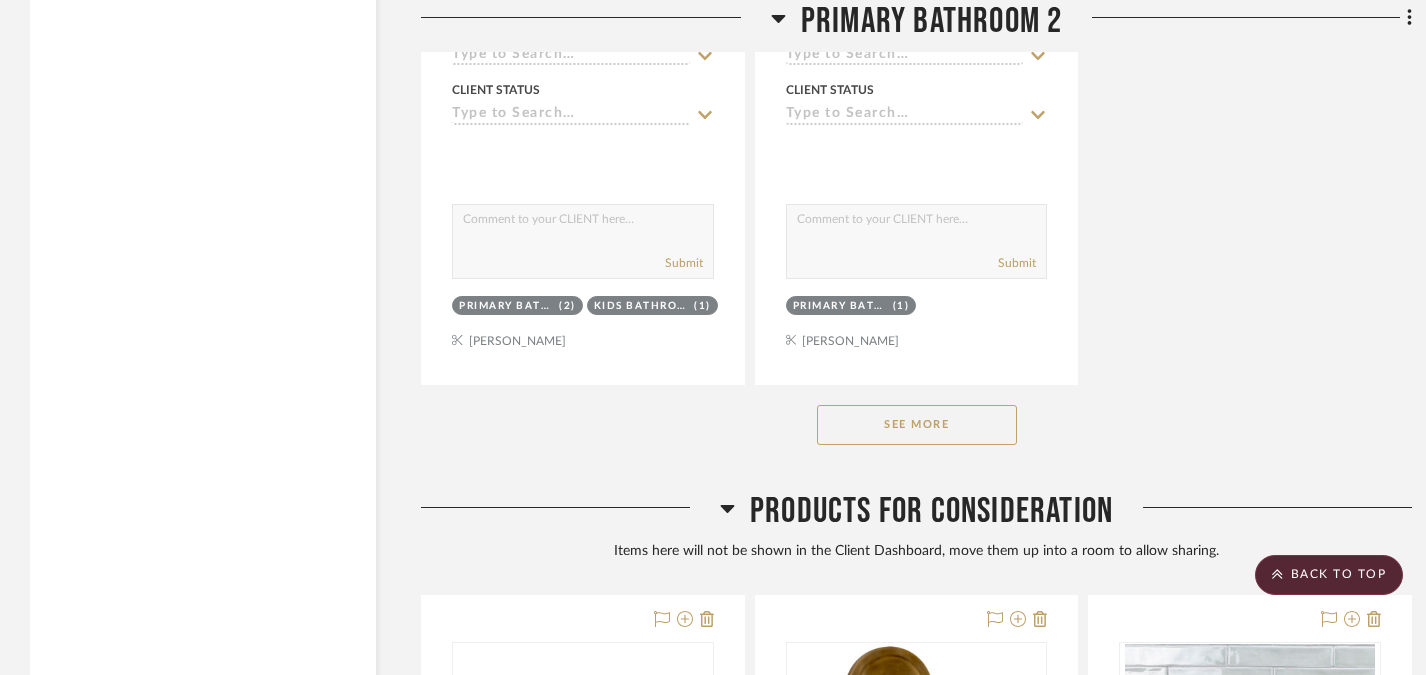 click on "See More" 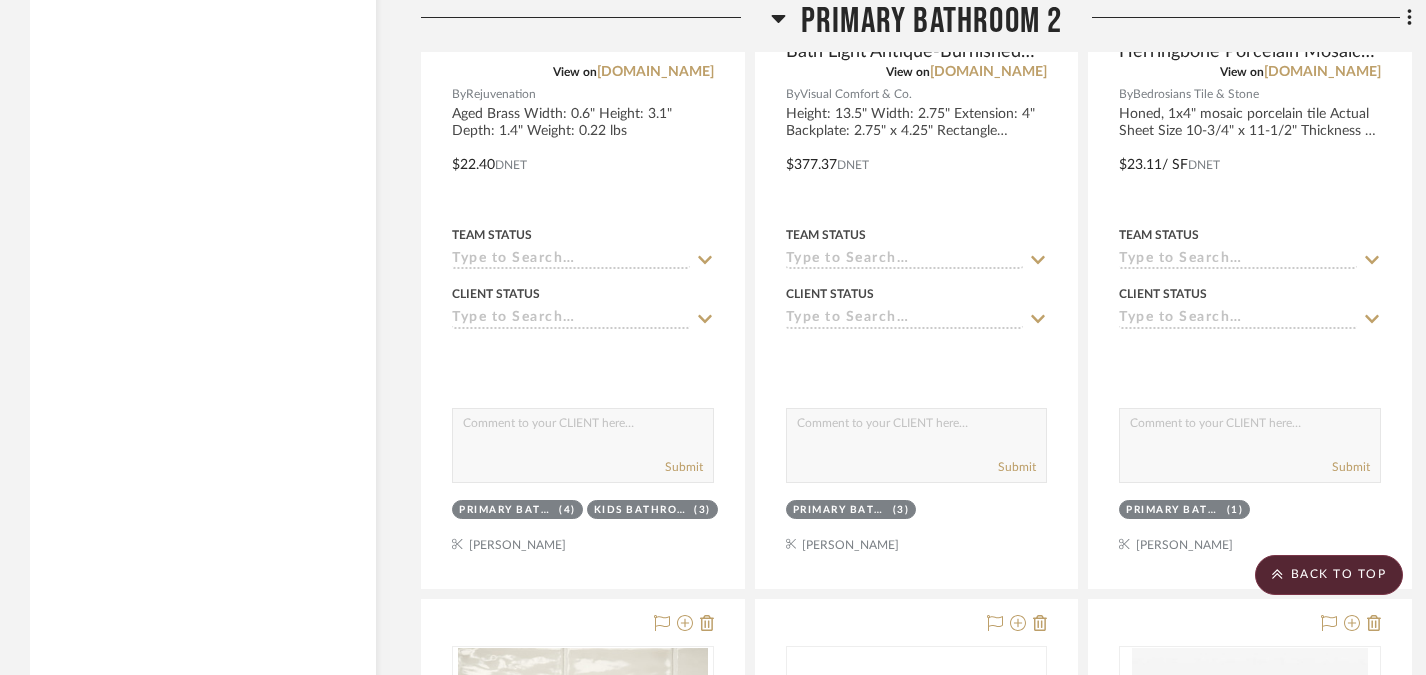 scroll, scrollTop: 13872, scrollLeft: 0, axis: vertical 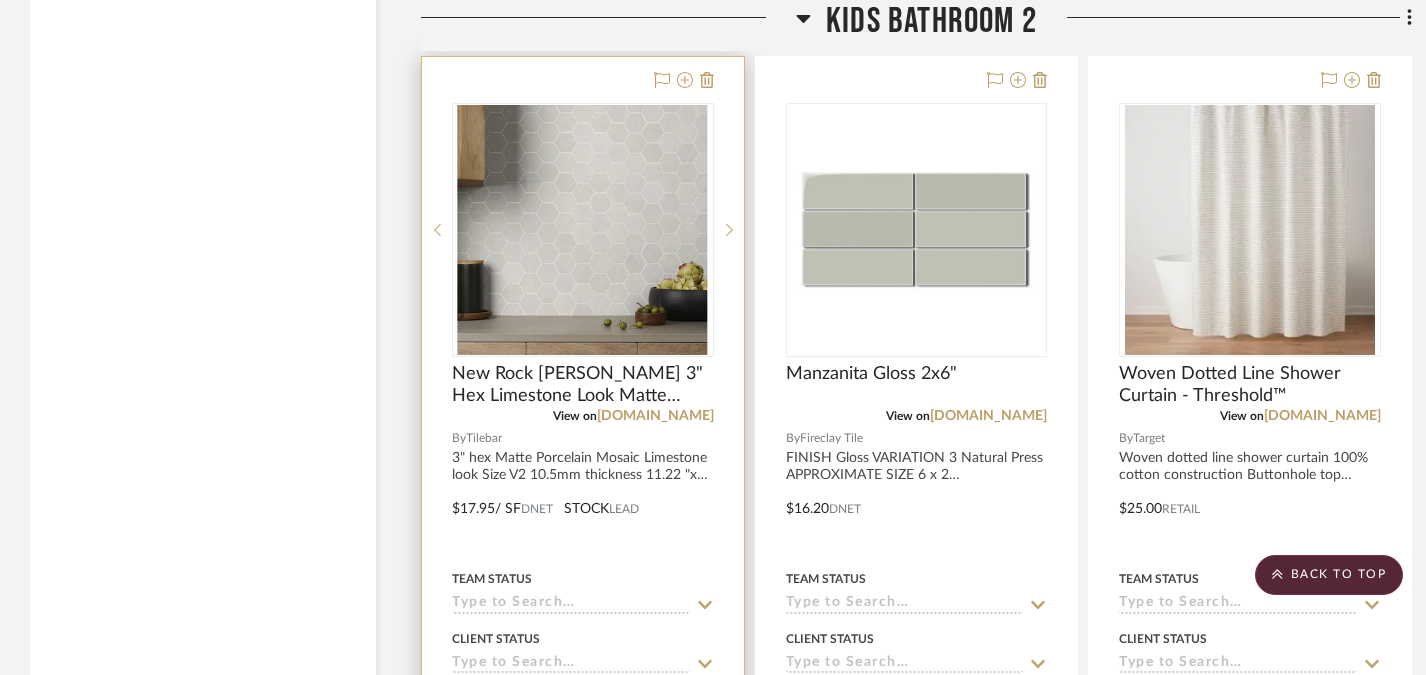 click at bounding box center (583, 230) 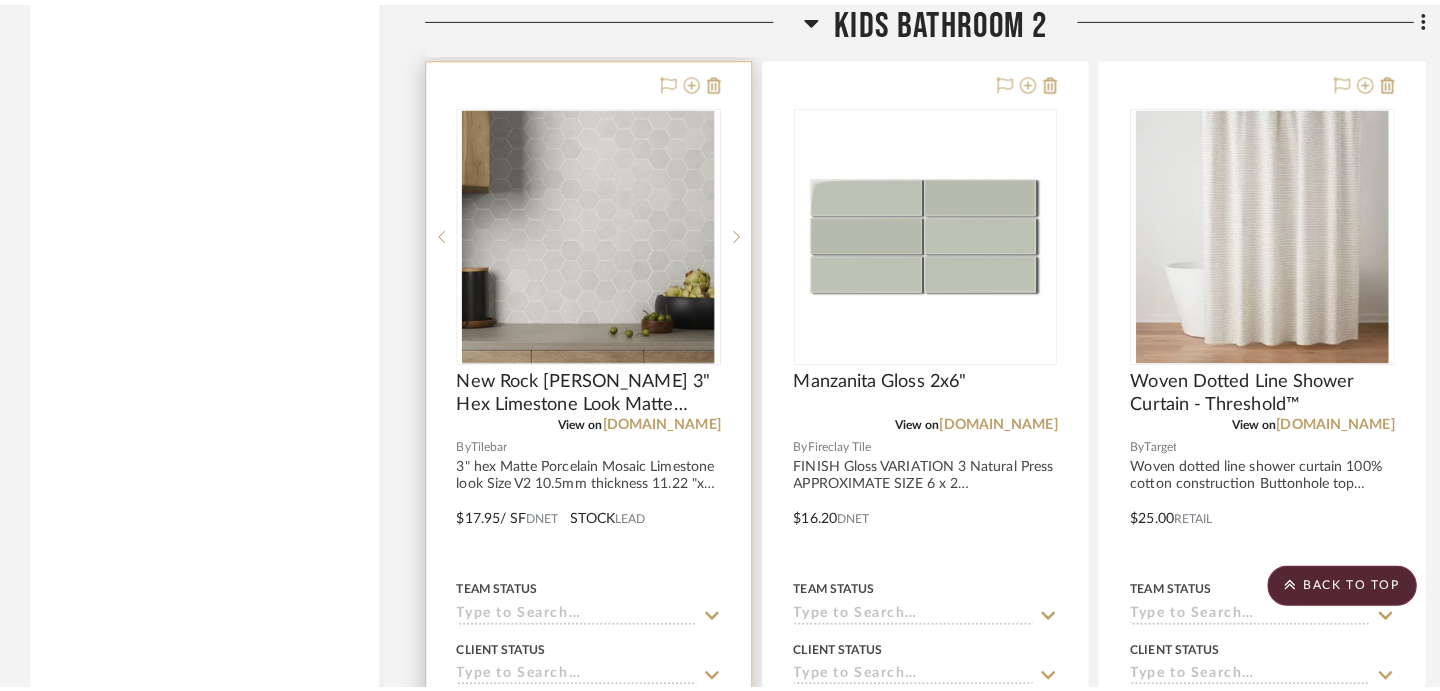 scroll, scrollTop: 0, scrollLeft: 0, axis: both 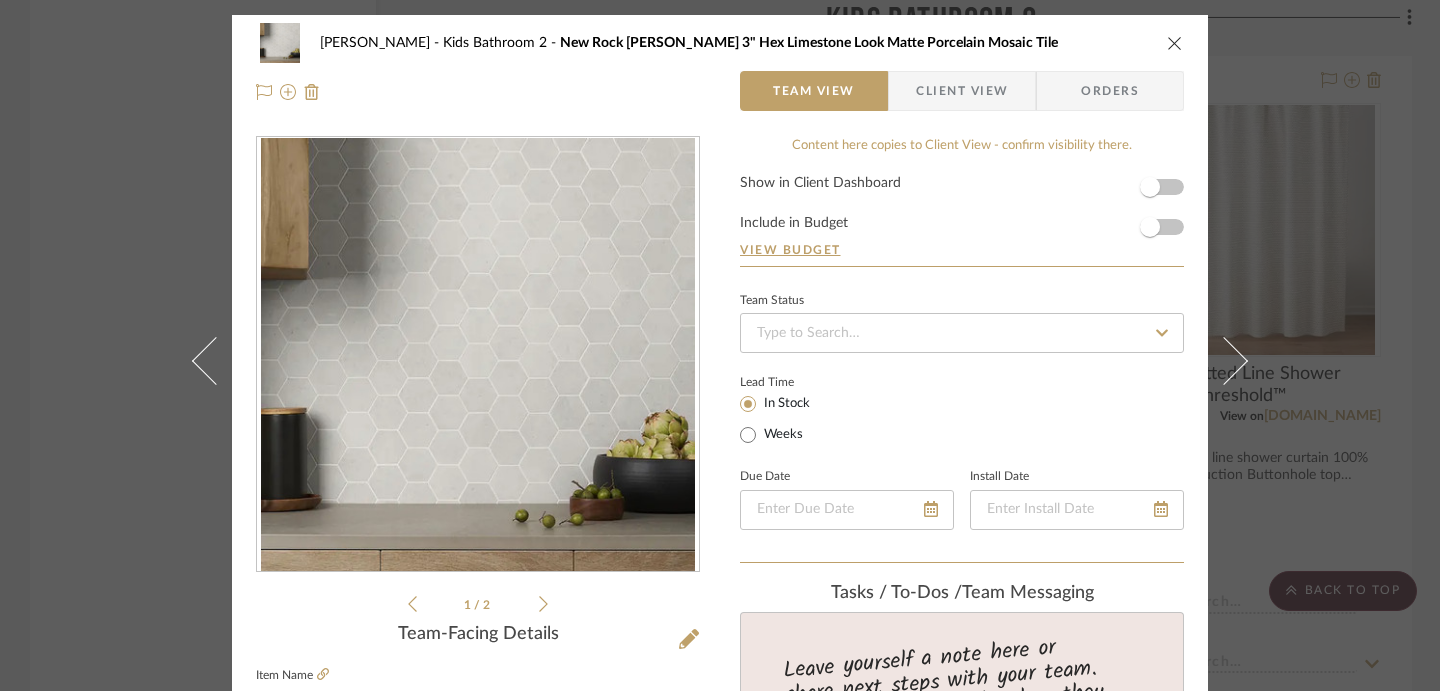 click 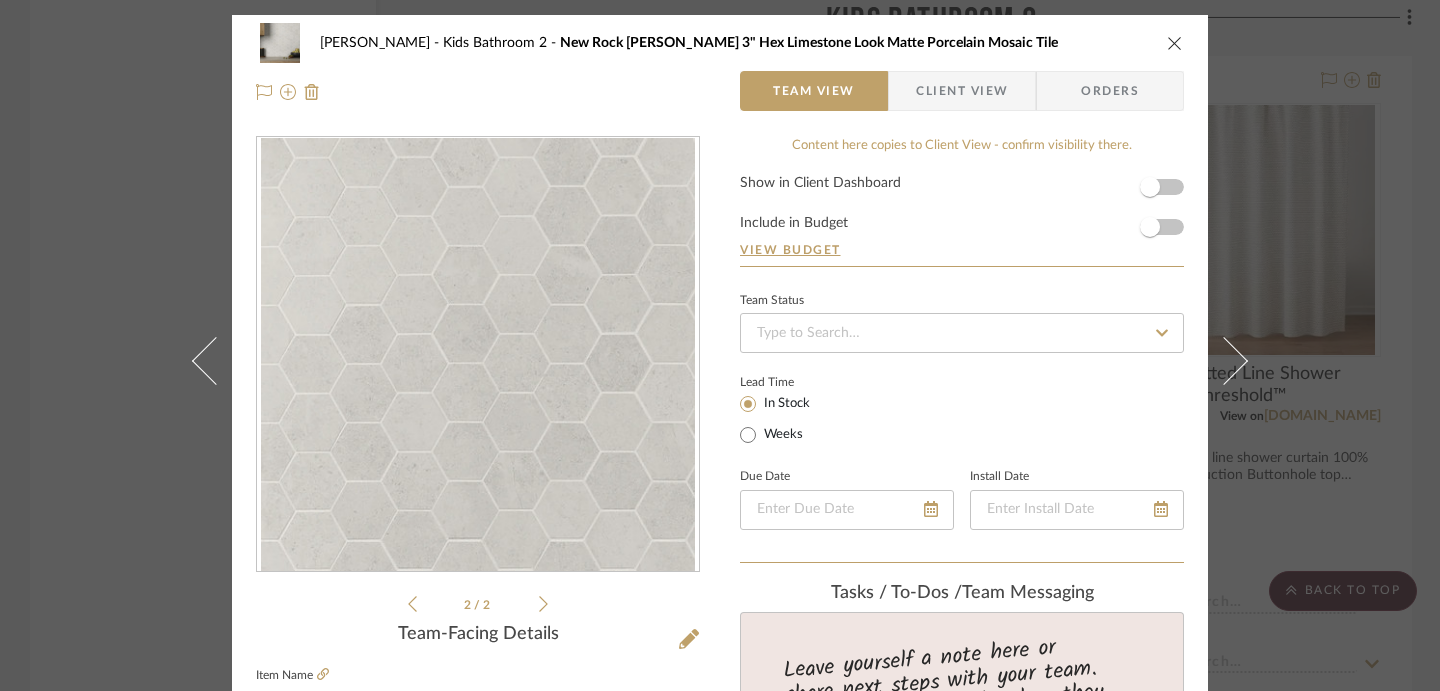 click 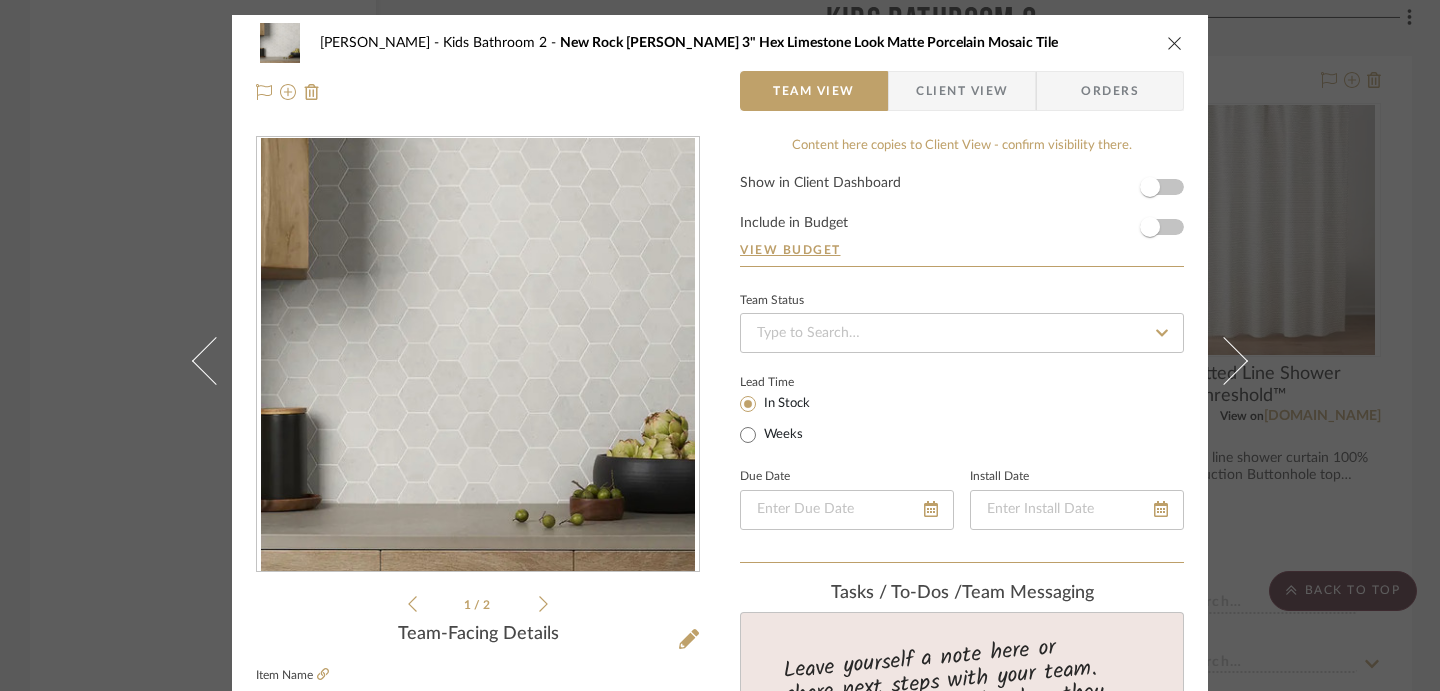 click on "Farrell Kids Bathroom 2 New Rock Perla White 3" Hex Limestone Look Matte Porcelain Mosaic Tile Team View Client View Orders 1 / 2  Team-Facing Details   Item Name  New Rock Perla White 3" Hex Limestone Look Matte Porcelain Mosaic Tile  Brand  Tilebar  Internal Description  3" hex
Matte Porcelain Mosaic
Limestone look
Size
V2
10.5mm thickness
11.22 "x 13.18"  Dimensions  3"  Product Specifications   Item Costs   View Budget   Markup %  30%  Unit Cost  $17.95  Cost Type  DNET  Client Unit Price   $23.34   Quantity  1  Unit Type  SF  Subtotal   $23.34   Tax %  0%  Total Tax   $0.00   Shipping Cost  $0.00  Ship. Markup %  0% Taxable  Total Shipping   $0.00  Total Client Price  $23.34  Your Cost  $17.95  Your Margin  $5.39  Content here copies to Client View - confirm visibility there.  Show in Client Dashboard   Include in Budget   View Budget  Team Status  Lead Time  In Stock Weeks  Due Date   Install Date  Tasks / To-Dos /  team Messaging Invite Collaborator Internal Notes  Documents  Choose a file (1)" at bounding box center [720, 345] 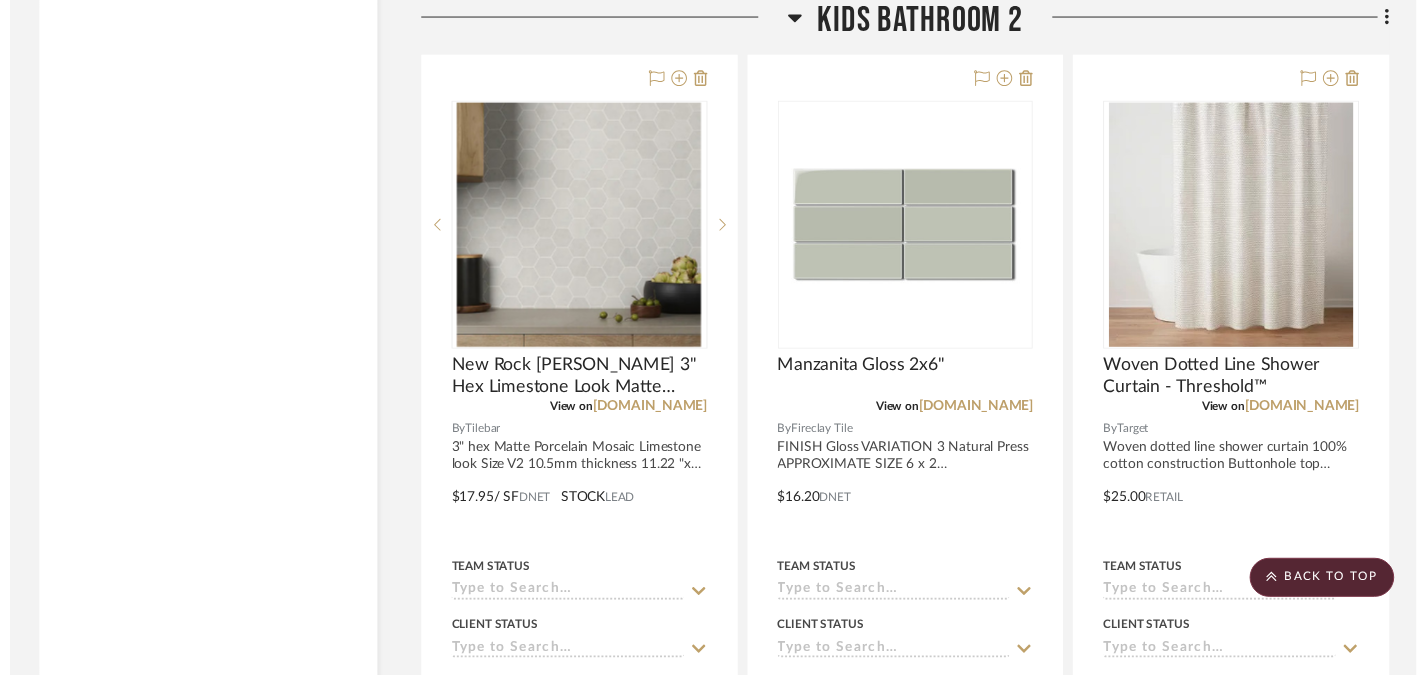 scroll, scrollTop: 8019, scrollLeft: 0, axis: vertical 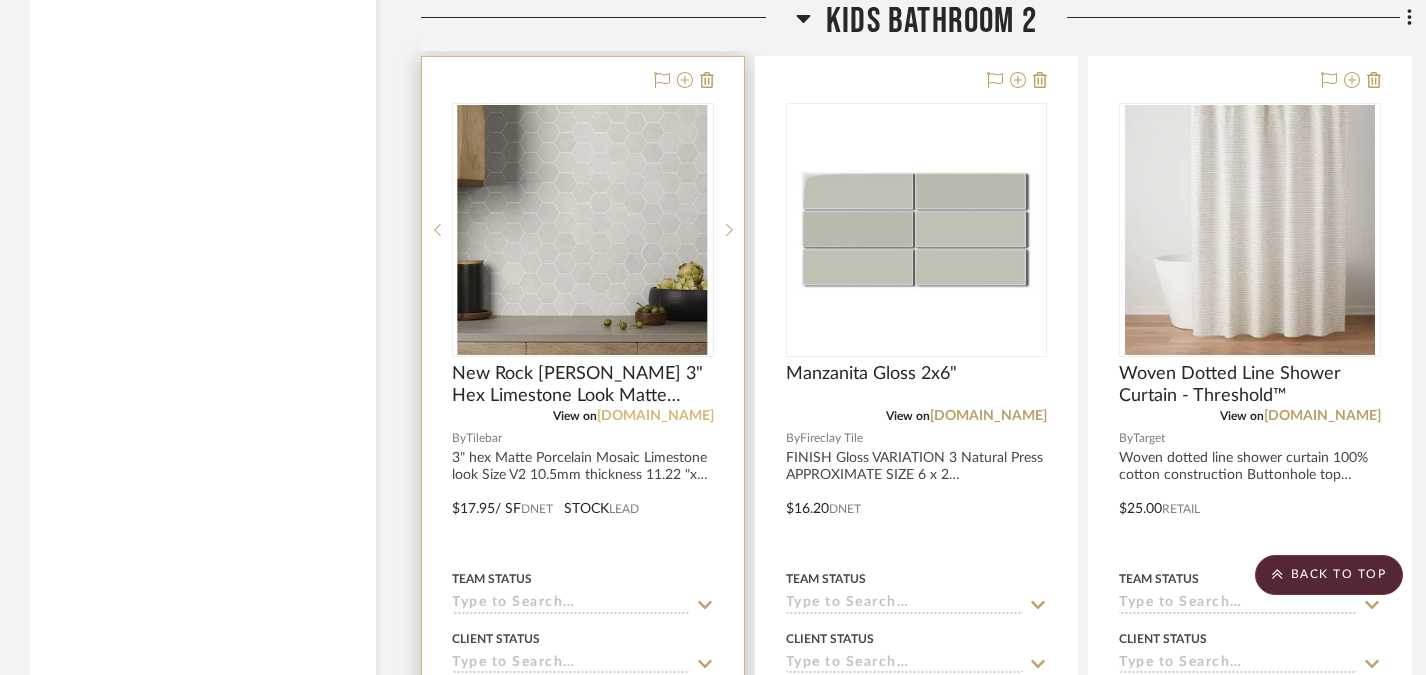 click on "[DOMAIN_NAME]" at bounding box center (655, 416) 